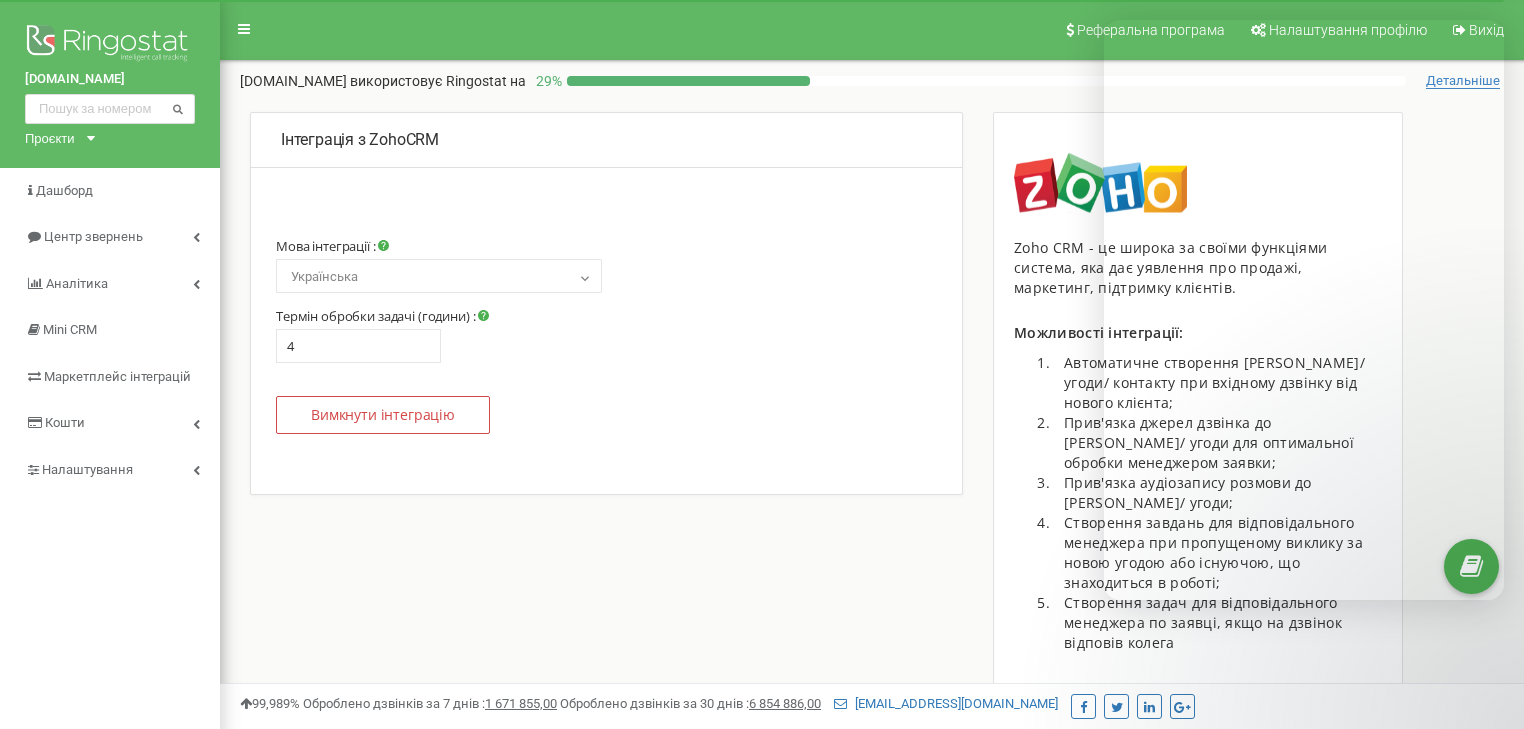 scroll, scrollTop: 0, scrollLeft: 0, axis: both 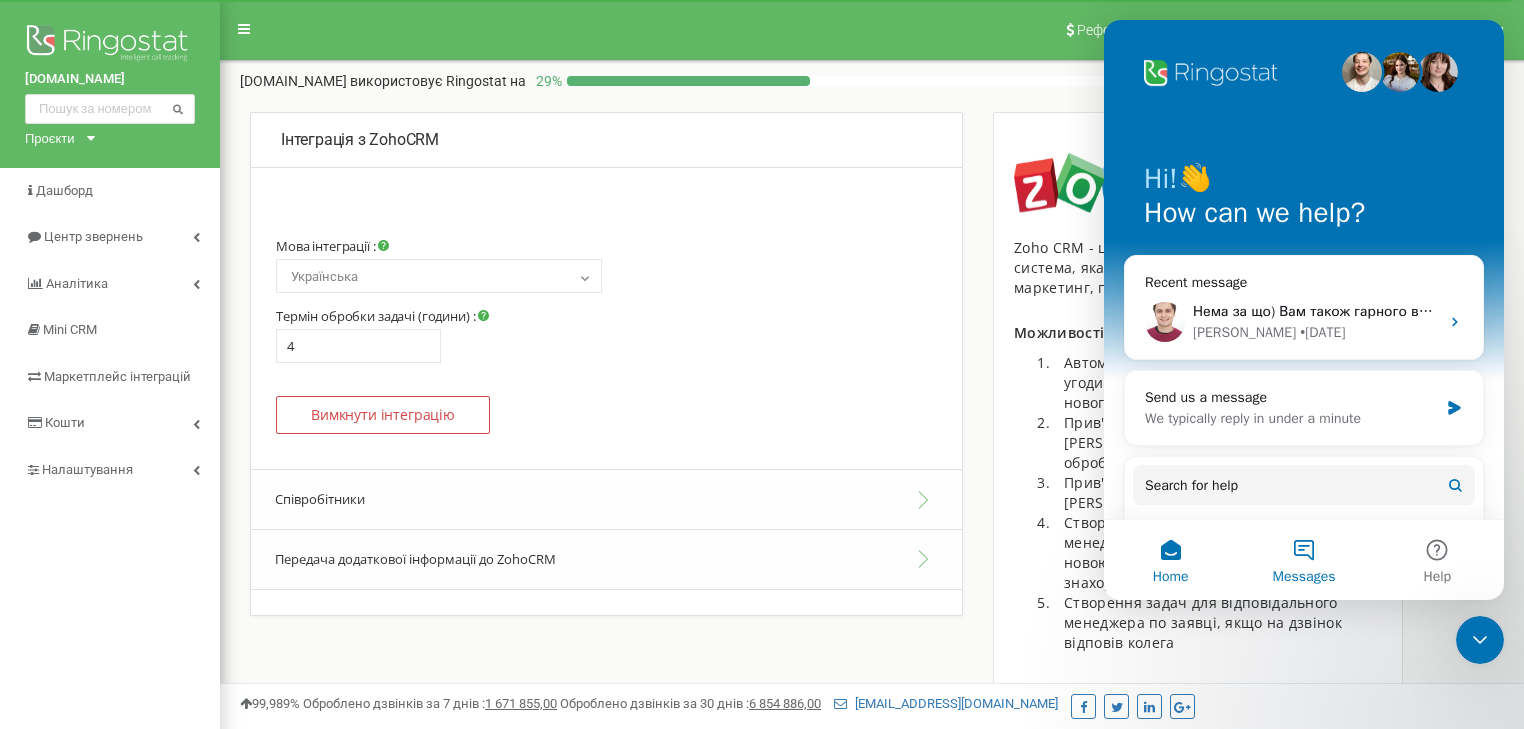 click on "Messages" at bounding box center (1303, 560) 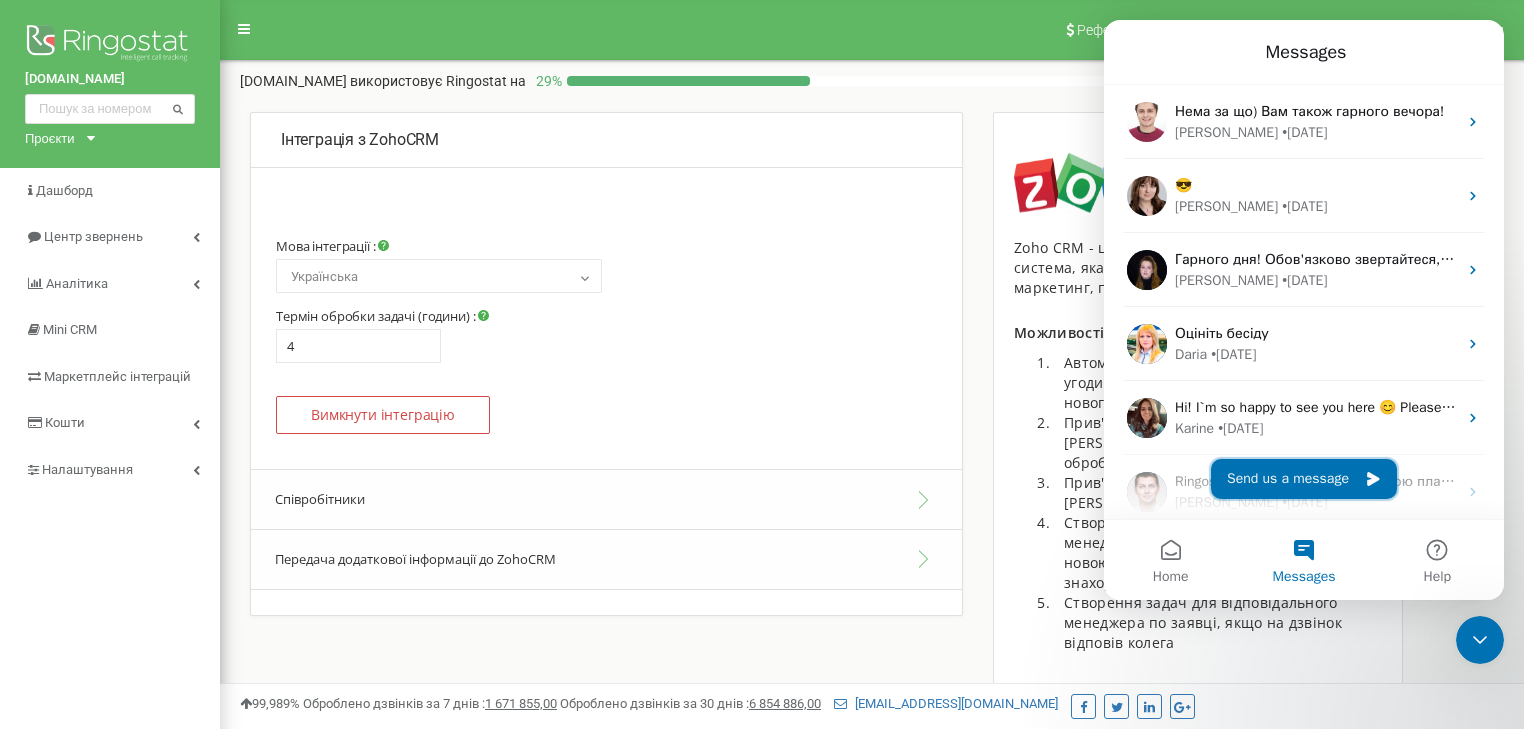 click on "Send us a message" at bounding box center (1304, 479) 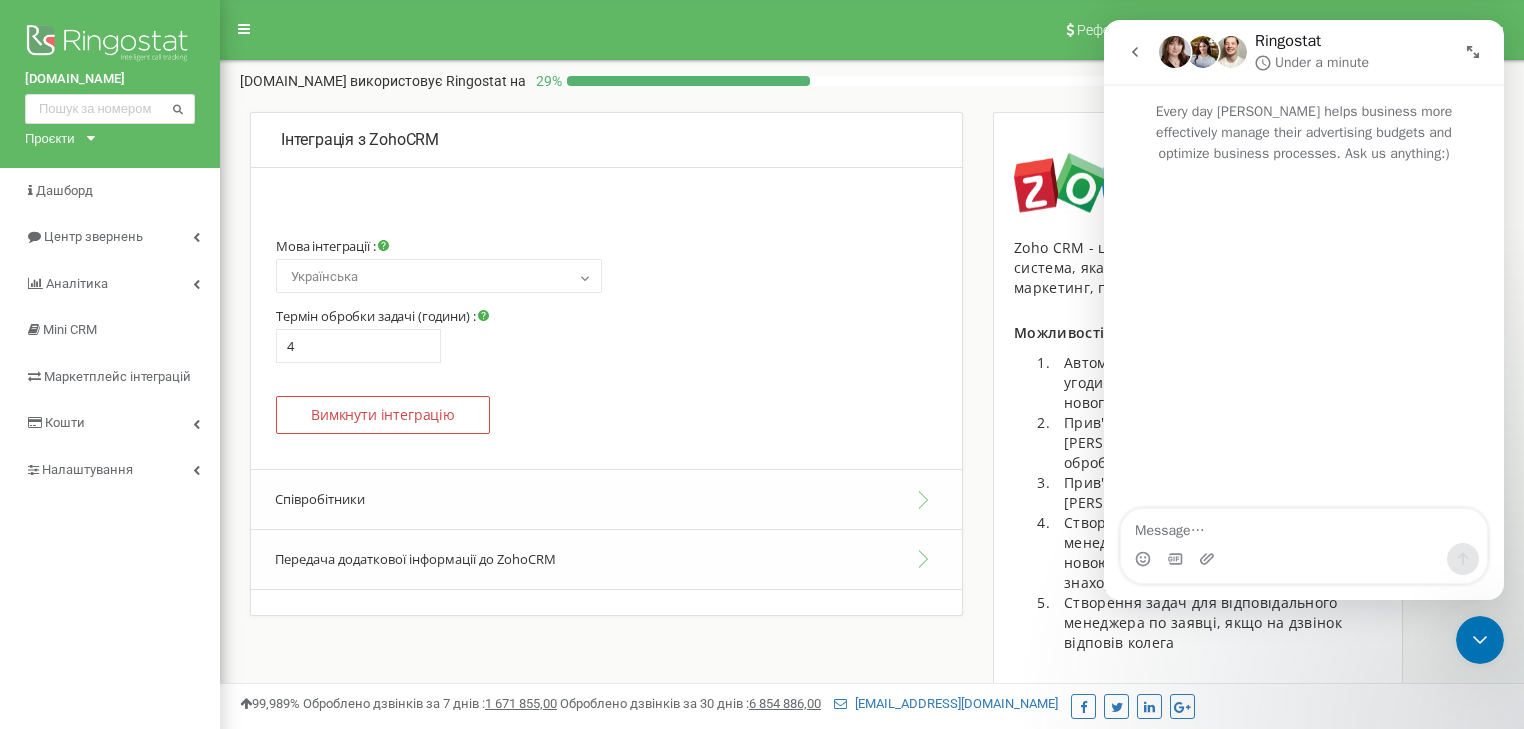click at bounding box center [1304, 526] 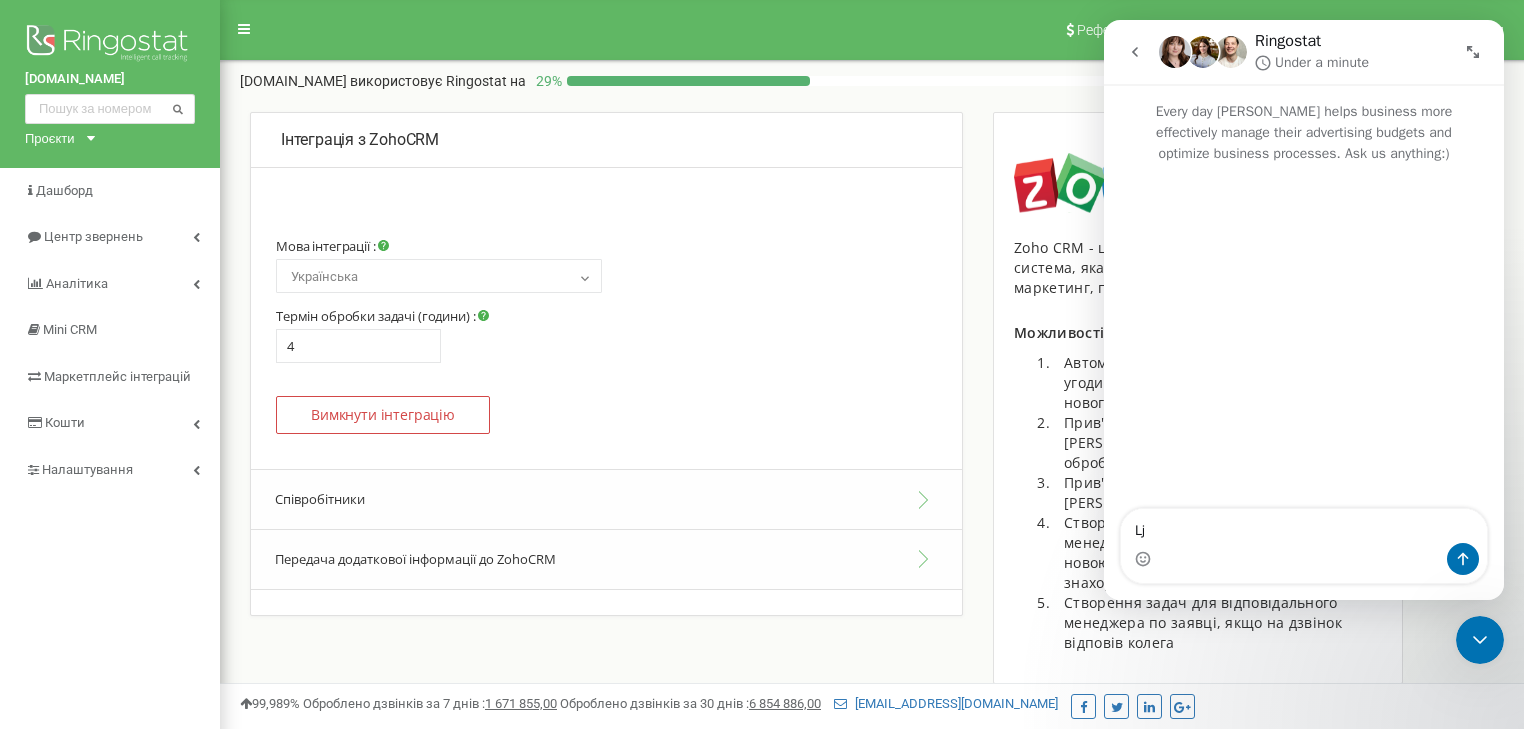 type on "L" 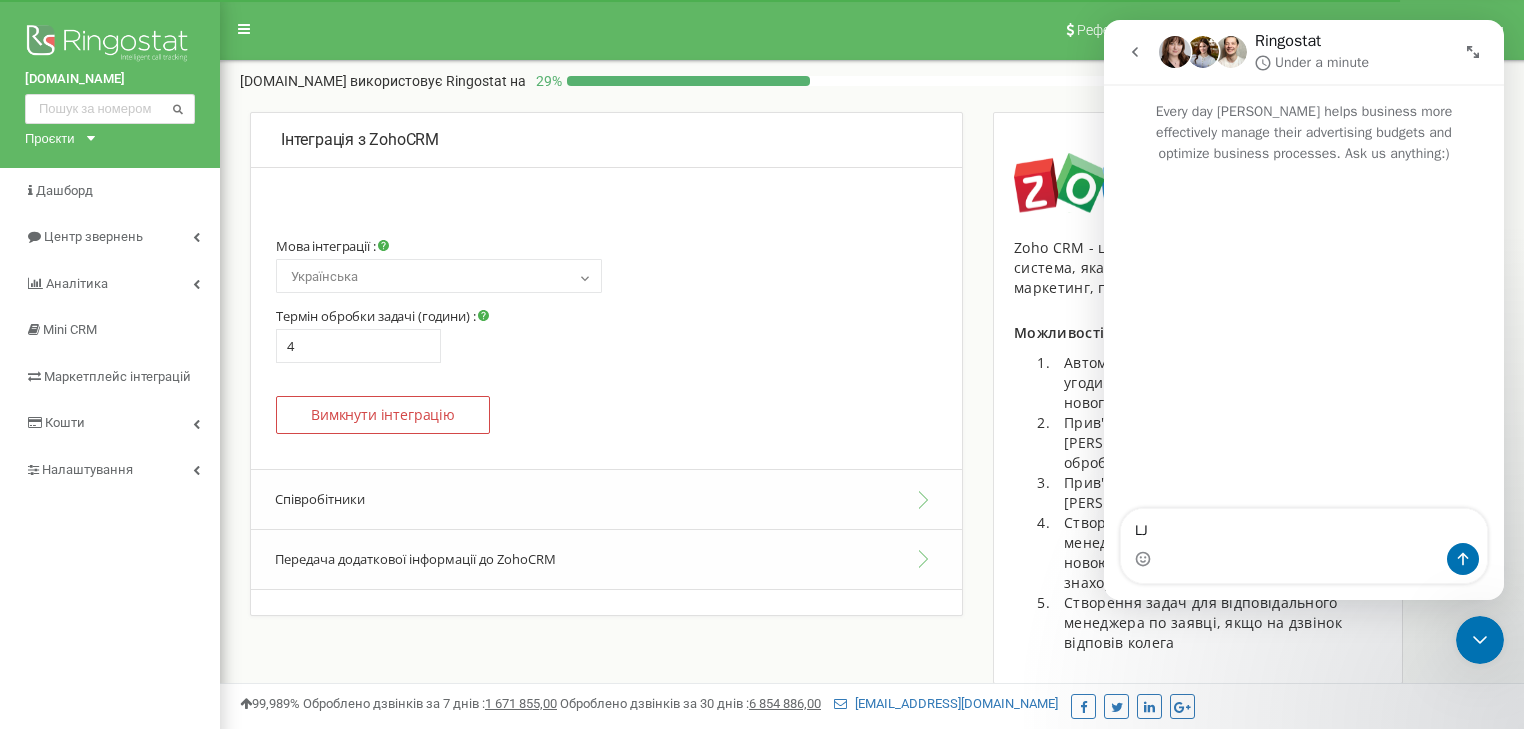 type on "L" 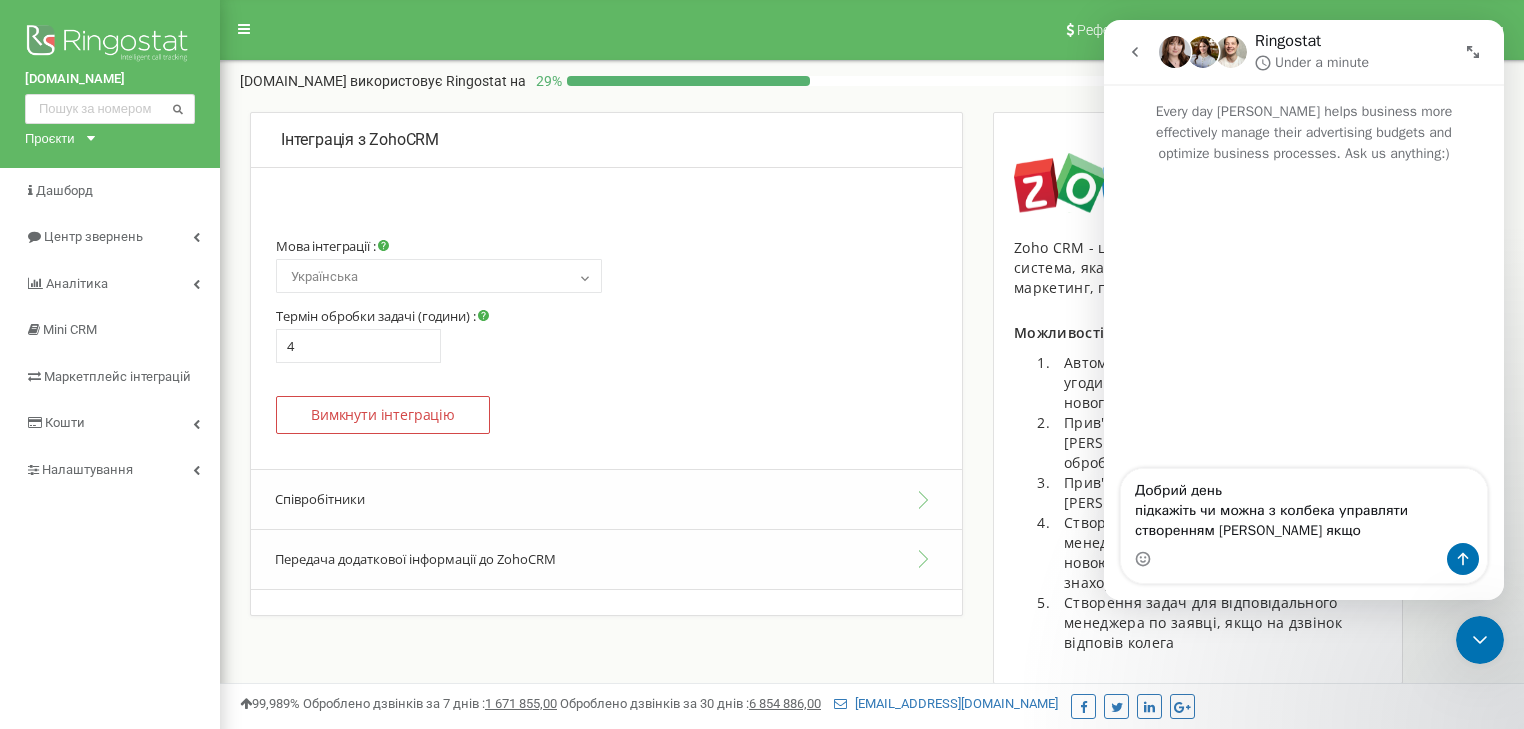 type on "Добрий день
підкажіть чи можна з колбека управляти створенням [PERSON_NAME] якщо" 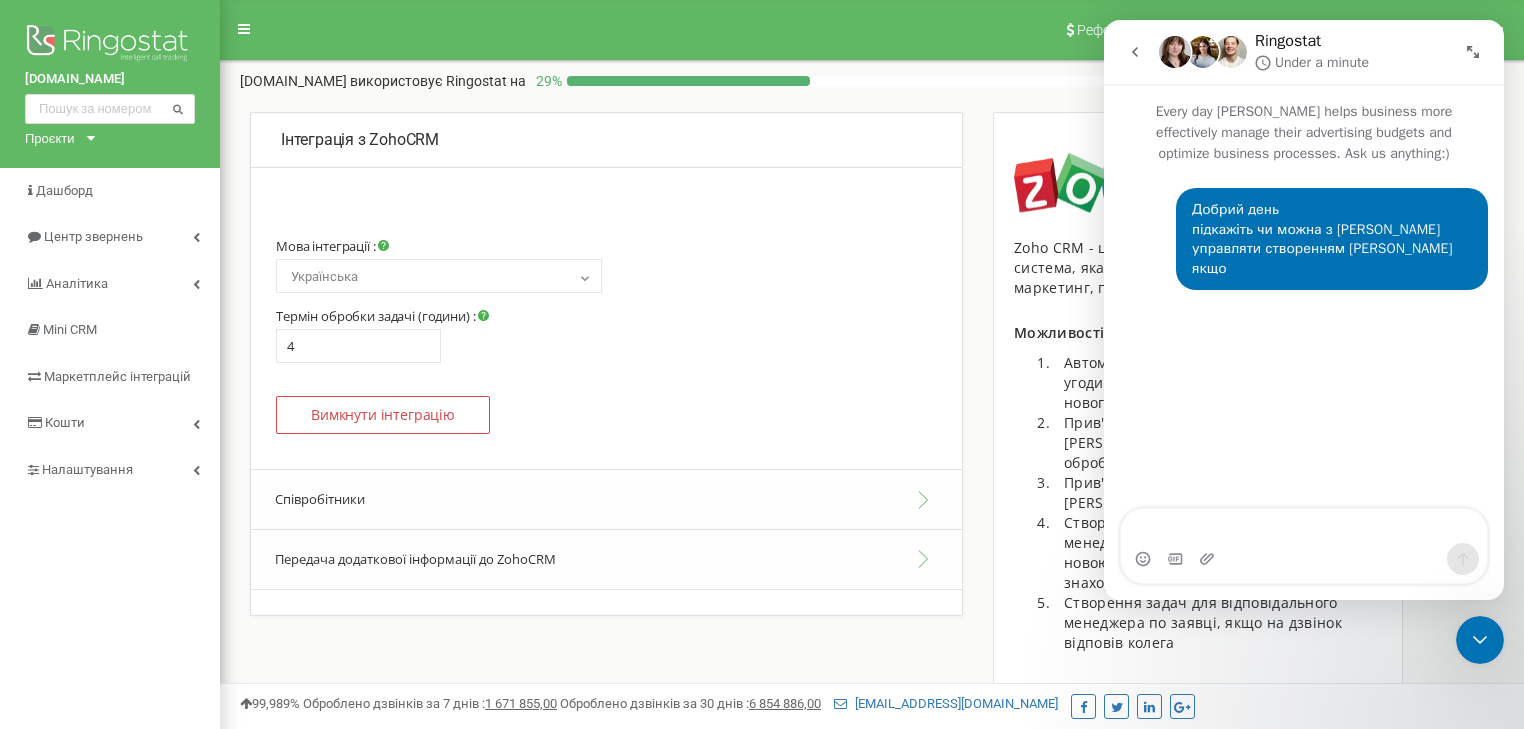 type 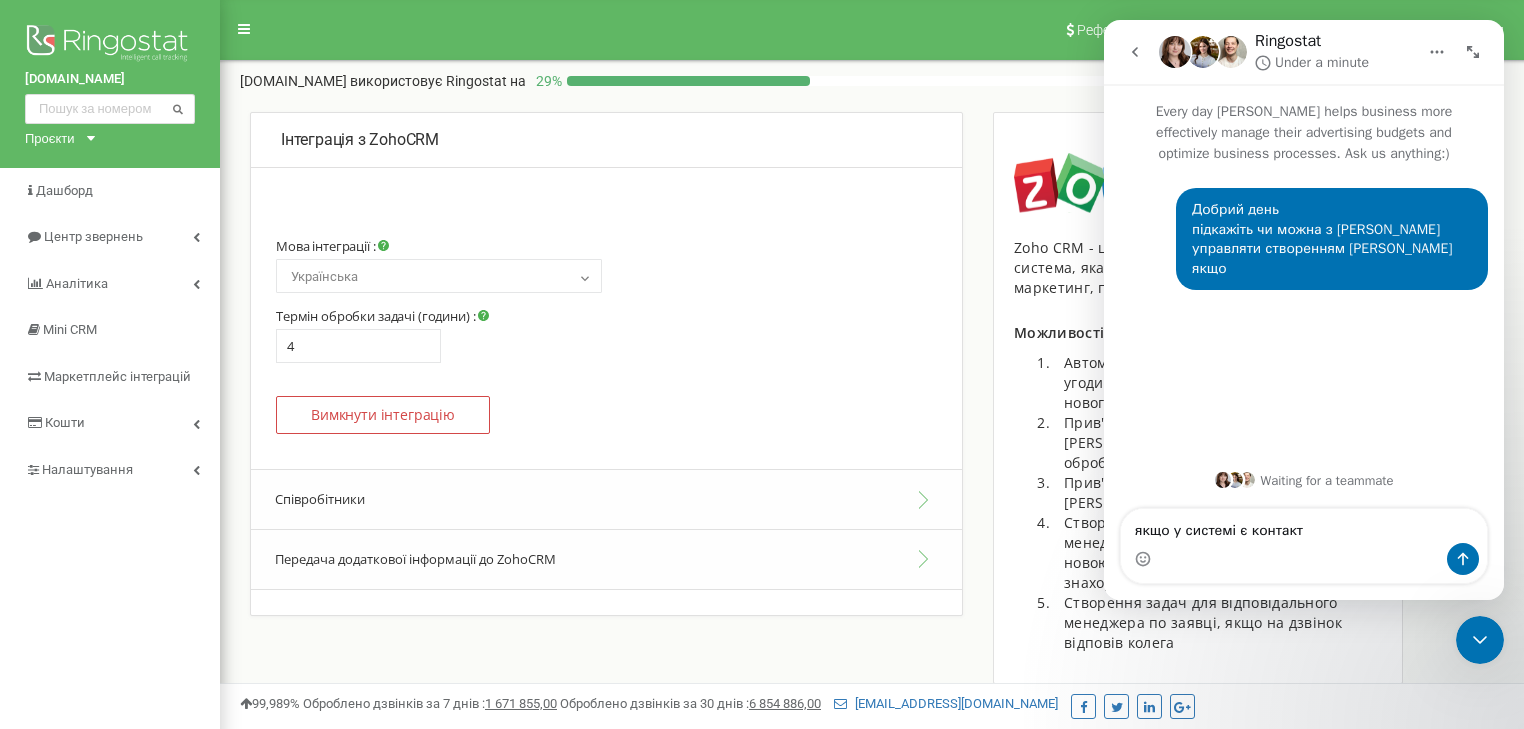 type on "якщо у системі є контакт" 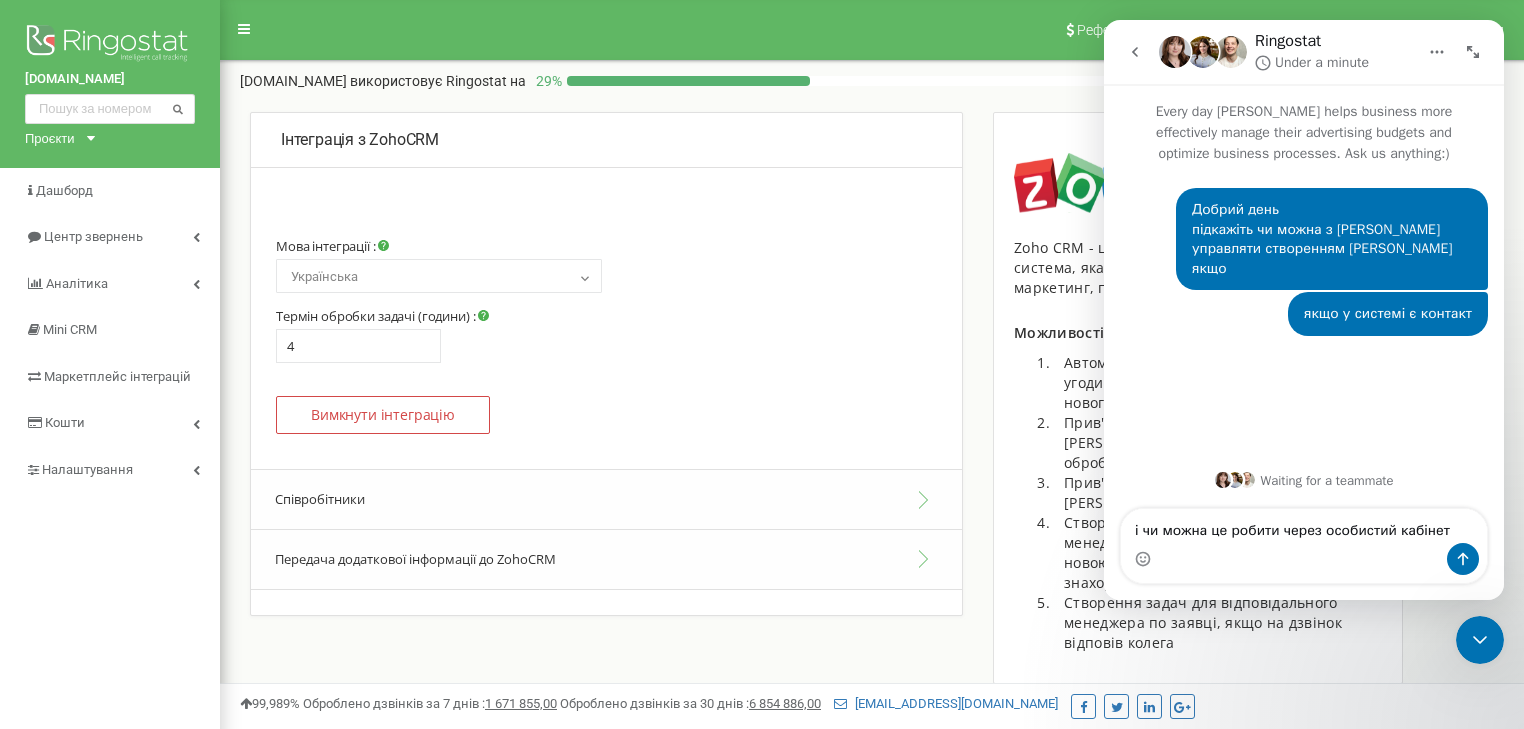 type on "і чи можна це робити через особистий кабінет?" 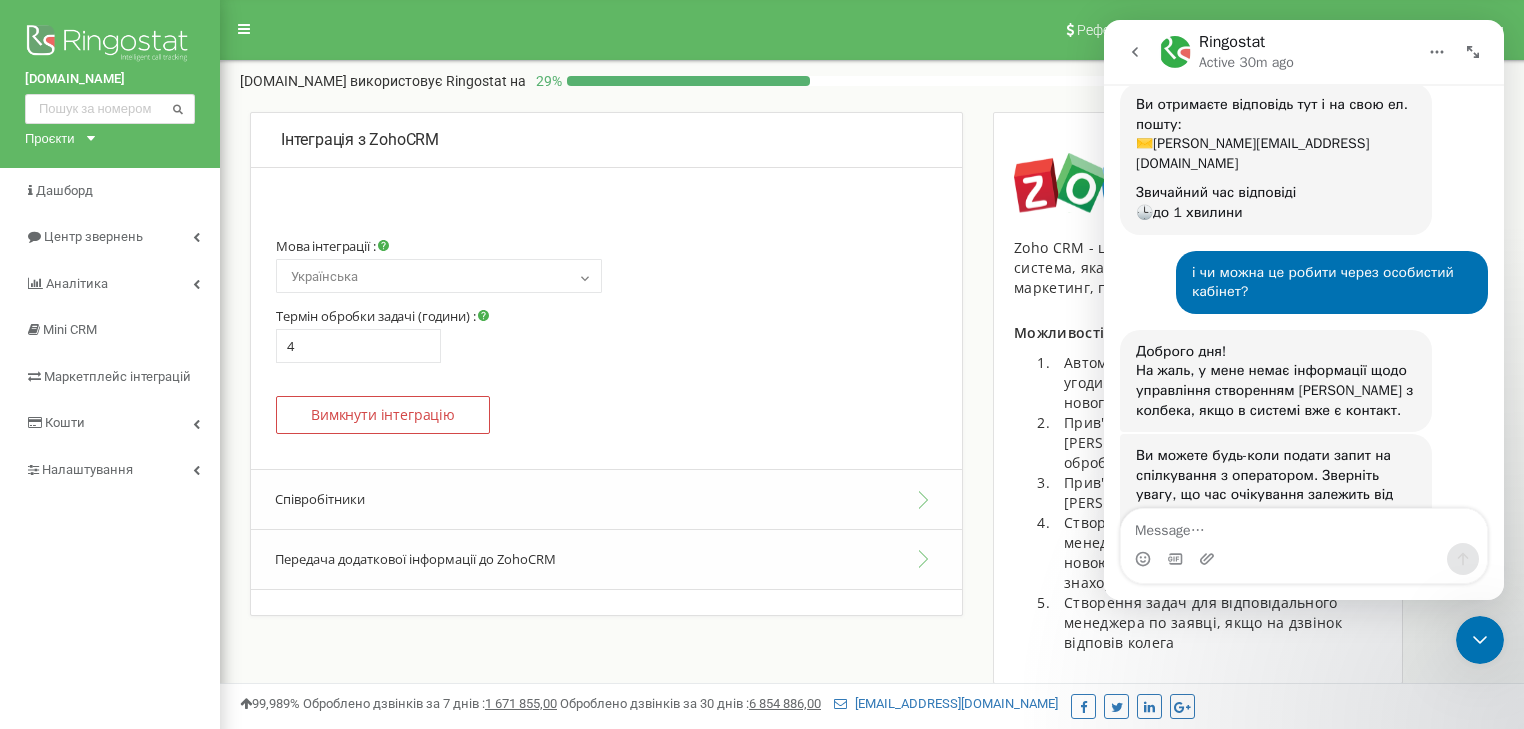 scroll, scrollTop: 318, scrollLeft: 0, axis: vertical 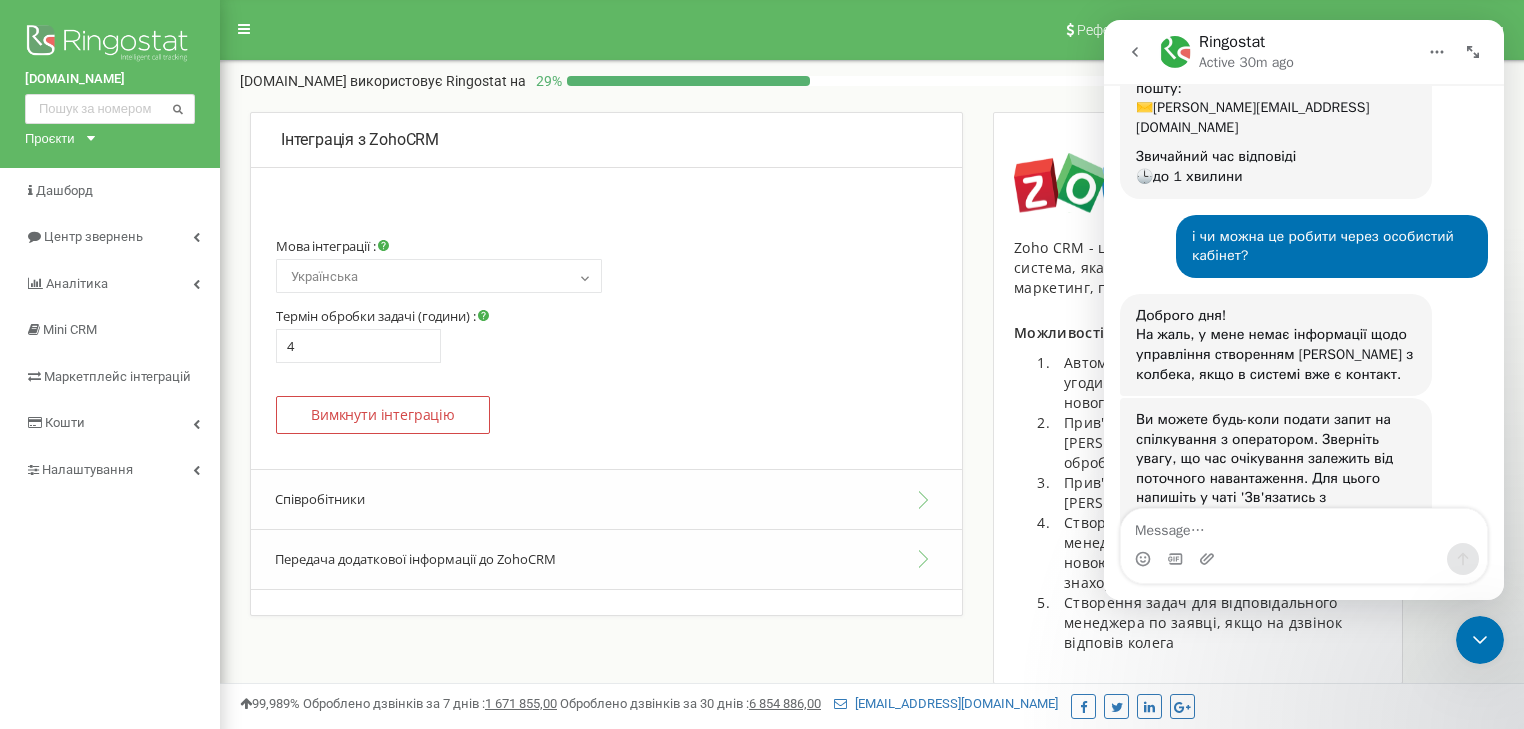 click on "Передача додаткової інформації до ZohoCRM" at bounding box center (606, 560) 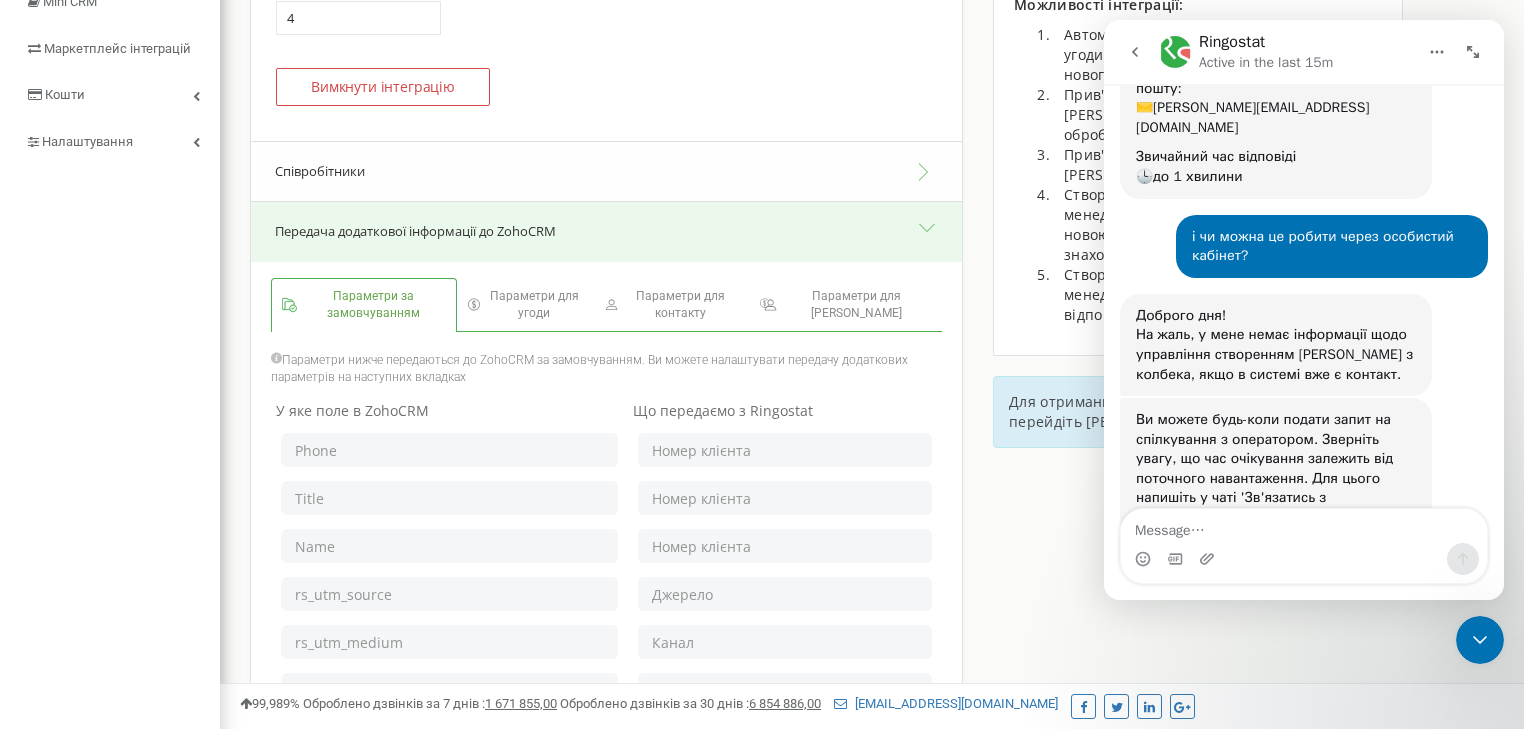 scroll, scrollTop: 329, scrollLeft: 0, axis: vertical 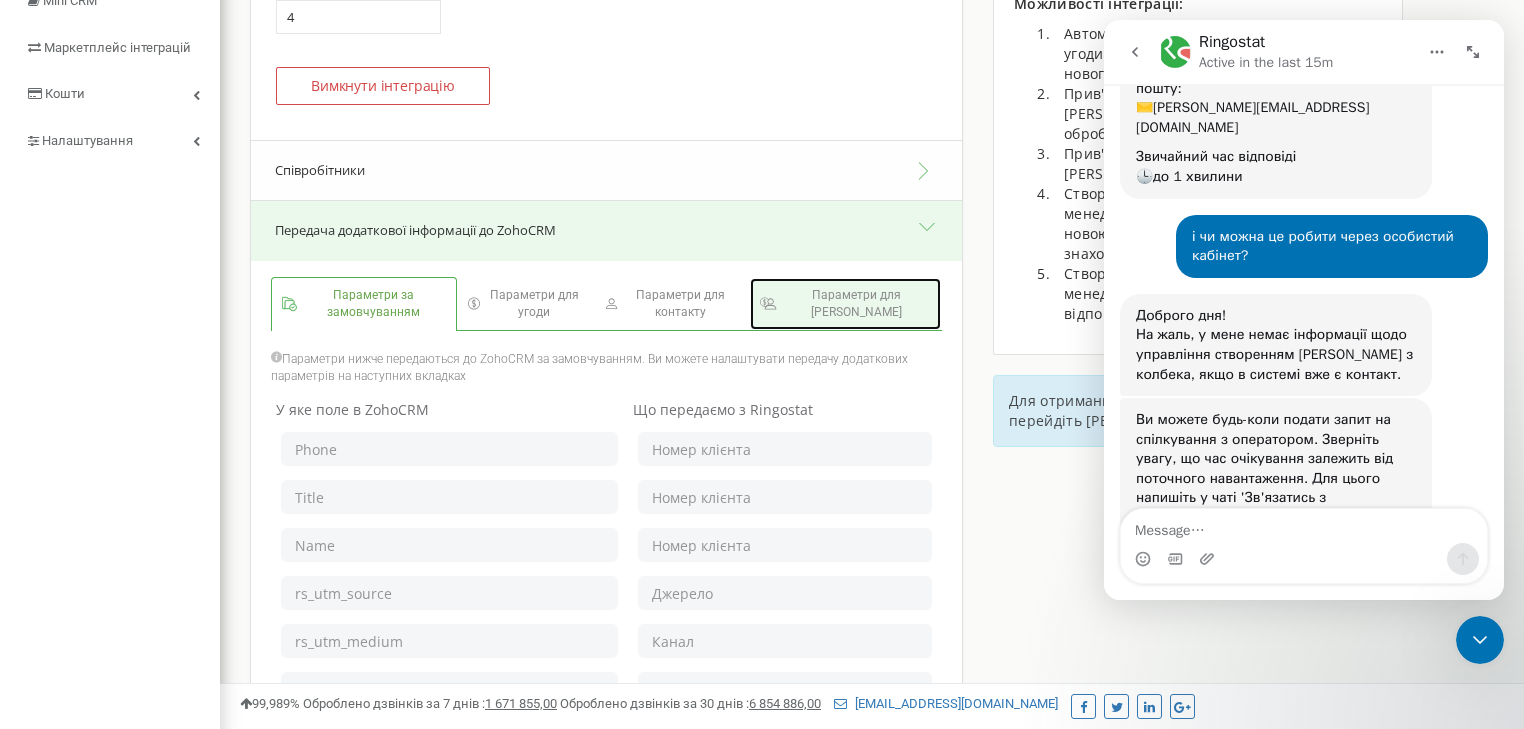 click on "Параметри для [PERSON_NAME]" at bounding box center (856, 304) 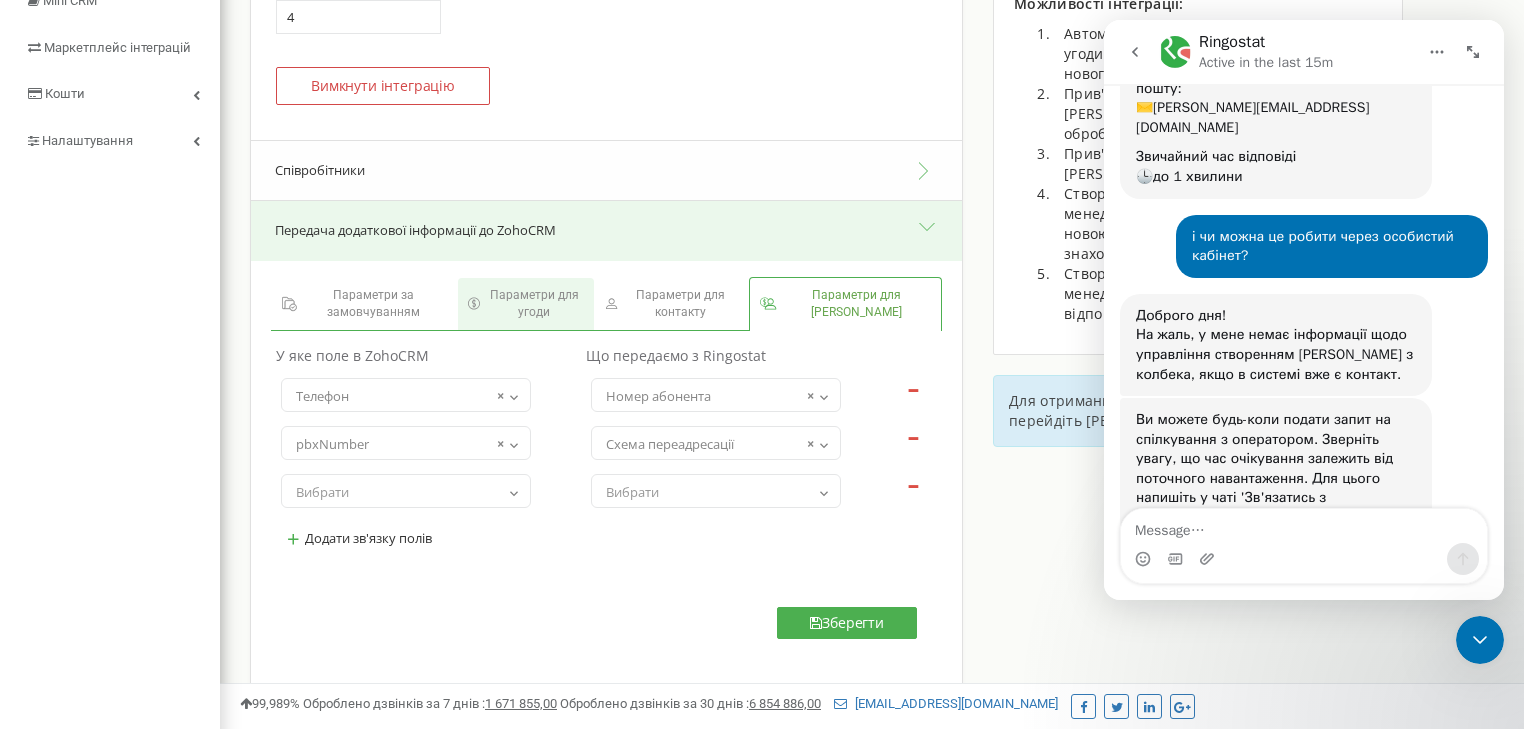 scroll, scrollTop: 720, scrollLeft: 0, axis: vertical 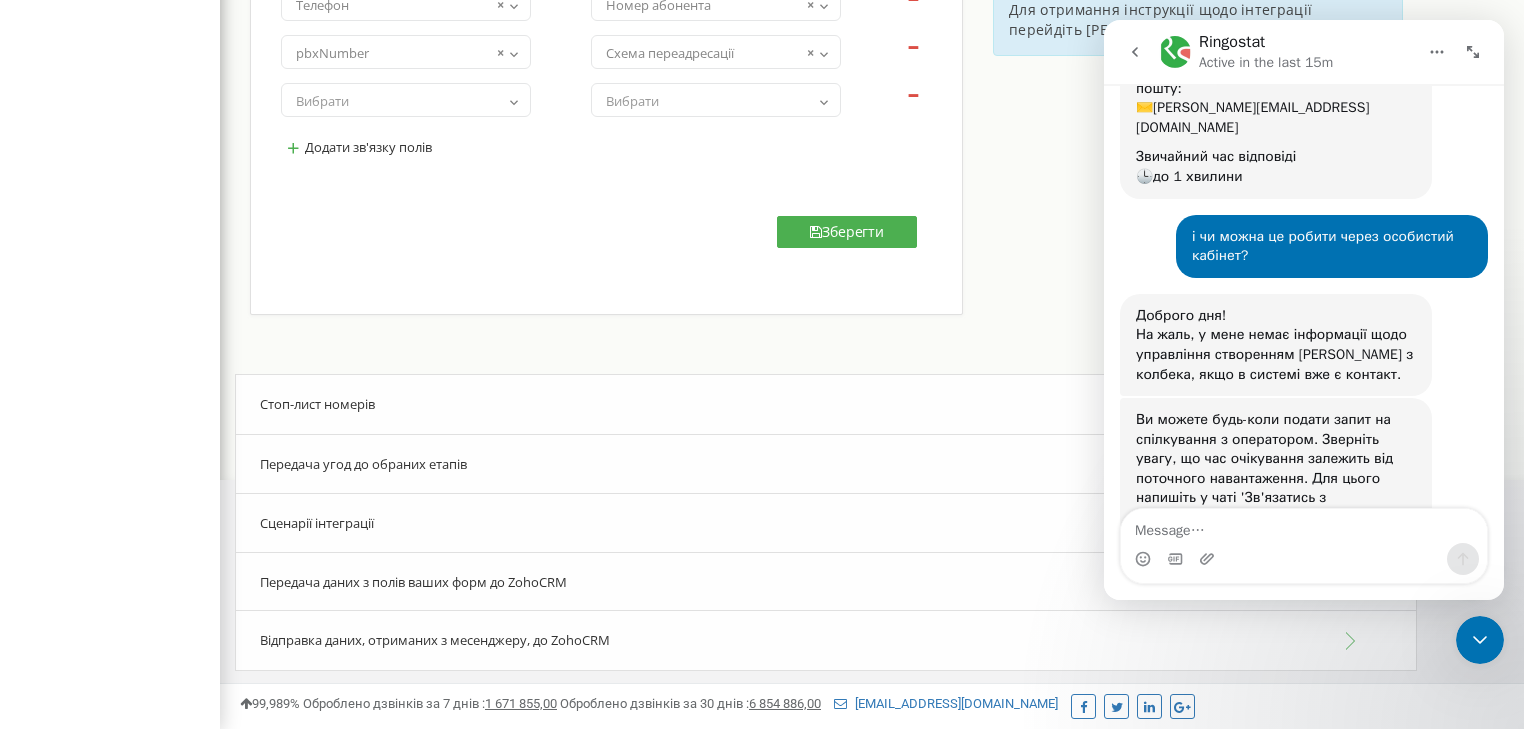 click on "Передача даних з полів ваших форм до ZohoCRM" at bounding box center (413, 582) 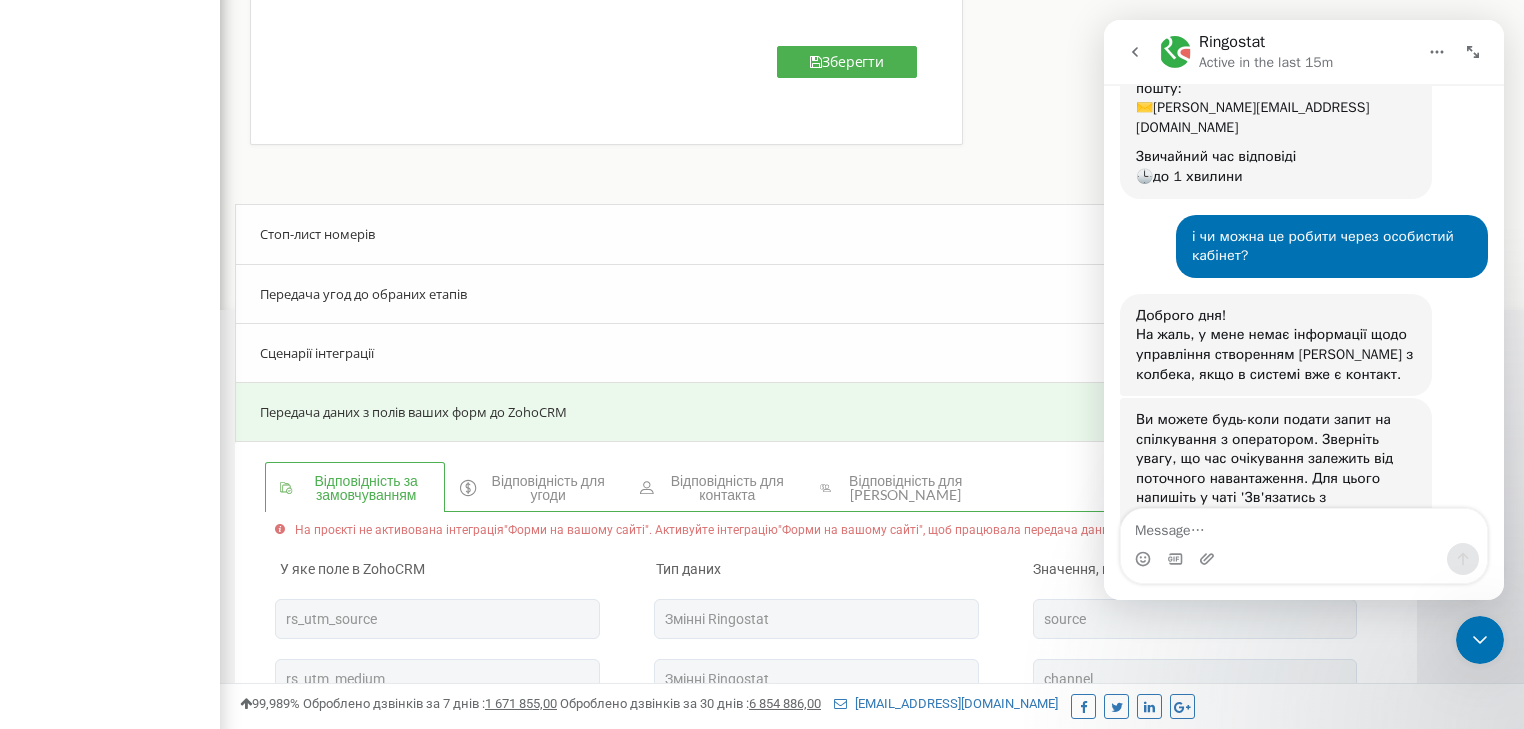 scroll, scrollTop: 796, scrollLeft: 0, axis: vertical 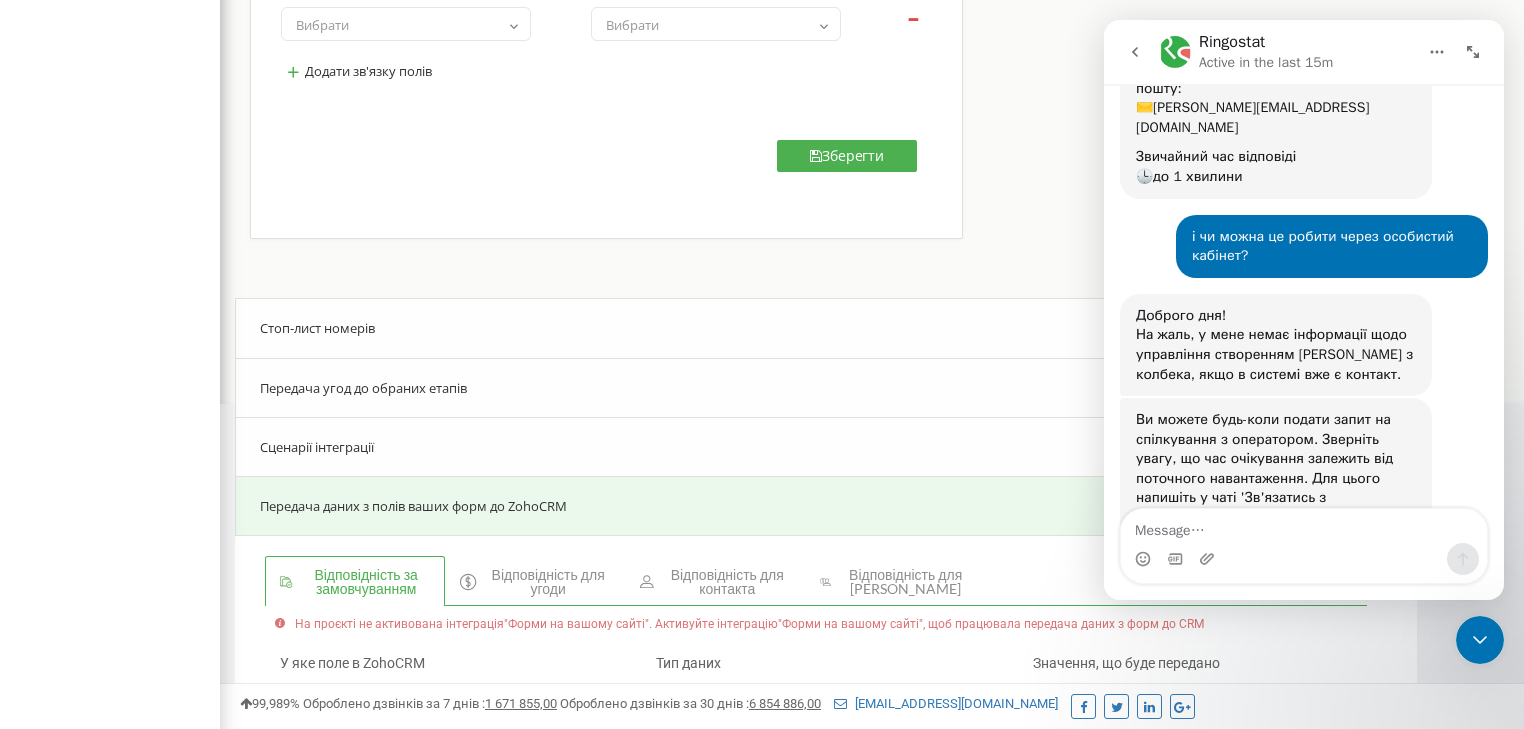 click on "Сценарії інтеграції" at bounding box center [826, 447] 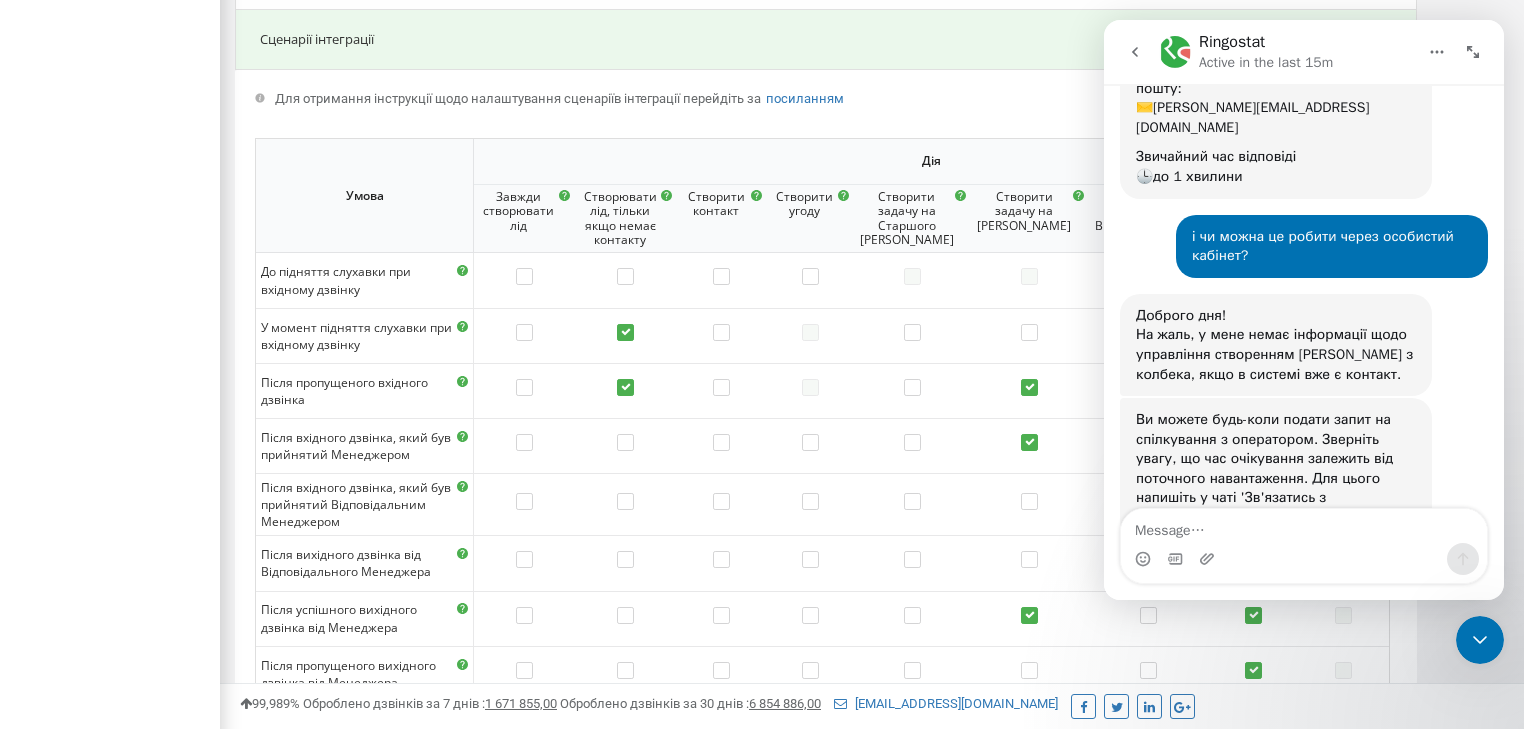 scroll, scrollTop: 1204, scrollLeft: 0, axis: vertical 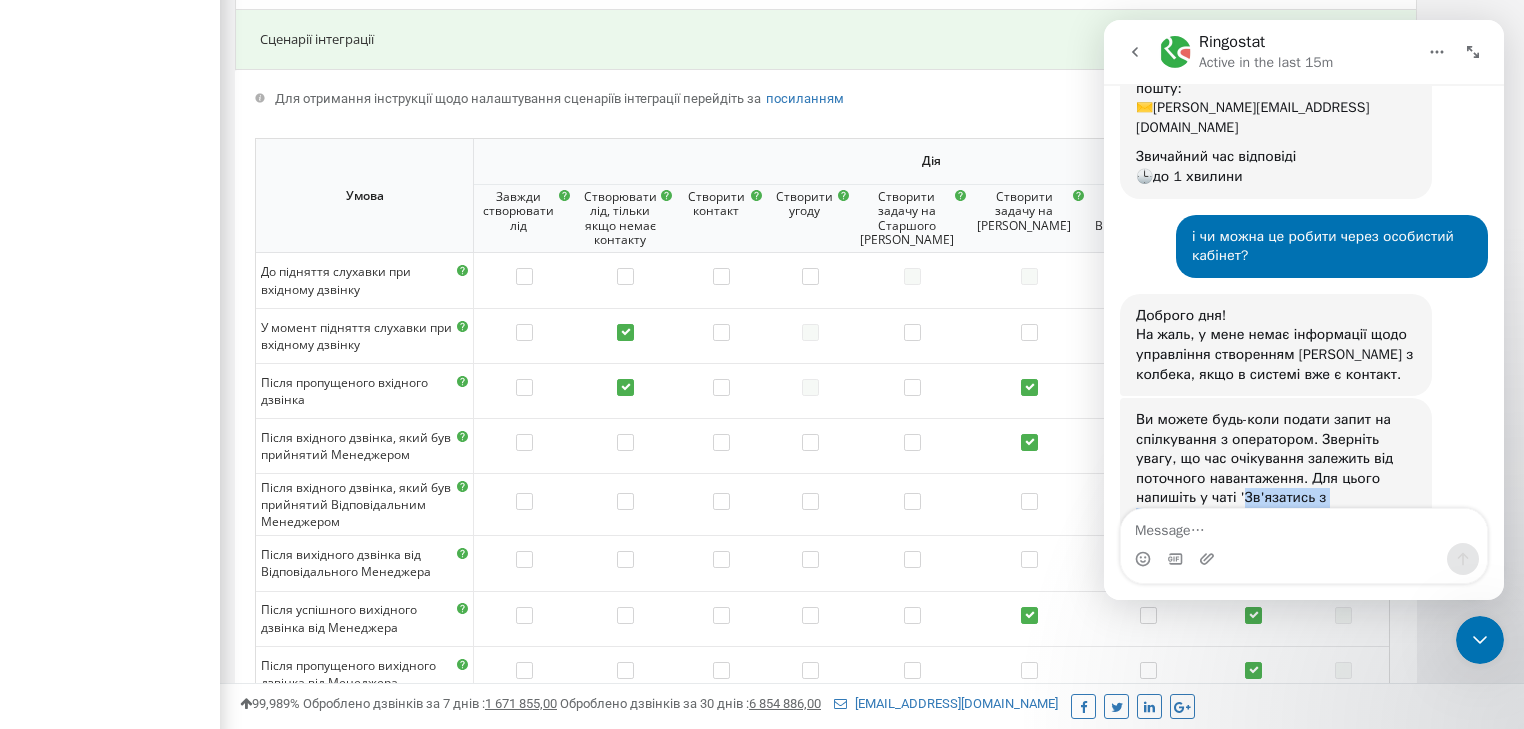drag, startPoint x: 1299, startPoint y: 459, endPoint x: 1140, endPoint y: 462, distance: 159.0283 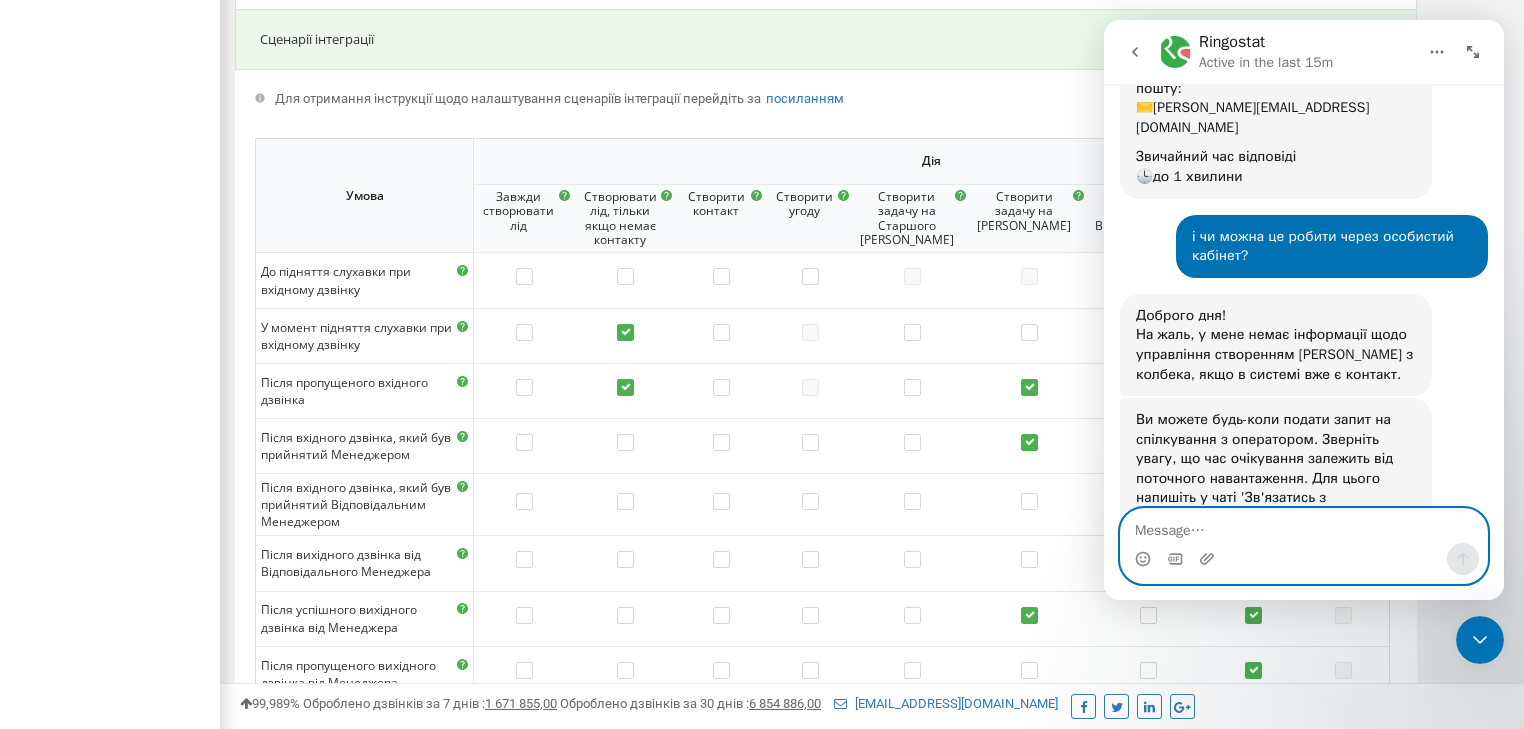click at bounding box center (1304, 526) 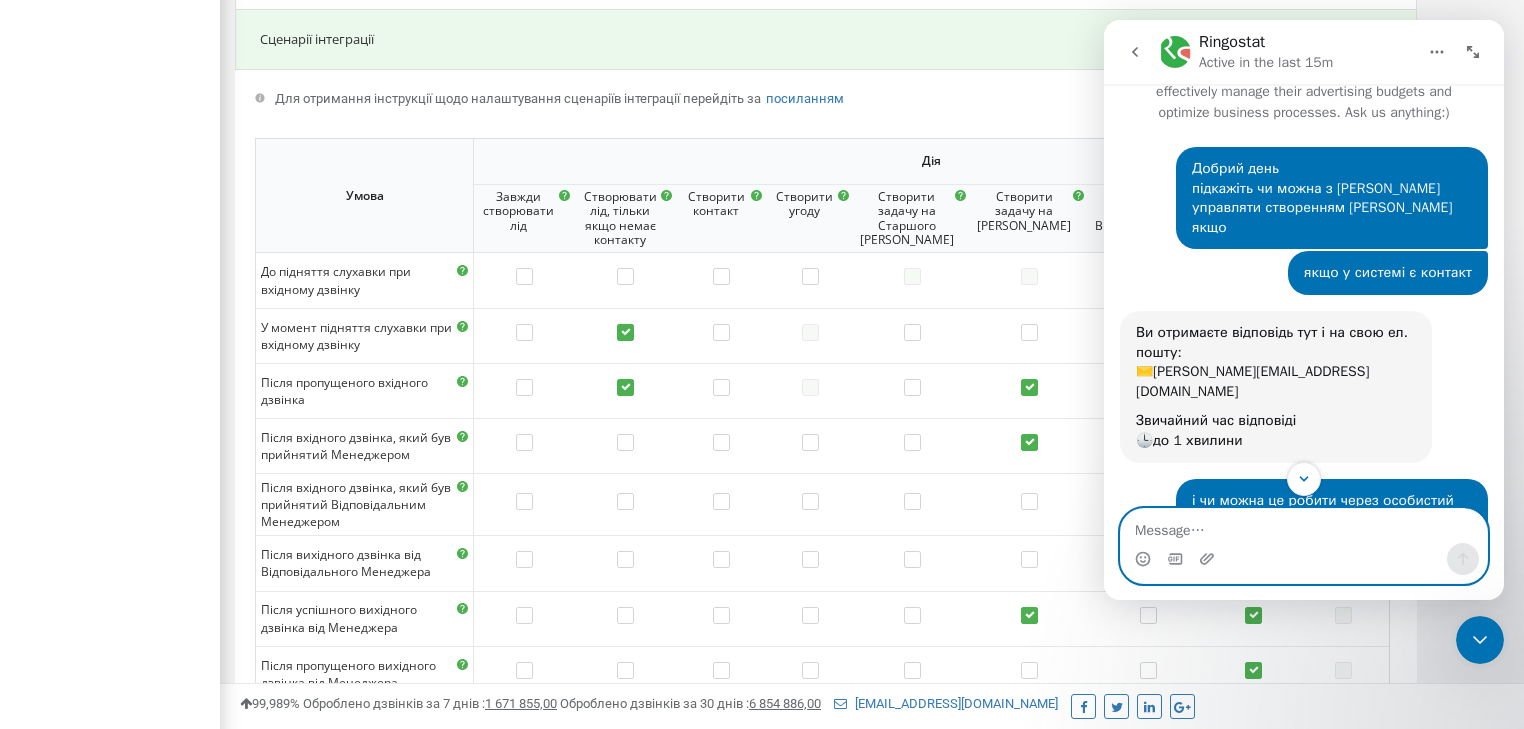 scroll, scrollTop: 0, scrollLeft: 0, axis: both 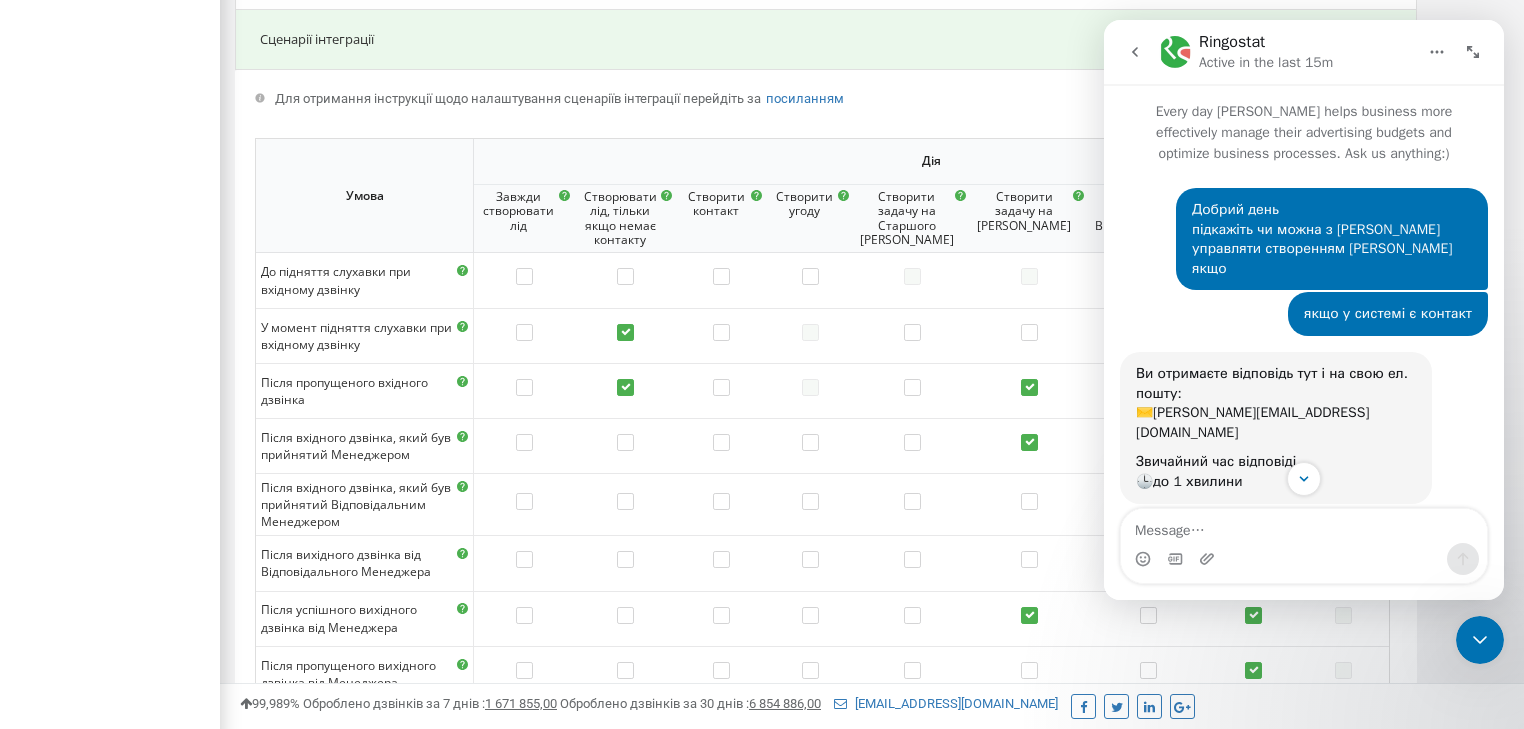 drag, startPoint x: 1331, startPoint y: 243, endPoint x: 1344, endPoint y: 251, distance: 15.264338 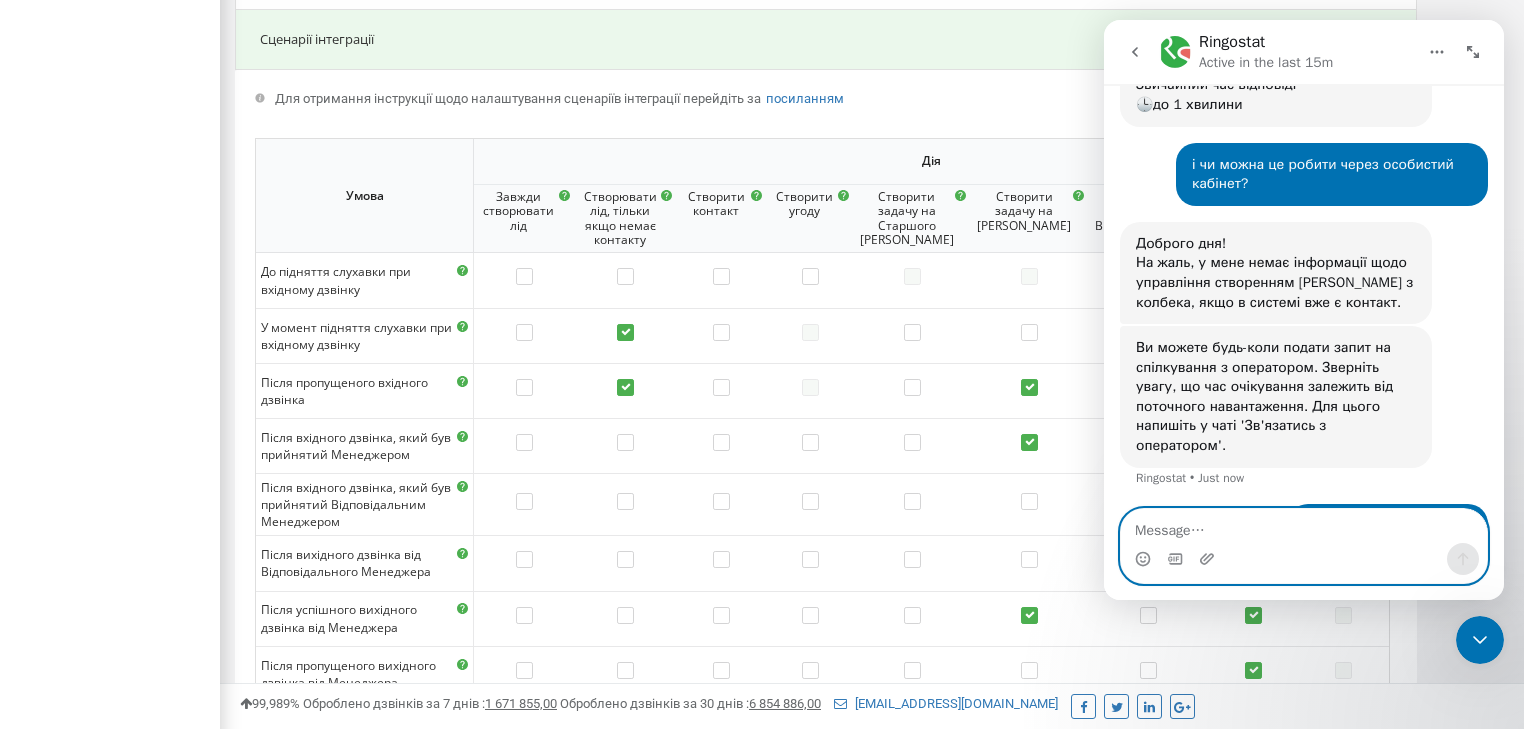 click at bounding box center (1304, 526) 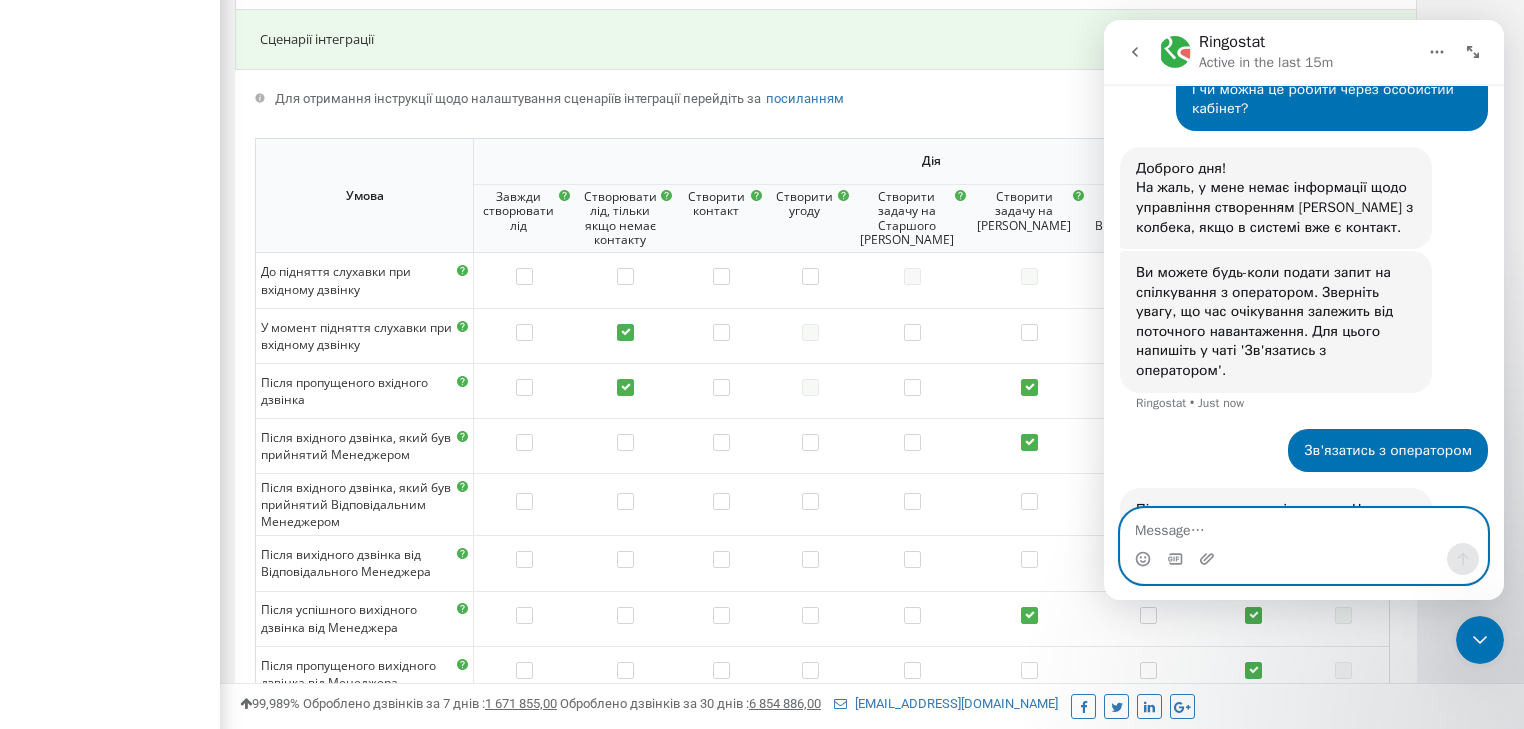 scroll, scrollTop: 496, scrollLeft: 0, axis: vertical 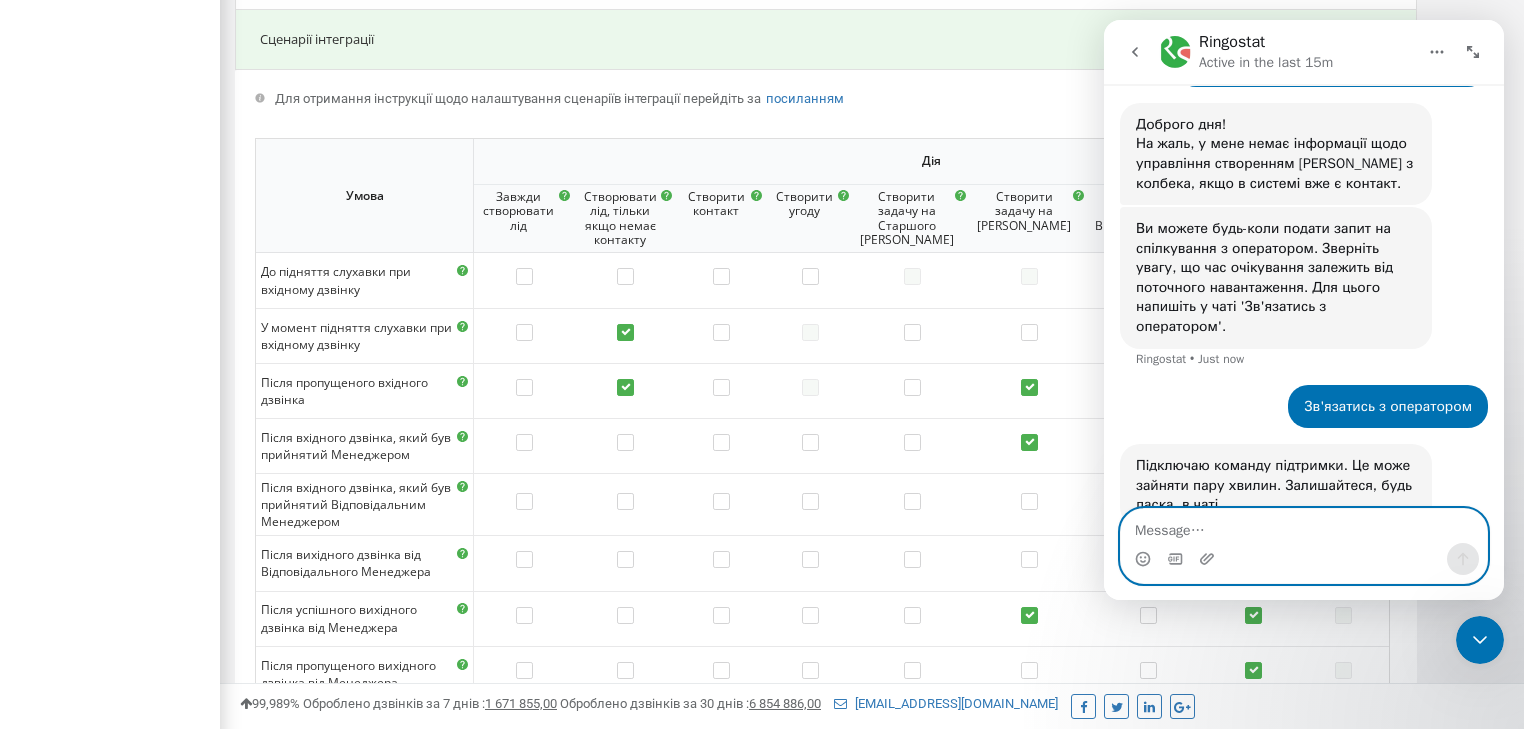 click at bounding box center [1304, 526] 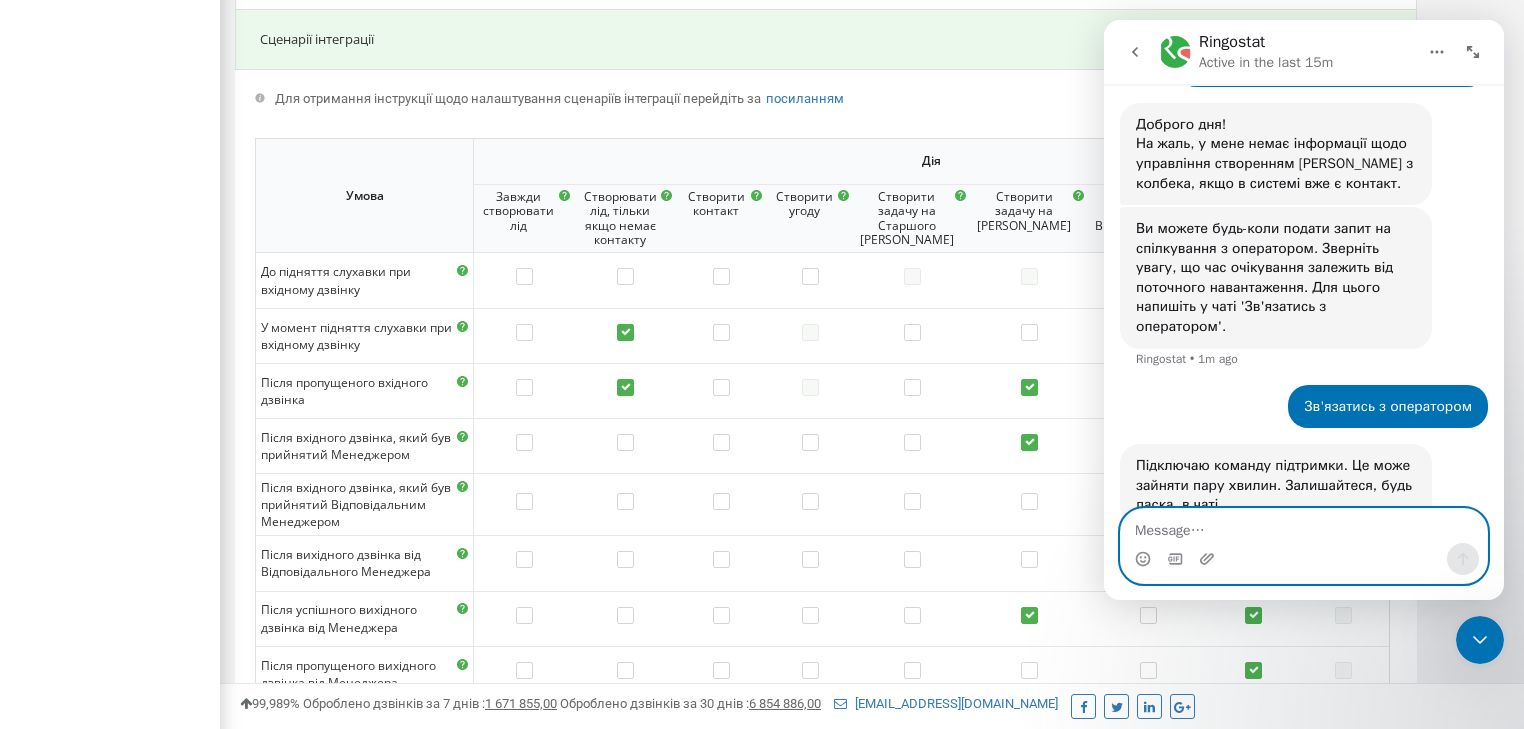 click at bounding box center (1304, 526) 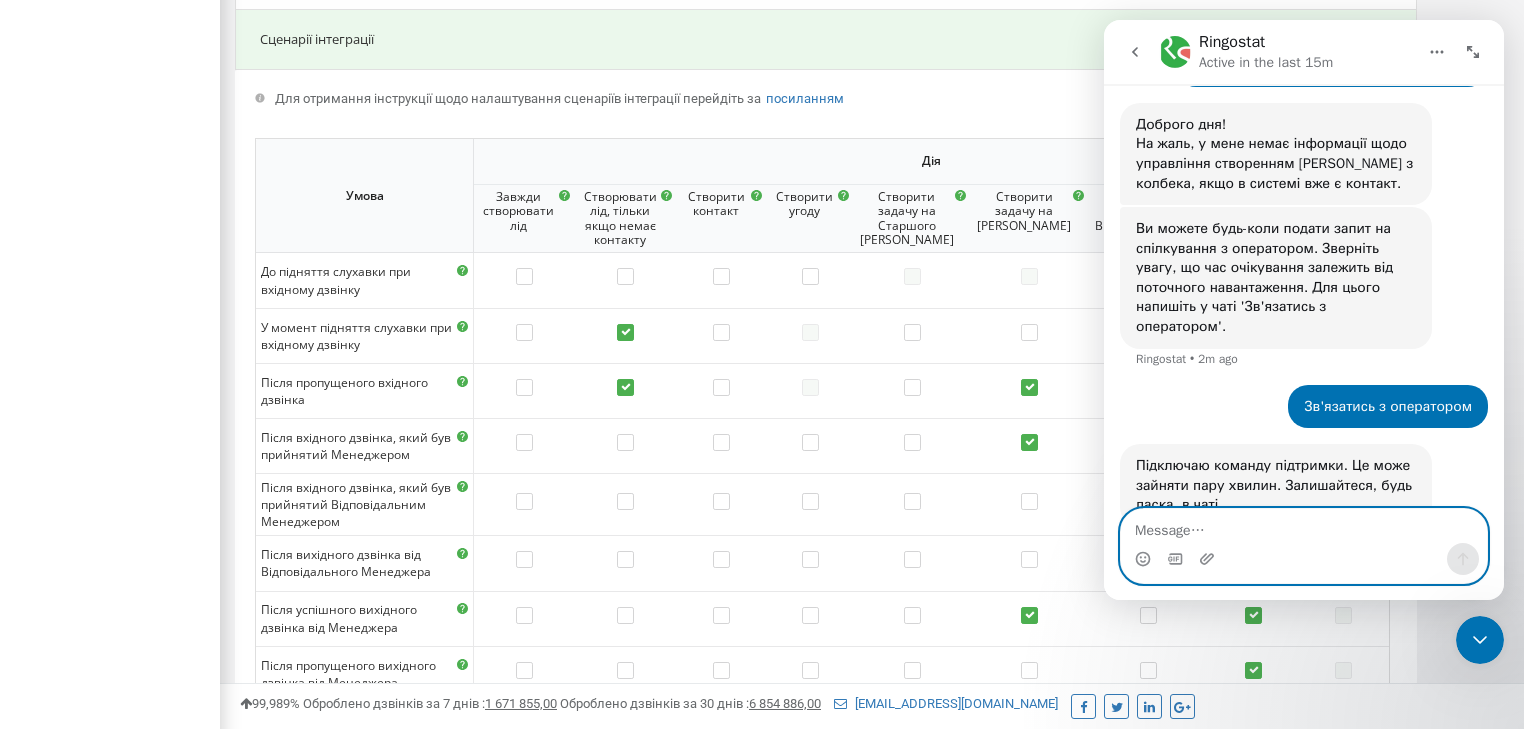 click at bounding box center (1304, 526) 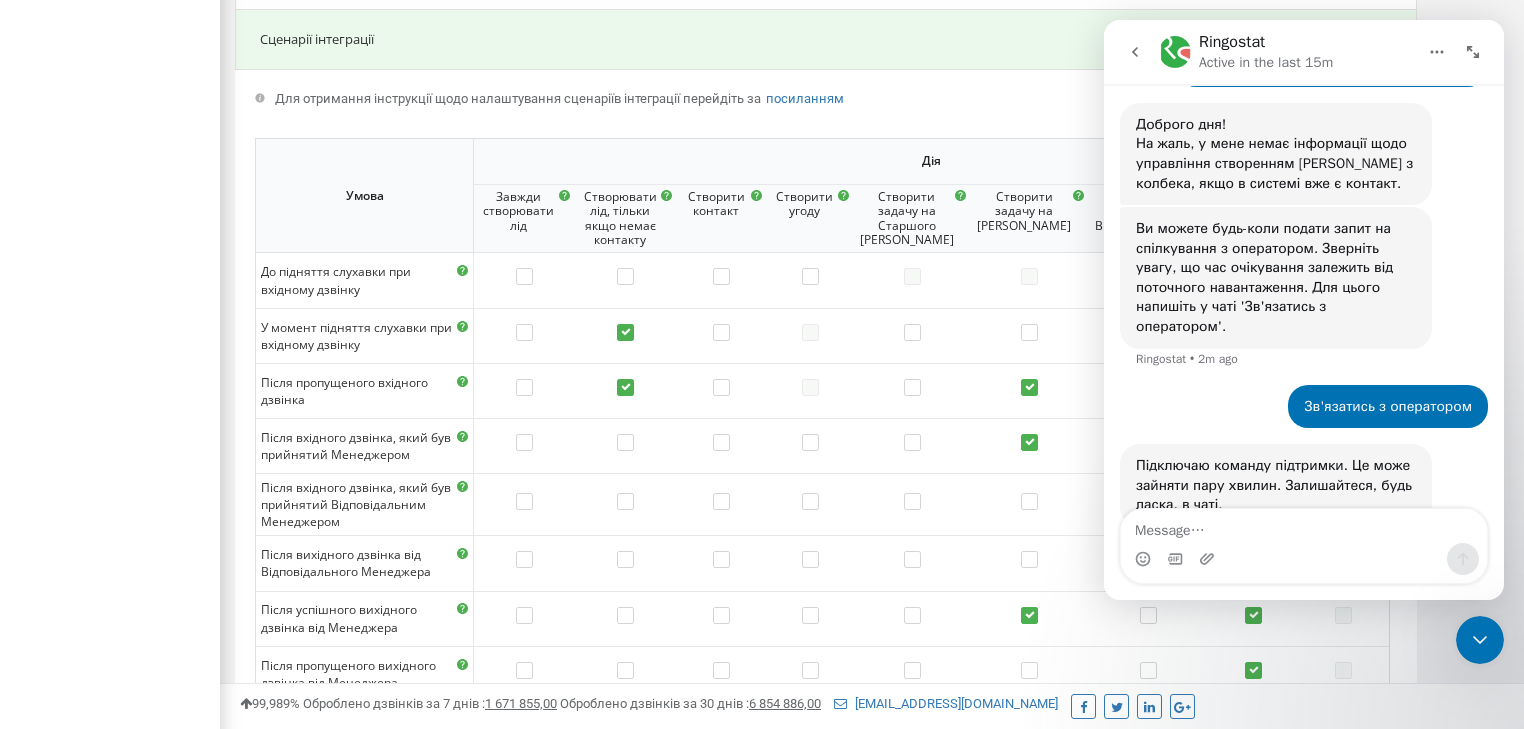 click on "[DOMAIN_NAME] Проєкти [DOMAIN_NAME] Дашборд Центр звернень Аналiтика Mini CRM Маркетплейс інтеграцій Кошти Налаштування" at bounding box center [110, 492] 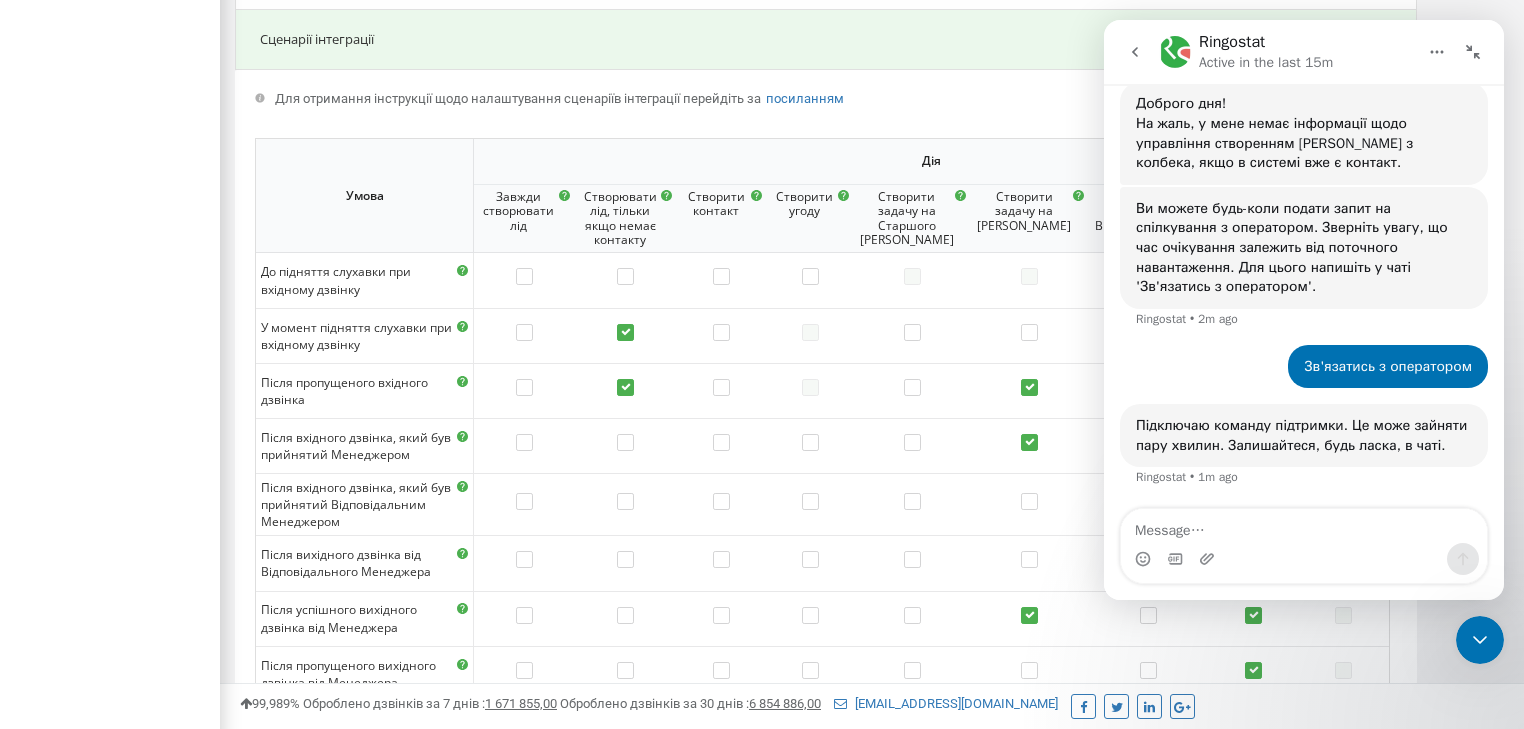 scroll, scrollTop: 338, scrollLeft: 0, axis: vertical 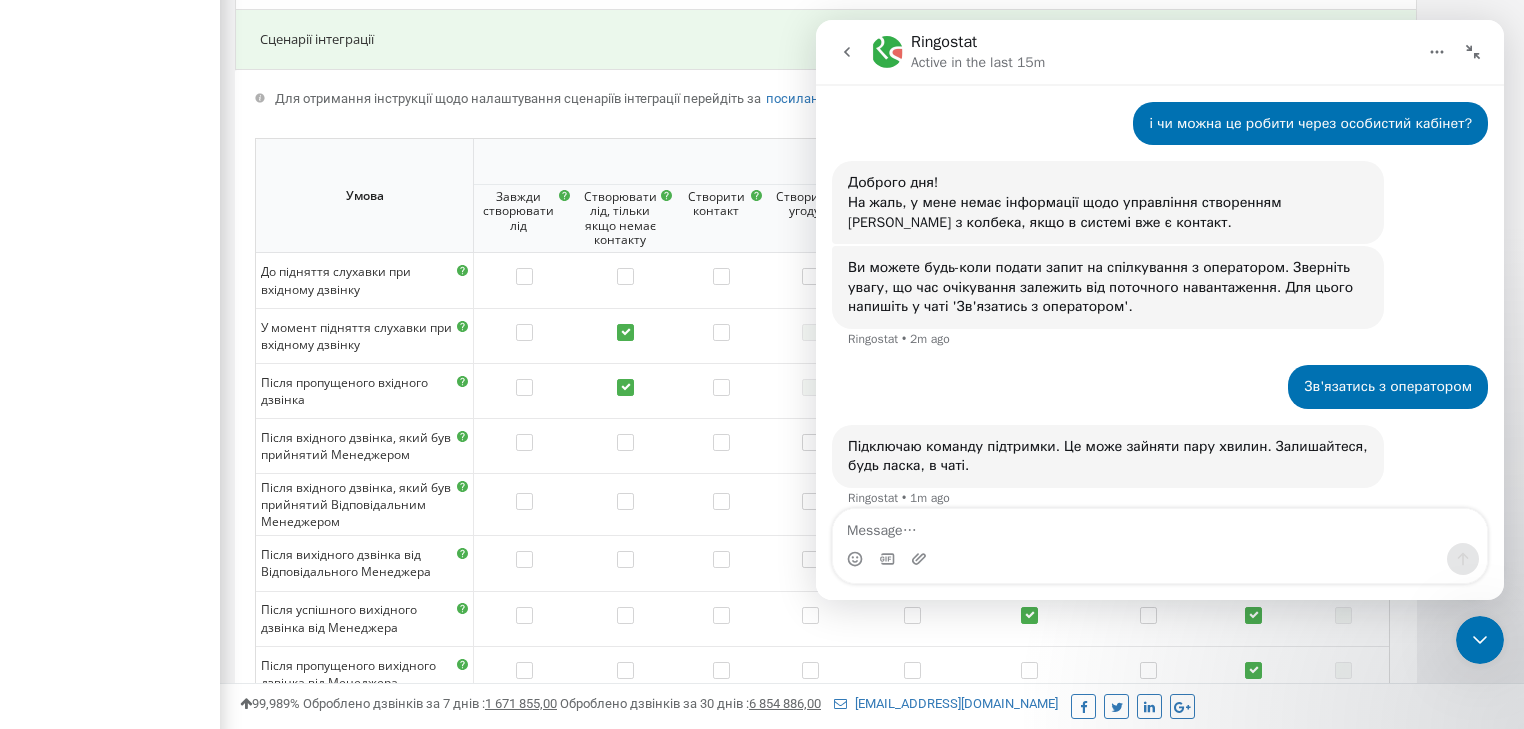 click 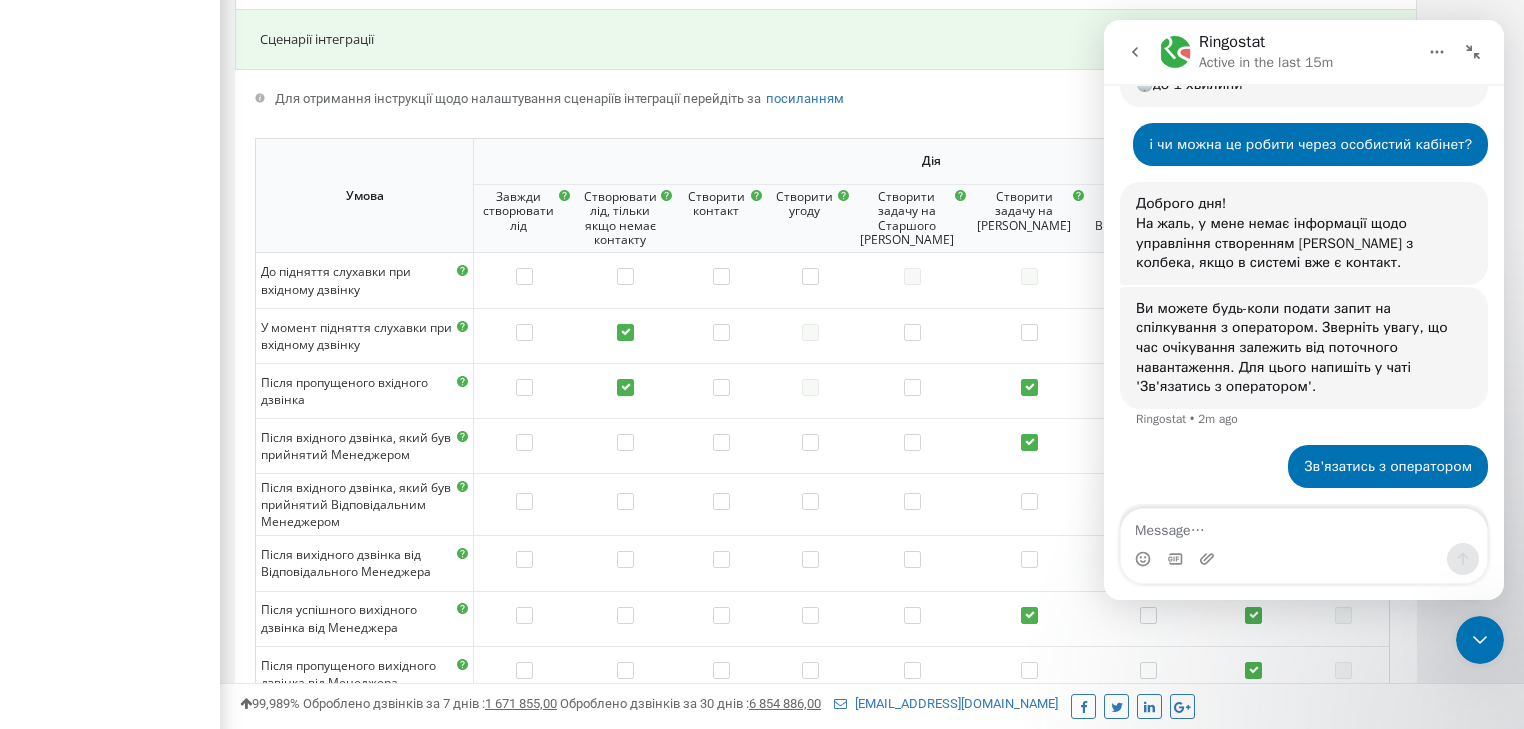scroll, scrollTop: 496, scrollLeft: 0, axis: vertical 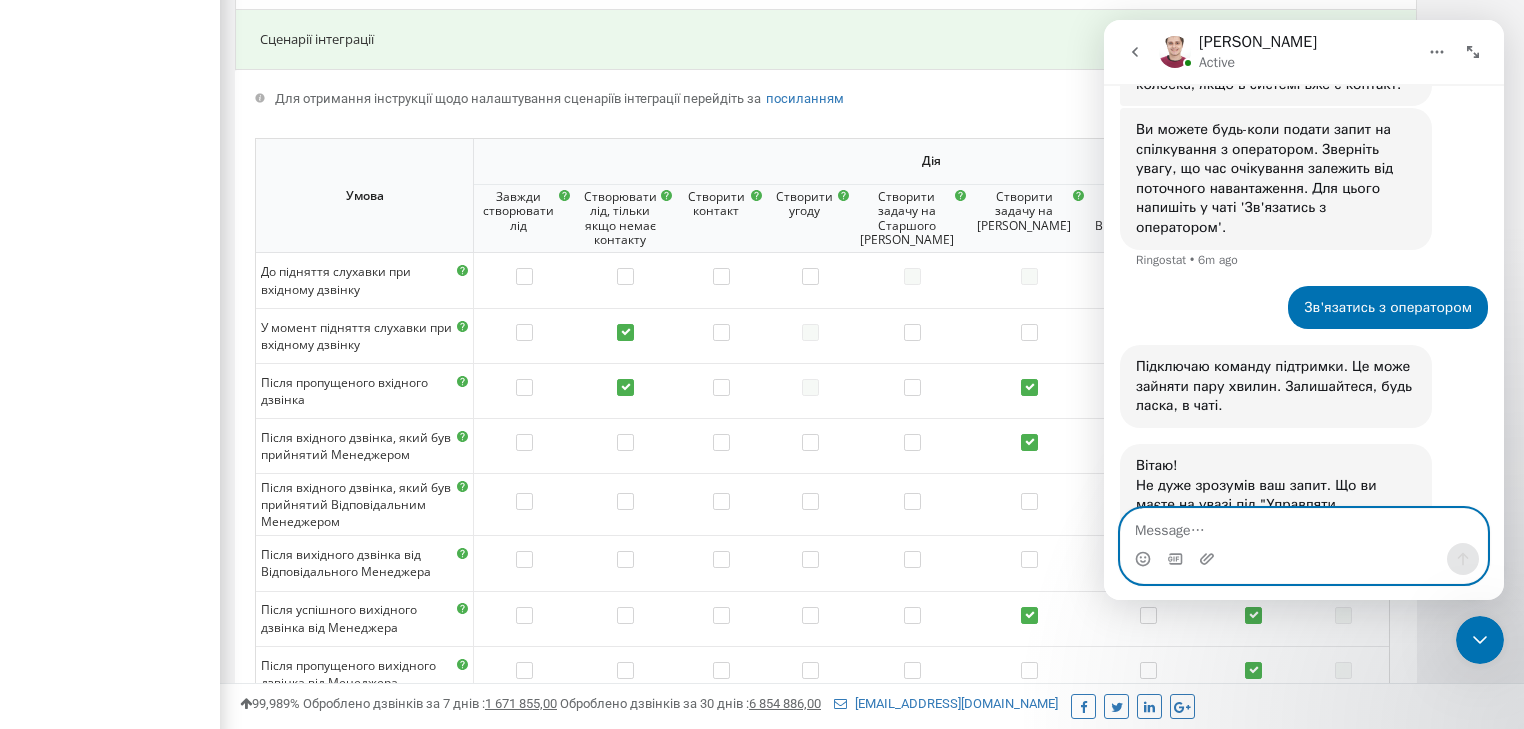click at bounding box center (1304, 526) 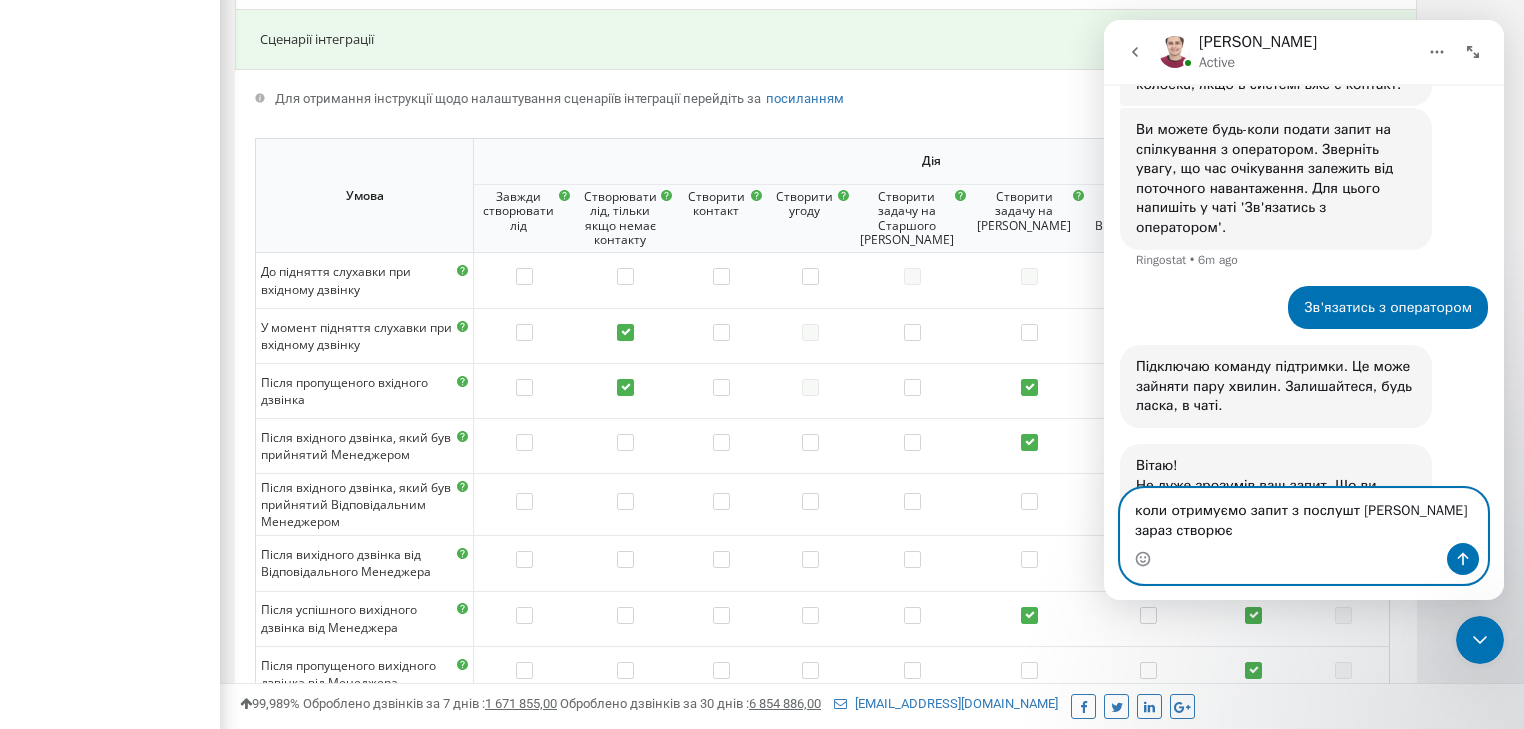 scroll, scrollTop: 615, scrollLeft: 0, axis: vertical 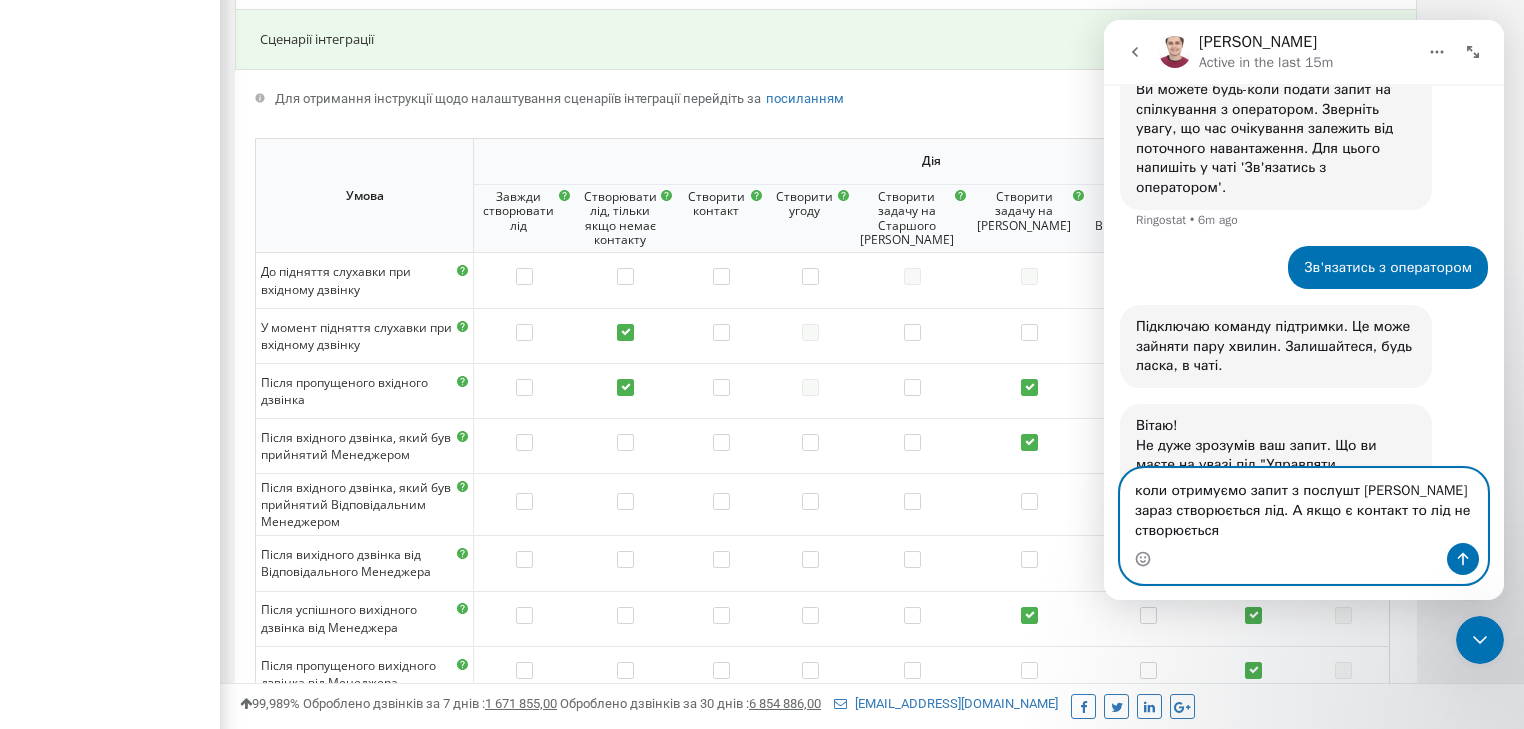 type on "коли отримуємо запит з послушт [PERSON_NAME] зараз створюється лід. А якщо є контакт то лід не створюється" 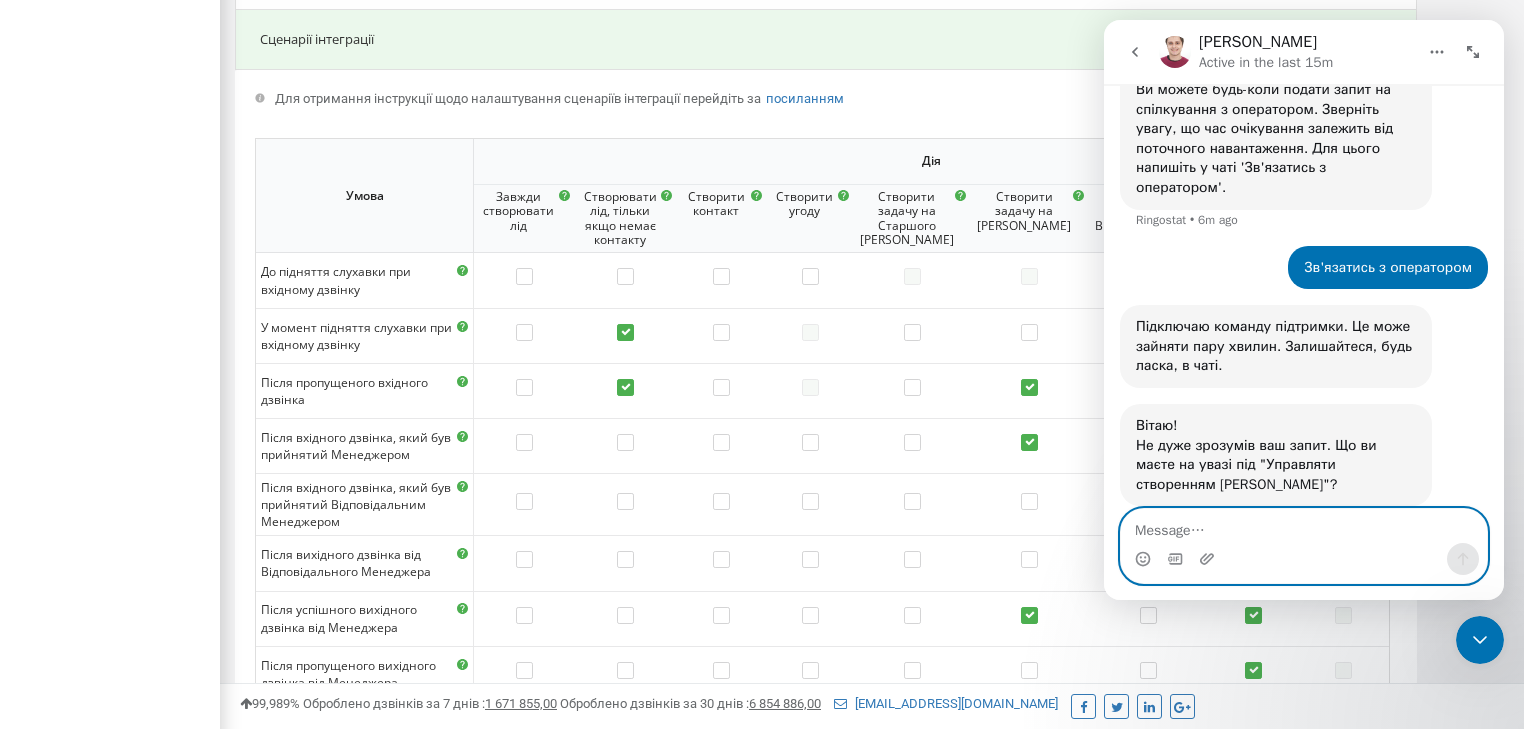 scroll, scrollTop: 694, scrollLeft: 0, axis: vertical 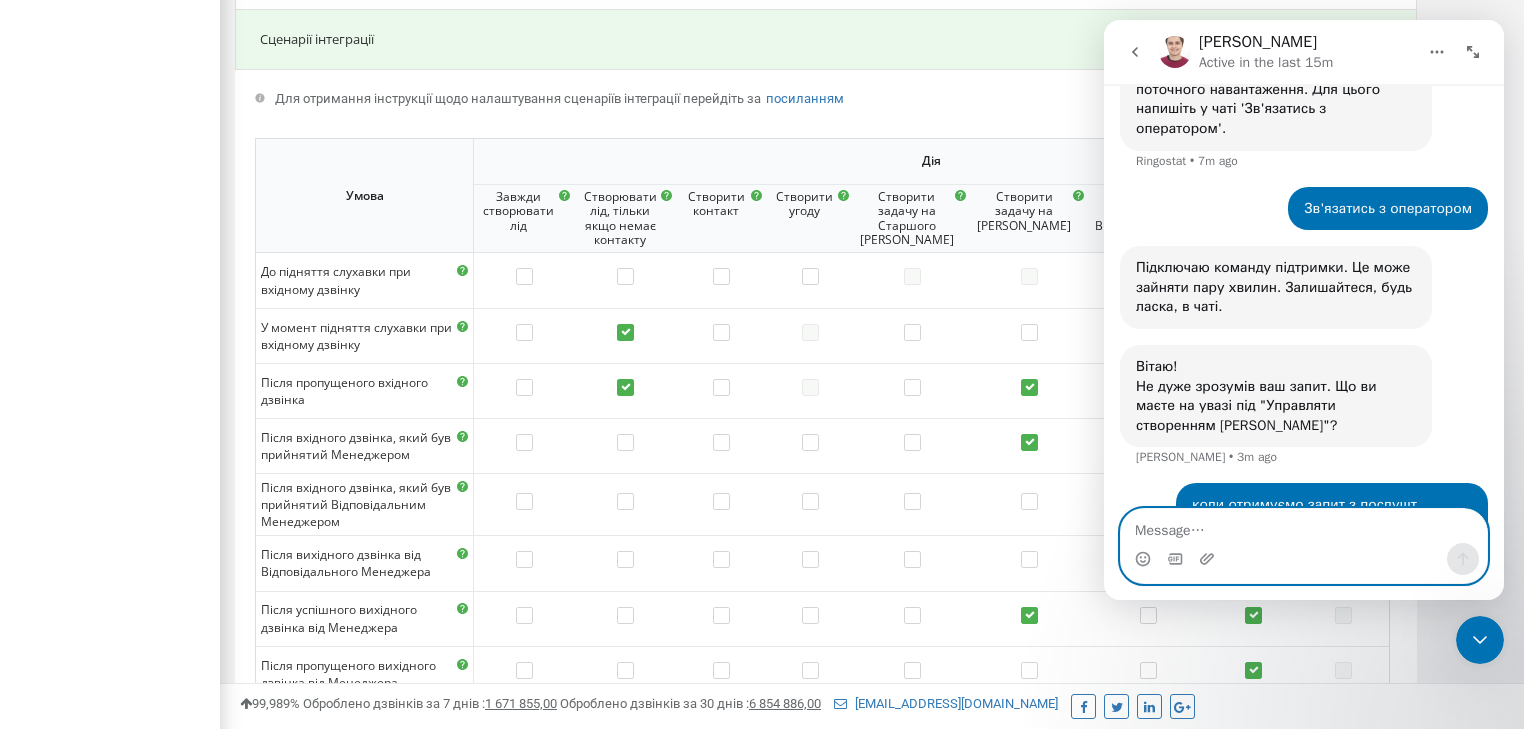 click at bounding box center [1304, 526] 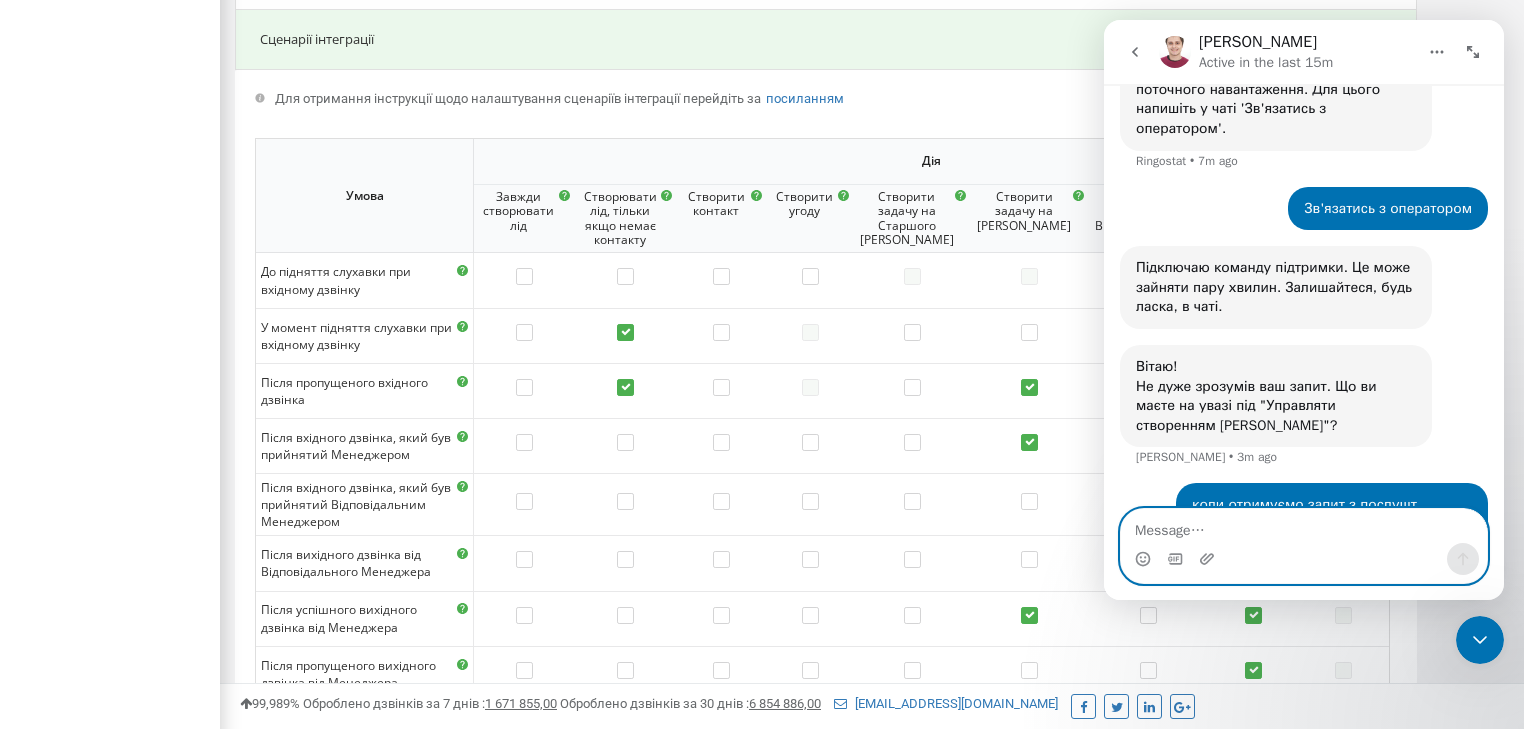 click at bounding box center [1304, 526] 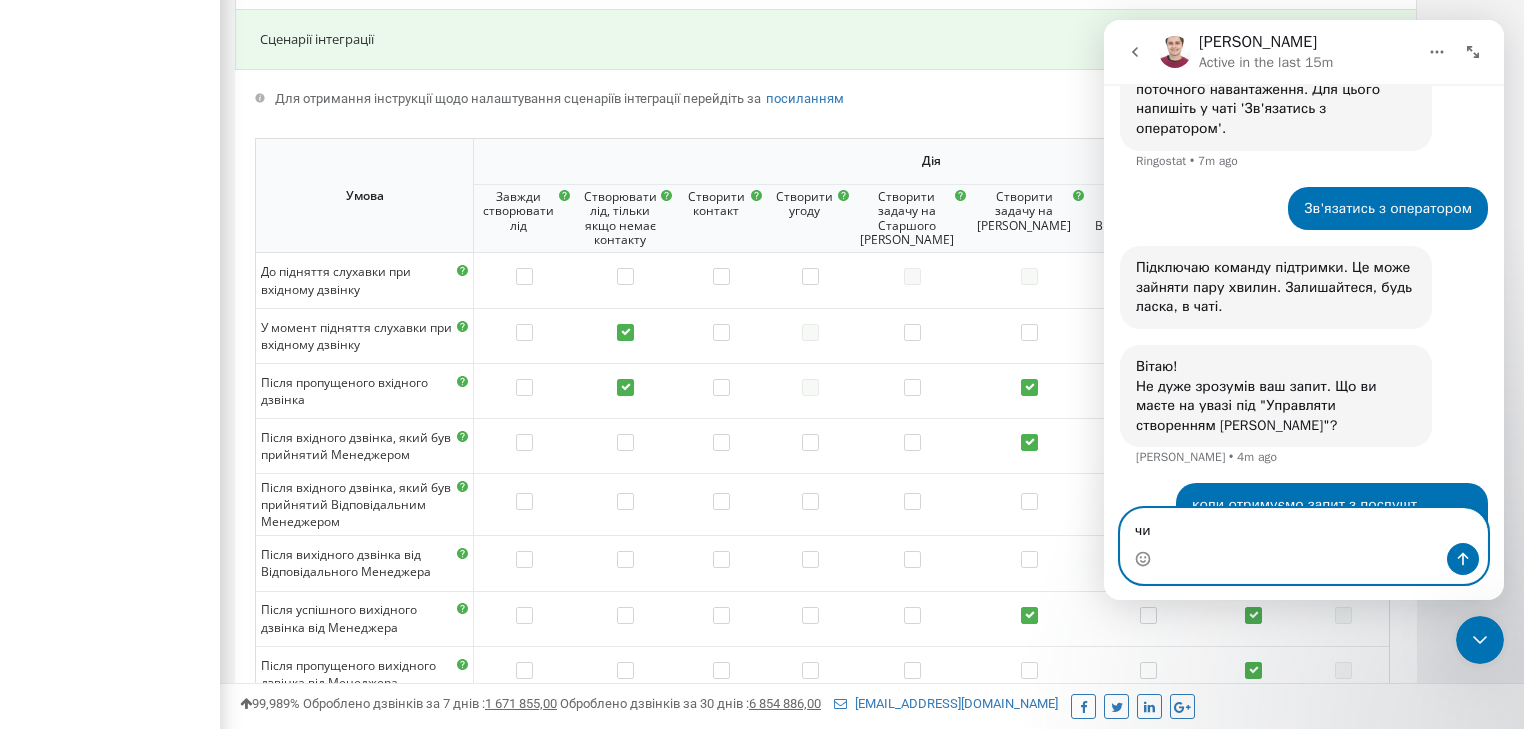 type on "ч" 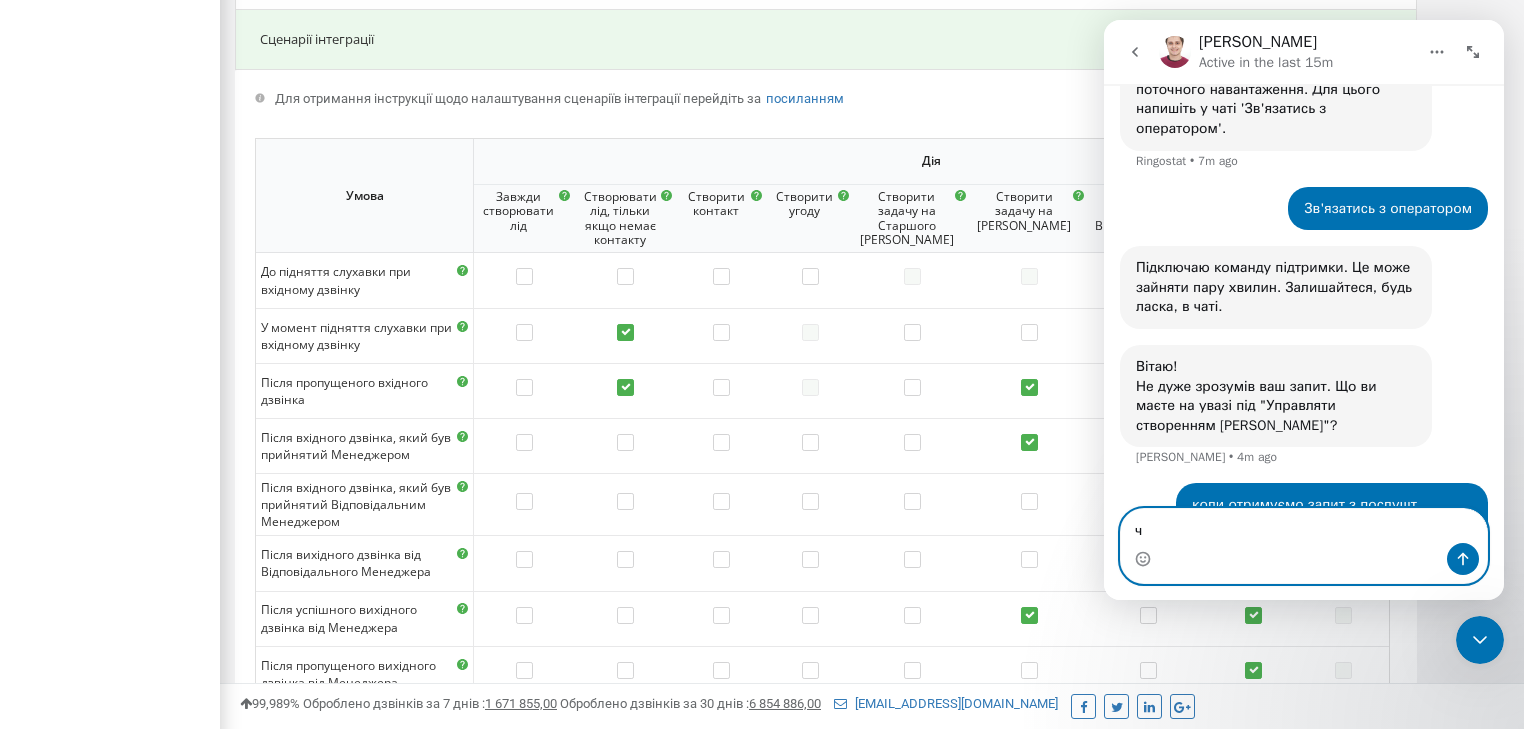 type 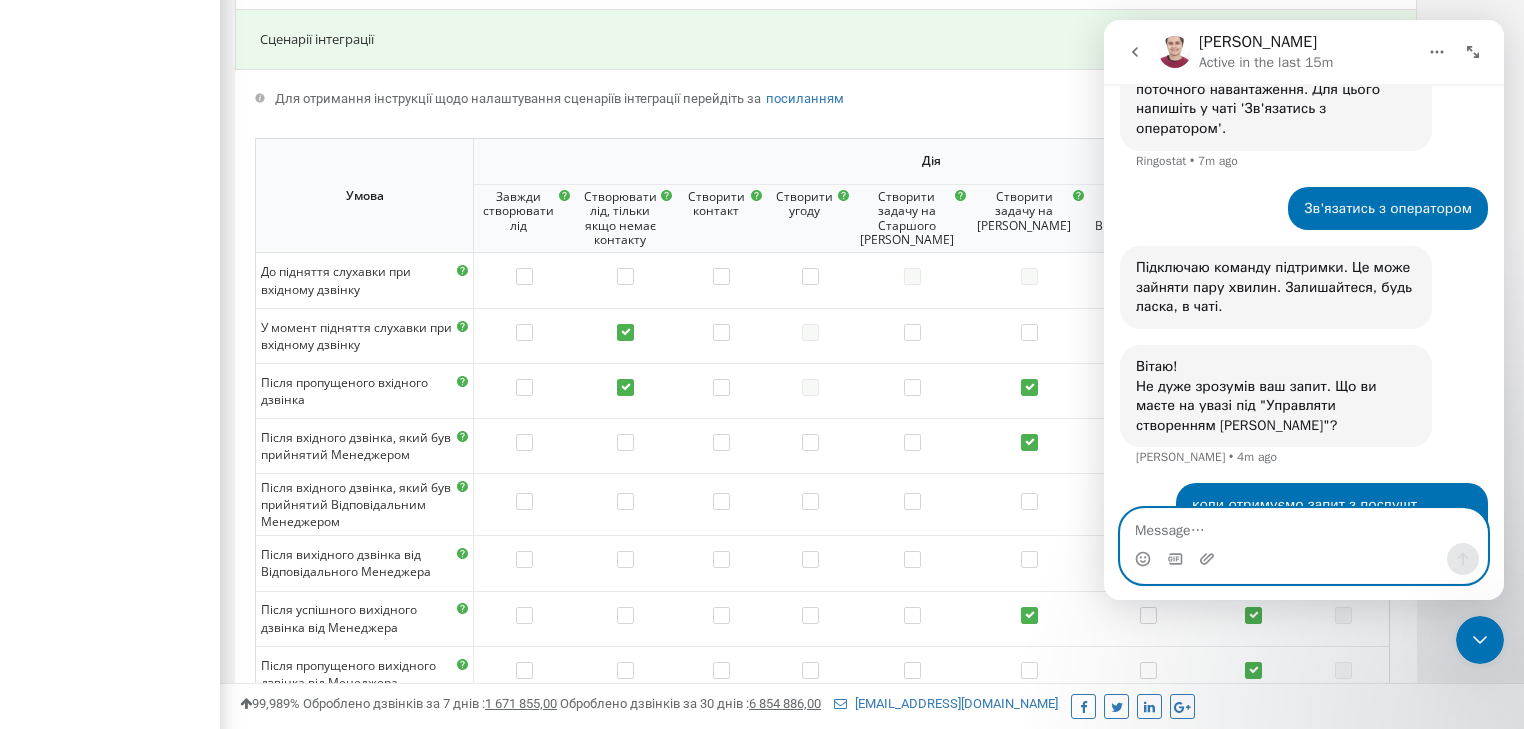 click at bounding box center [1304, 526] 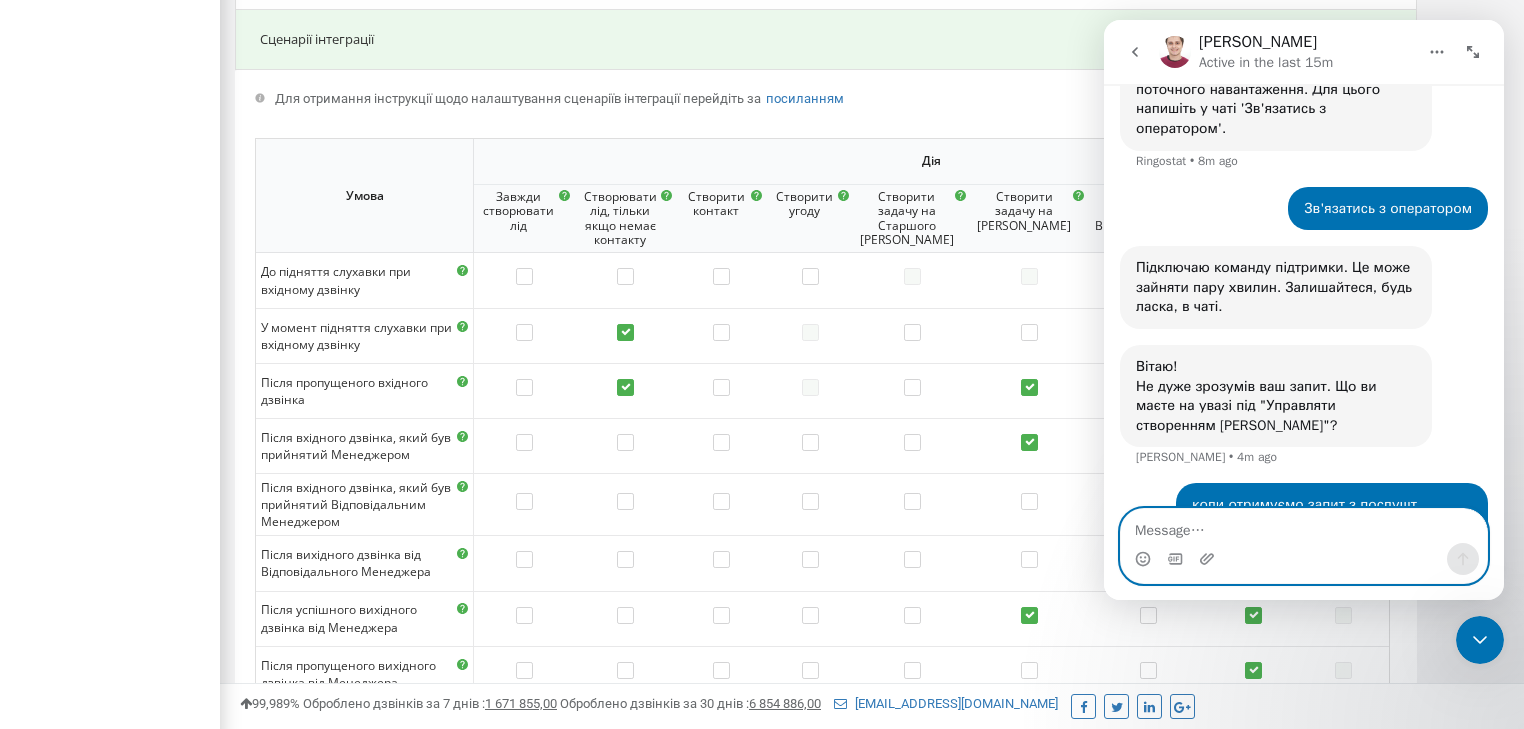 click at bounding box center (1304, 526) 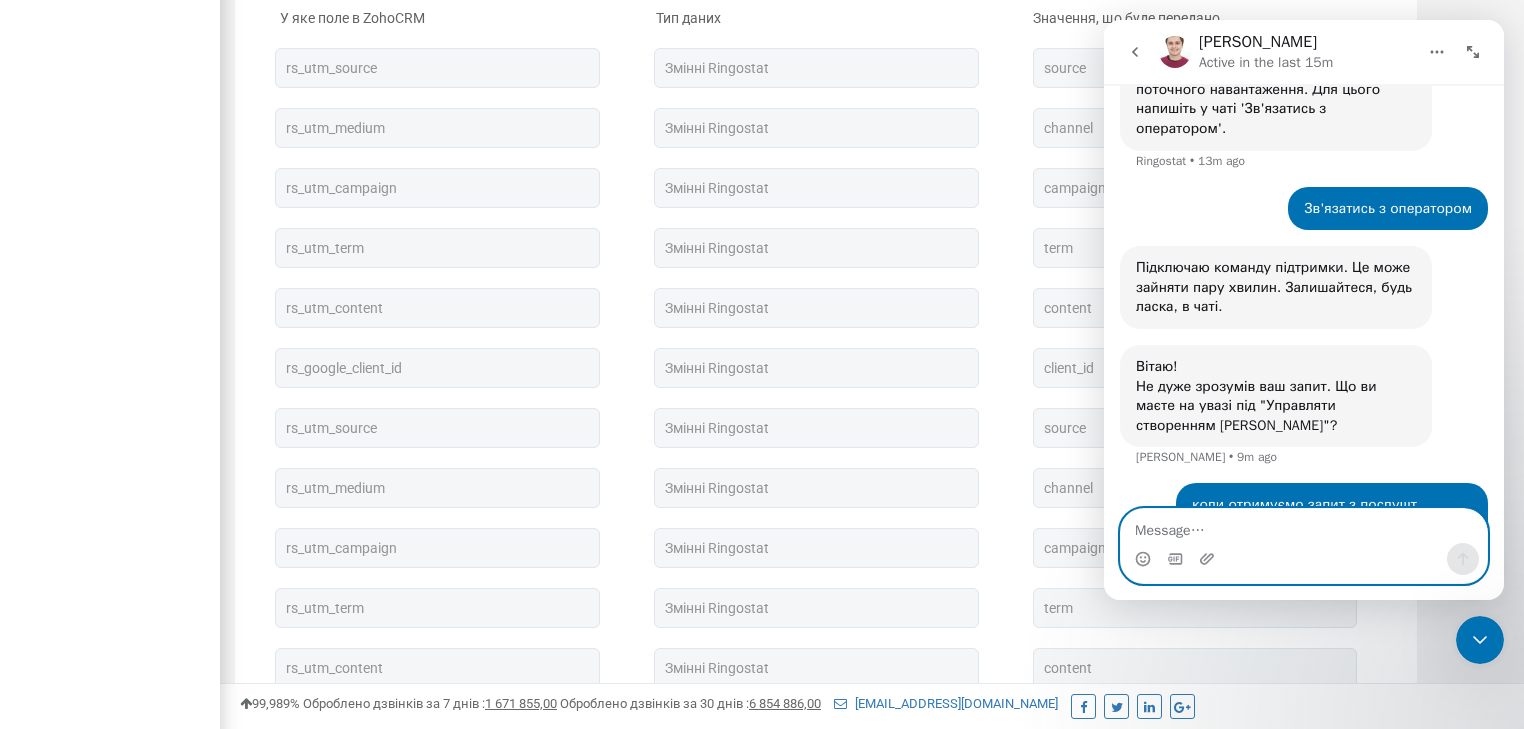 scroll, scrollTop: 2652, scrollLeft: 0, axis: vertical 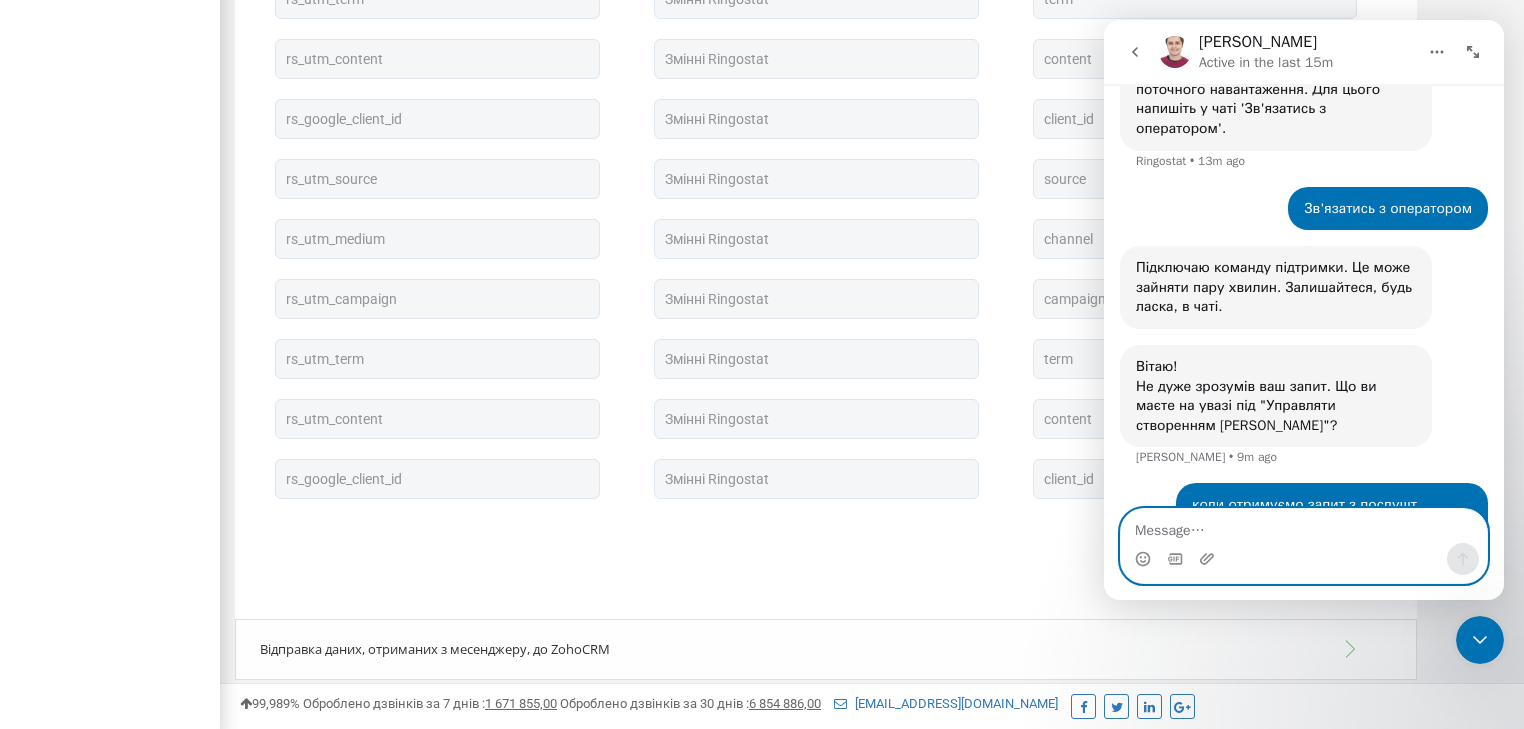 click at bounding box center (1304, 526) 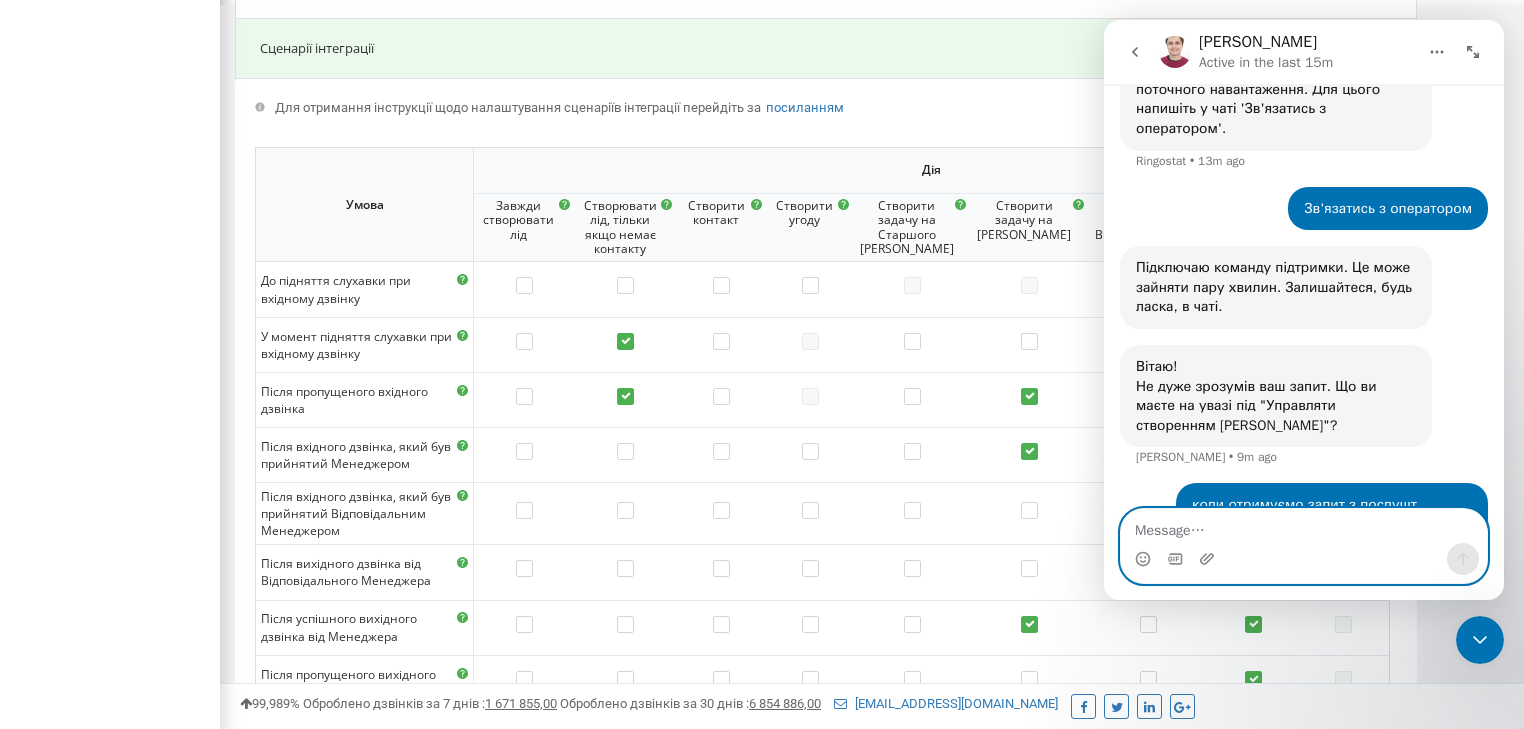 scroll, scrollTop: 1196, scrollLeft: 0, axis: vertical 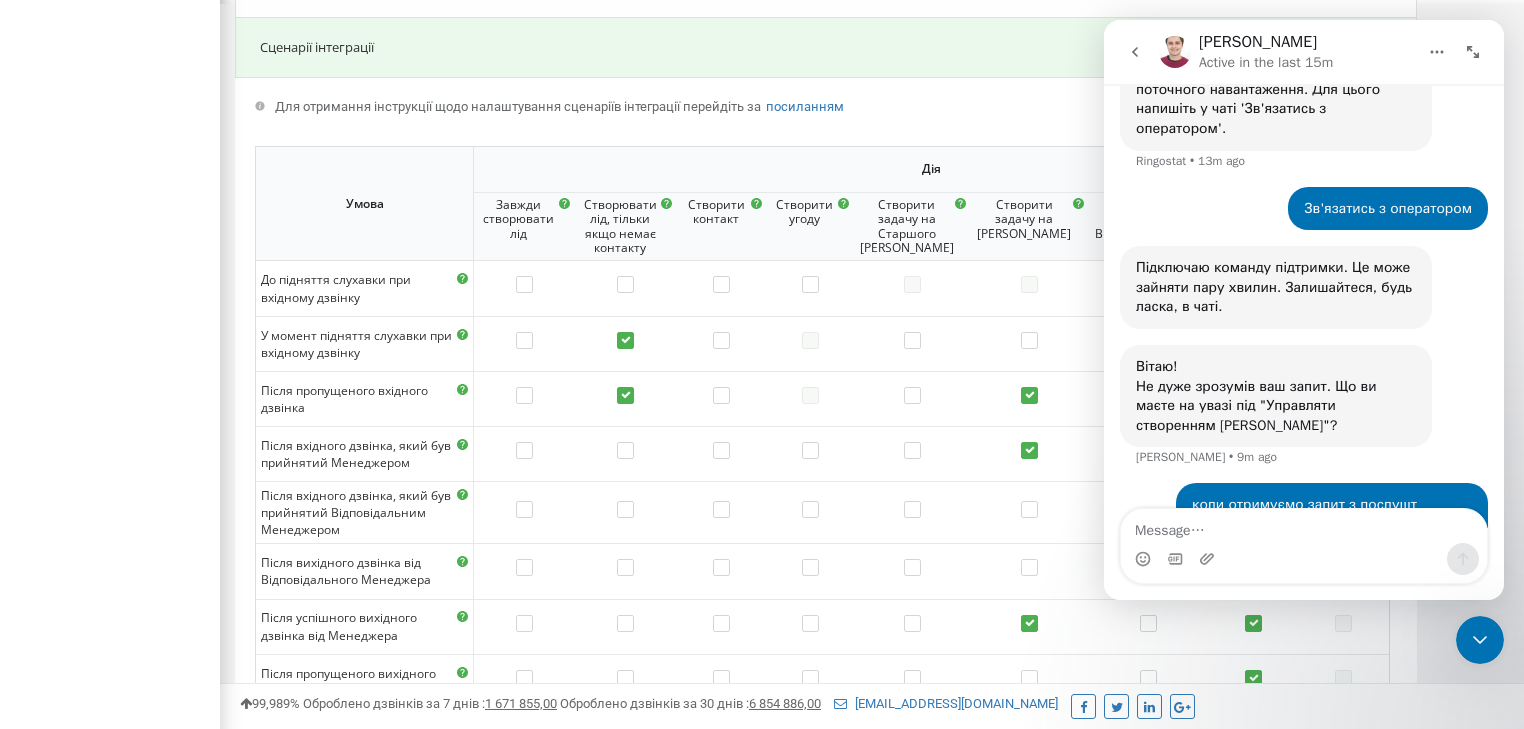 click 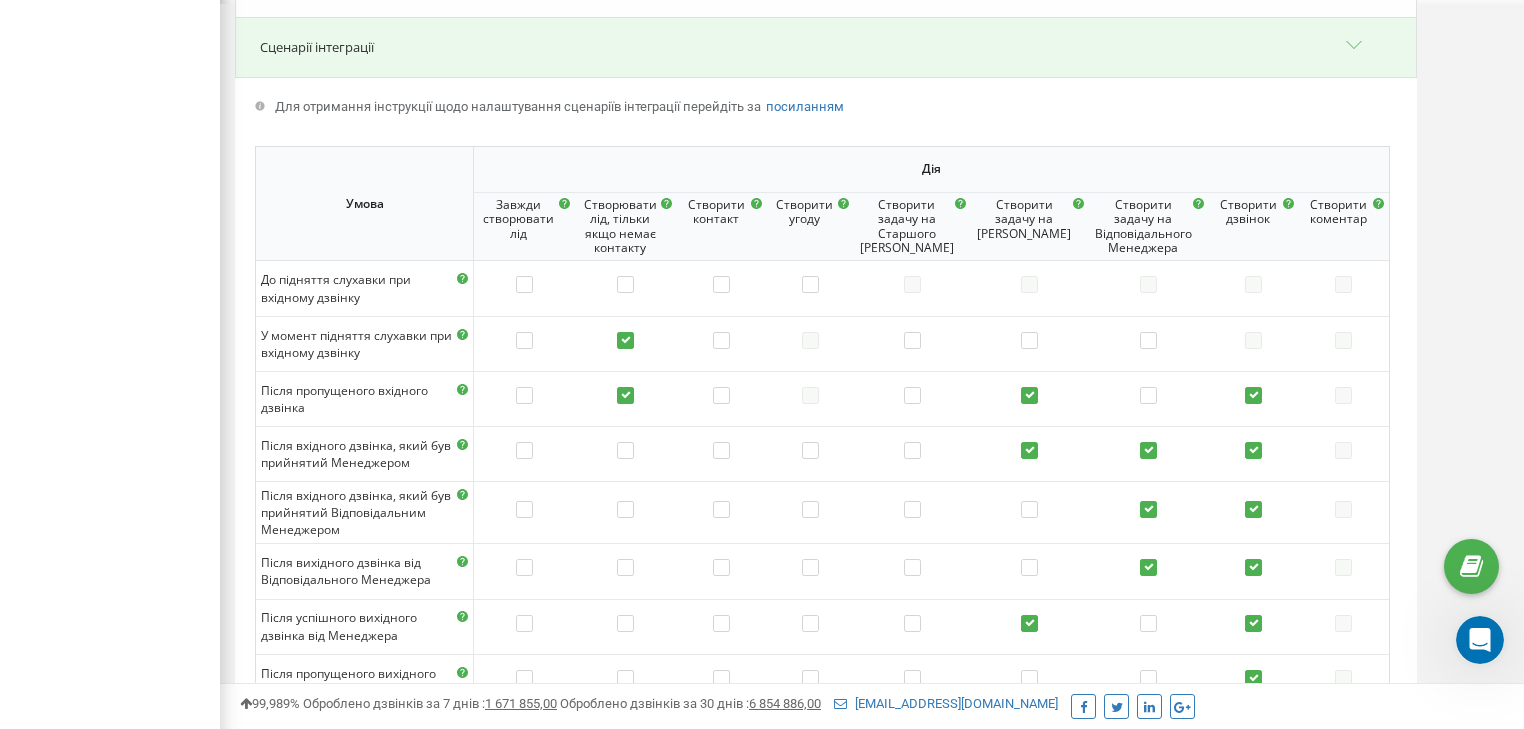 scroll, scrollTop: 0, scrollLeft: 0, axis: both 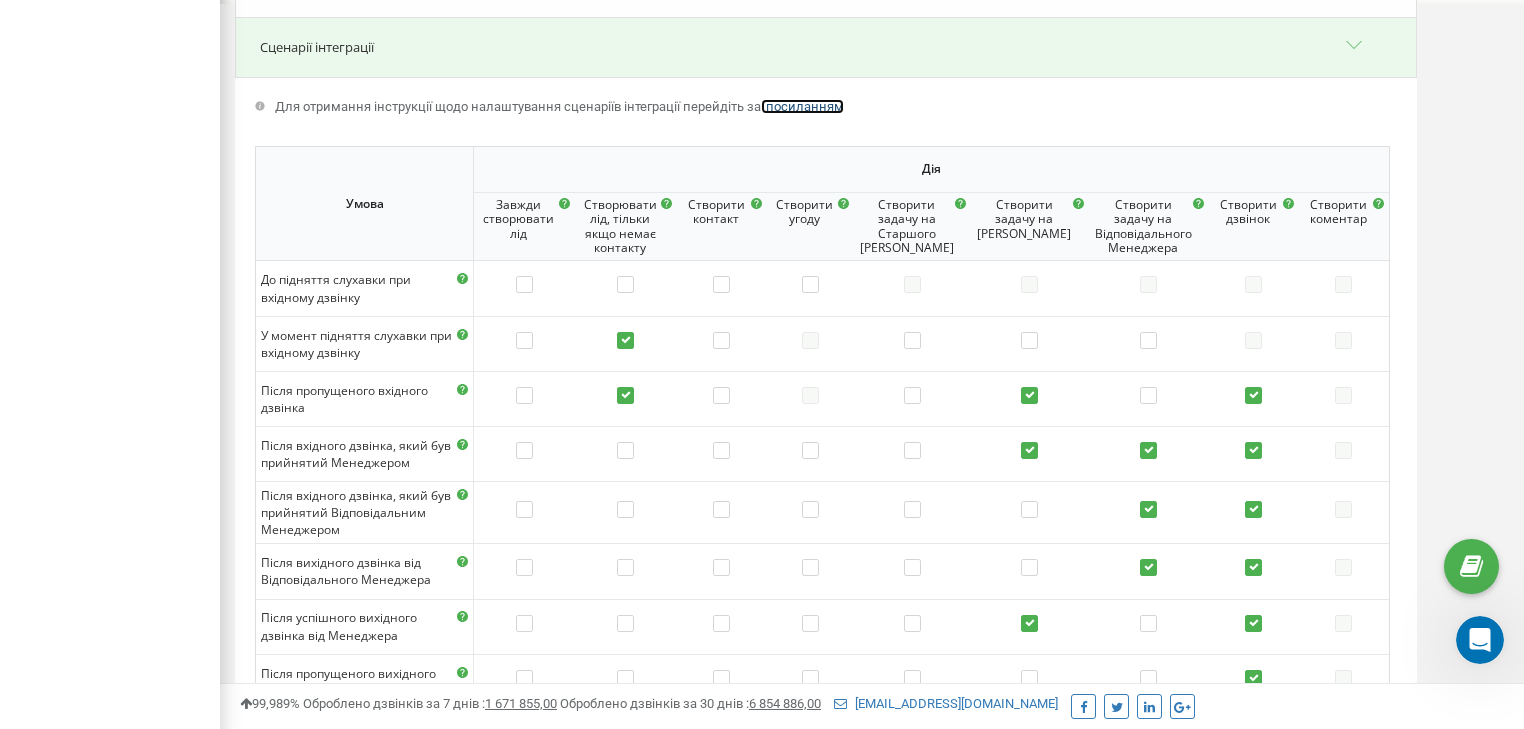 click on "посиланням" at bounding box center (805, 106) 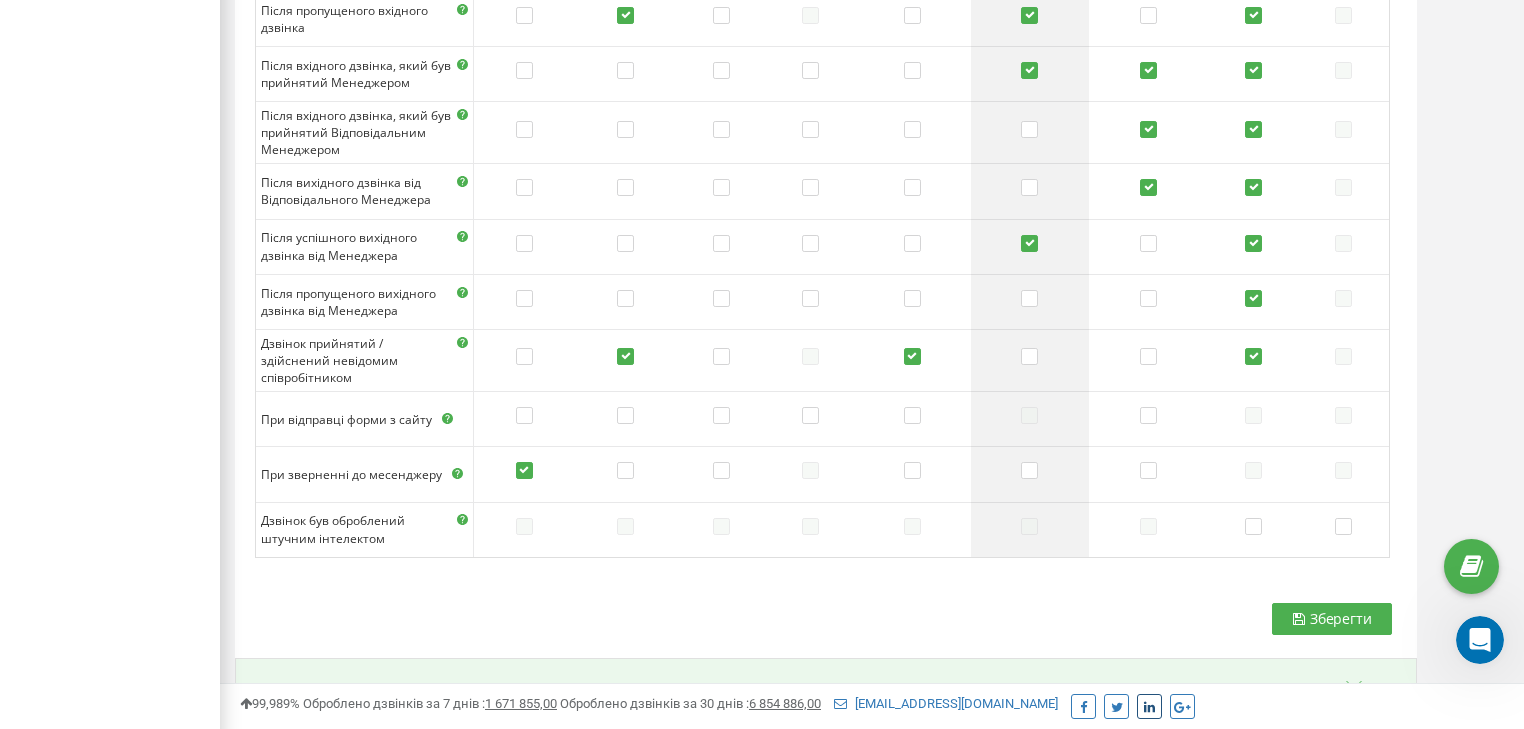 scroll, scrollTop: 1577, scrollLeft: 0, axis: vertical 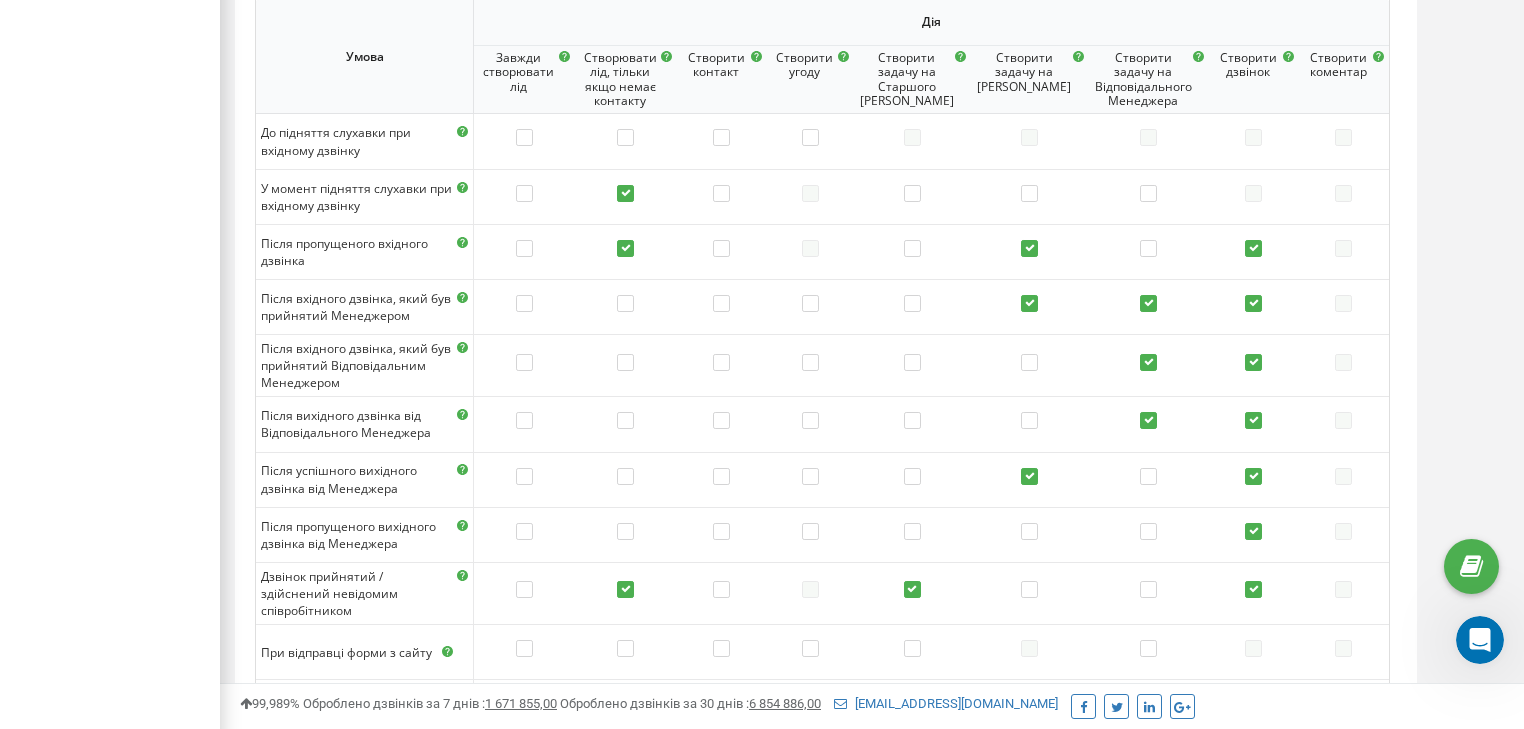 click at bounding box center [1480, 640] 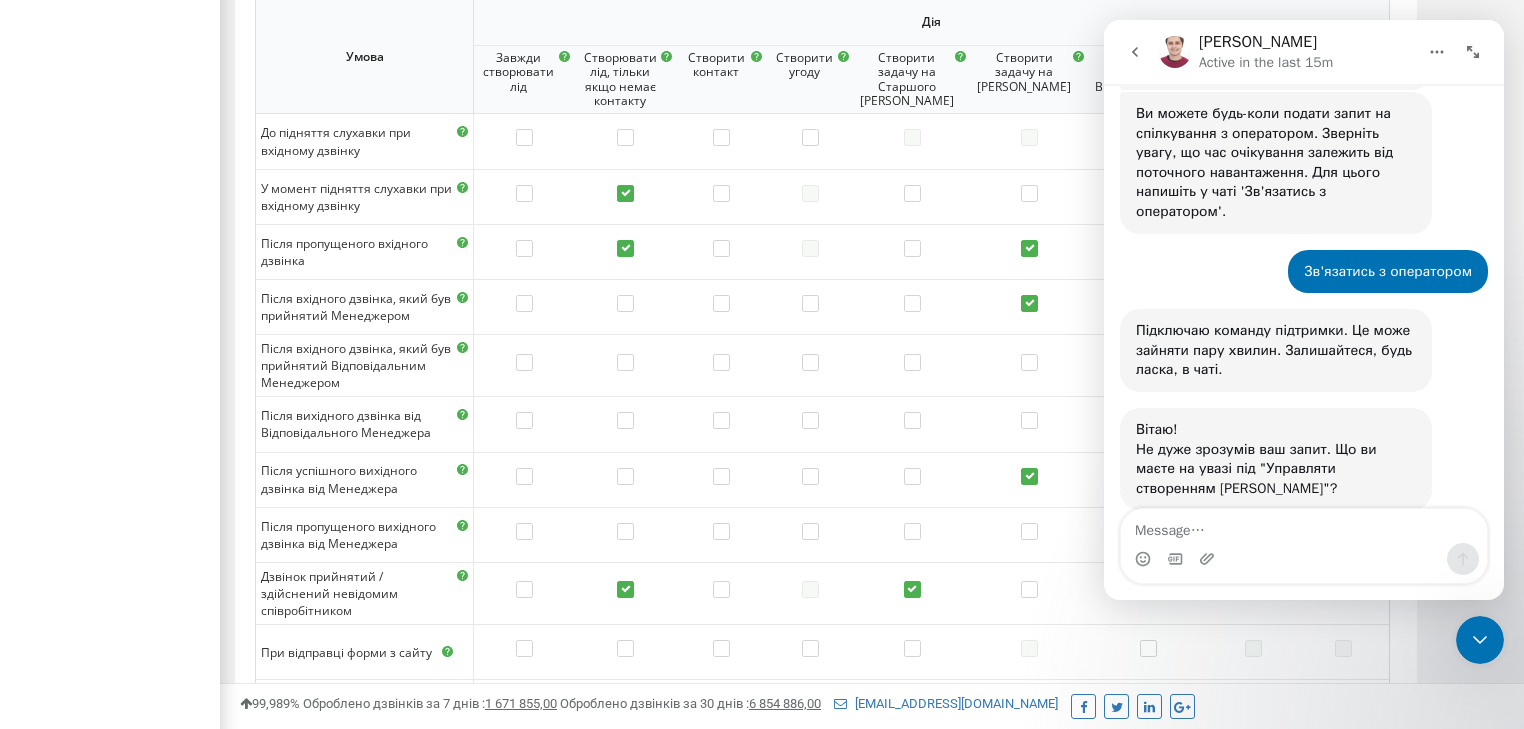 scroll, scrollTop: 674, scrollLeft: 0, axis: vertical 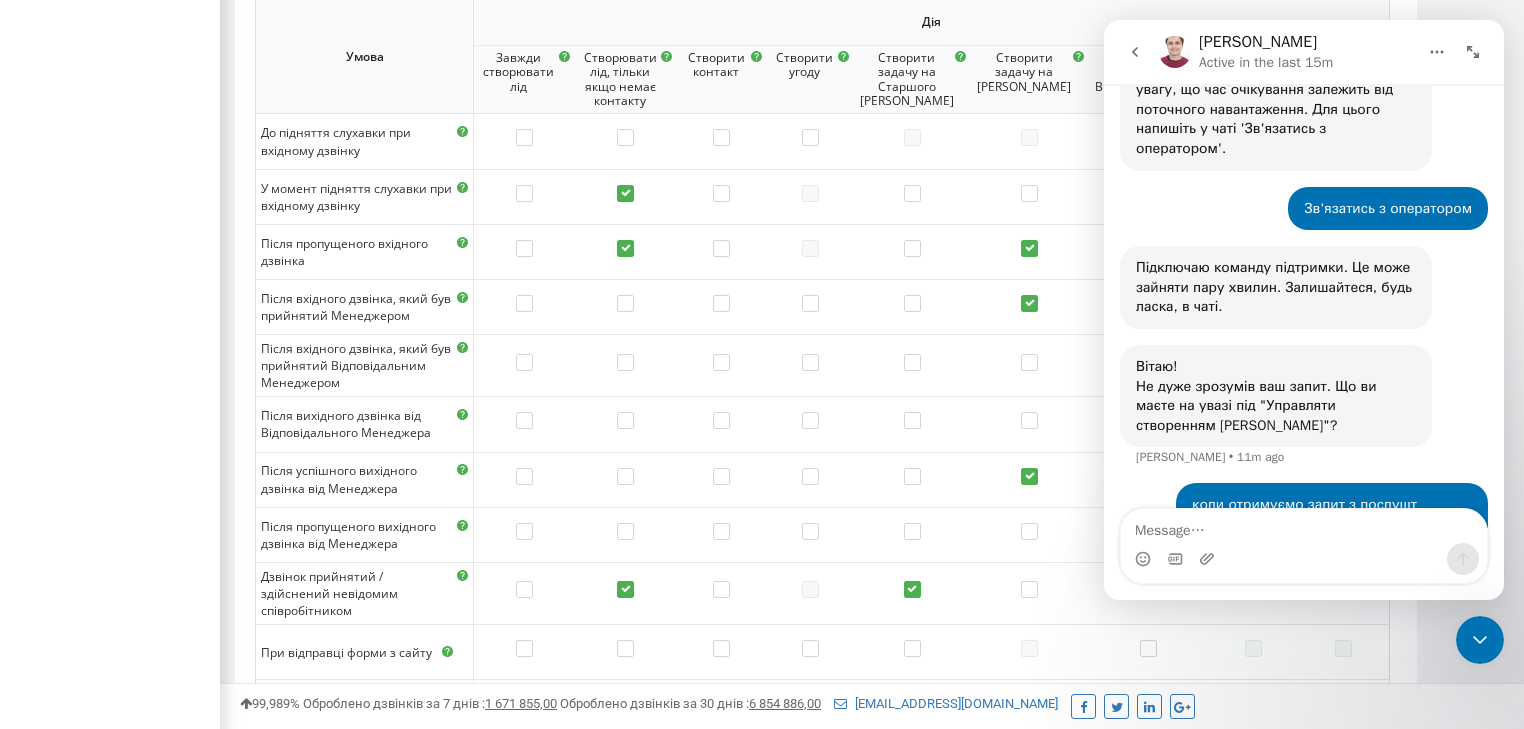 click at bounding box center [1304, 526] 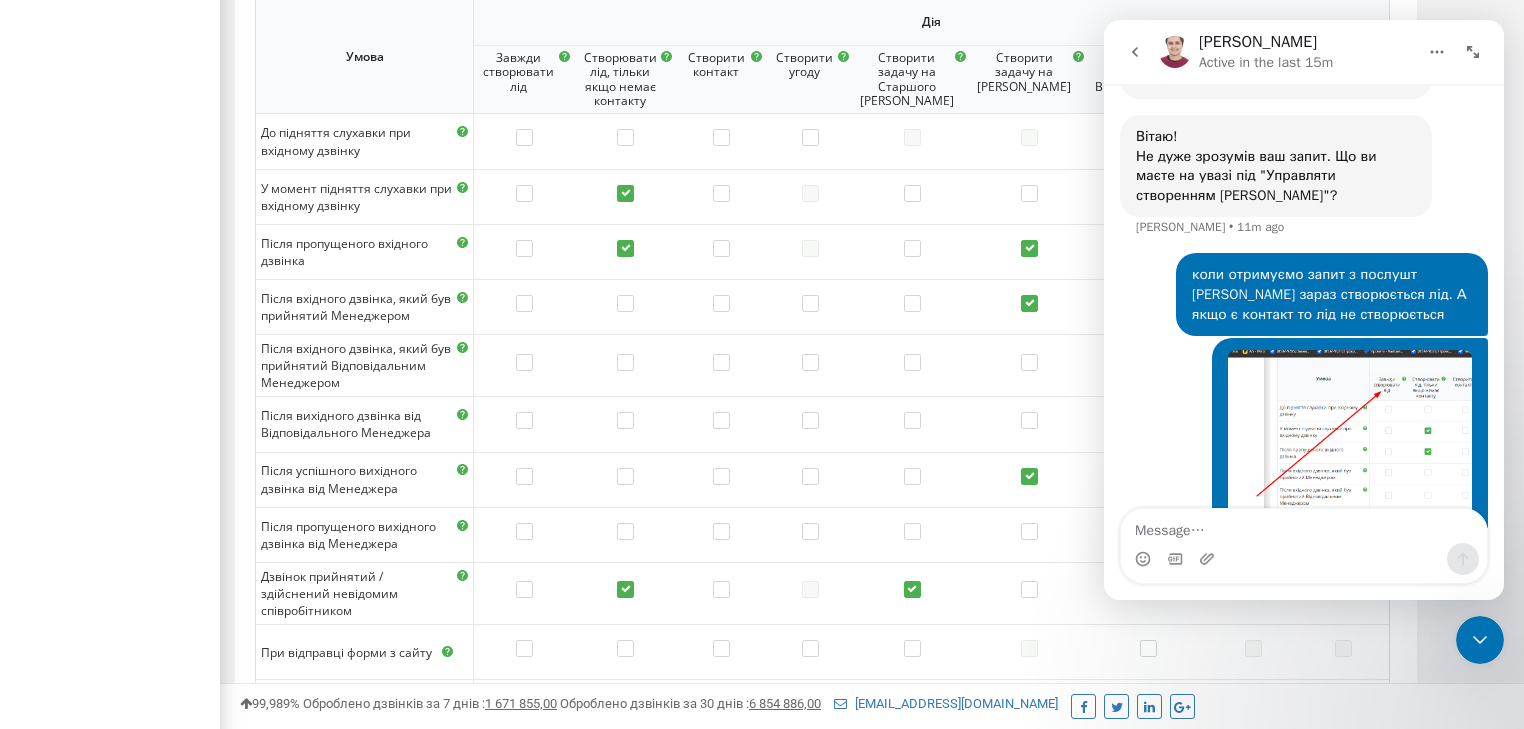 scroll, scrollTop: 968, scrollLeft: 0, axis: vertical 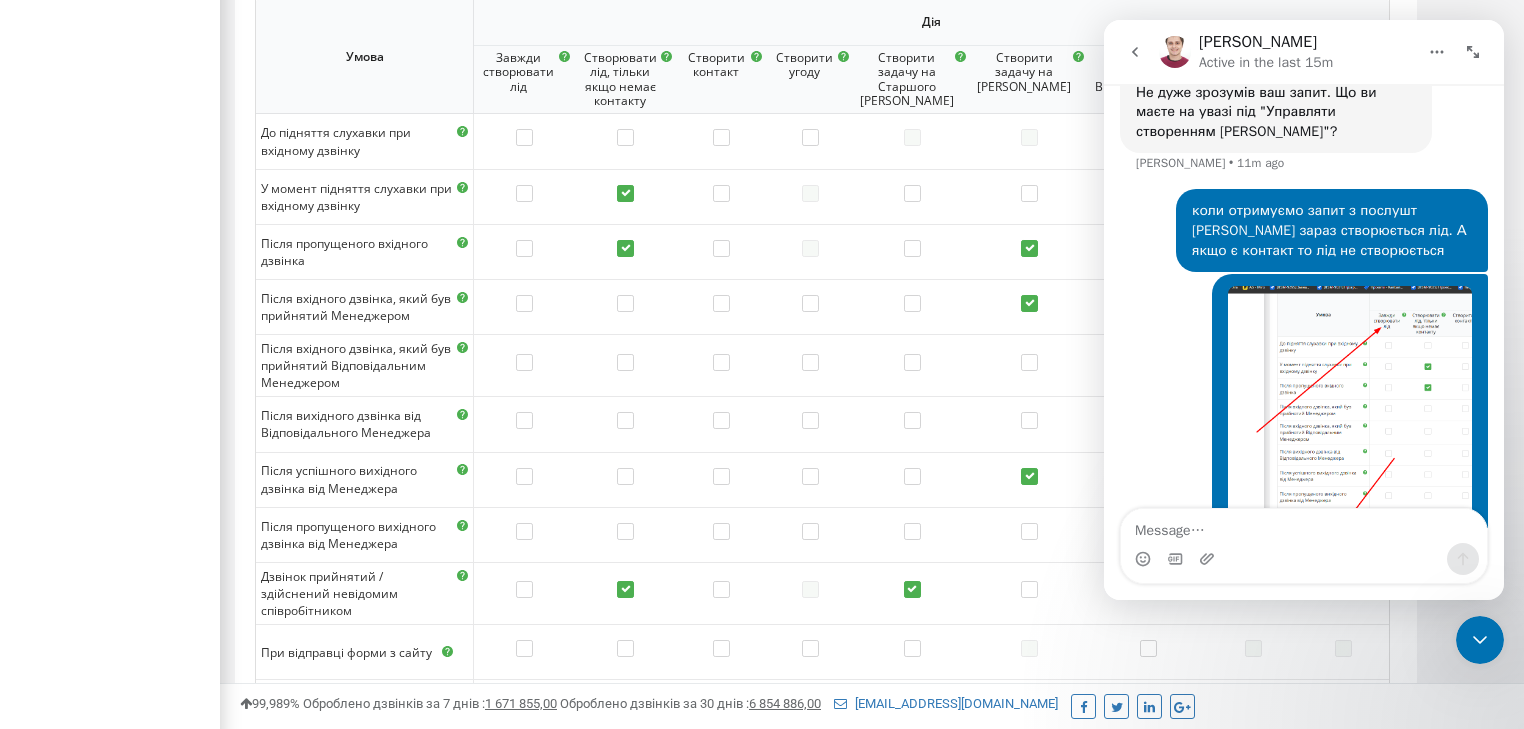 type on "о" 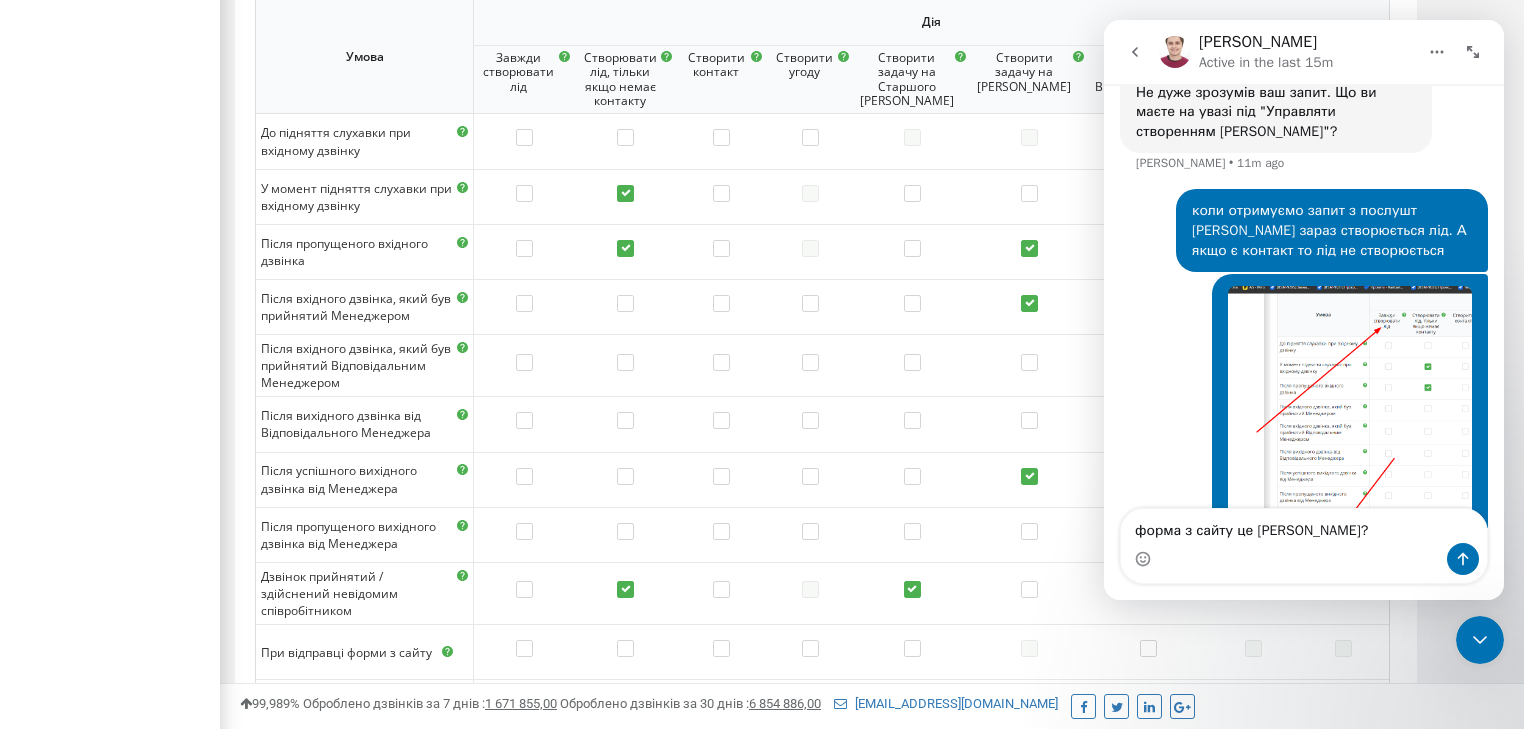 type on "форма з сайту це [PERSON_NAME]?" 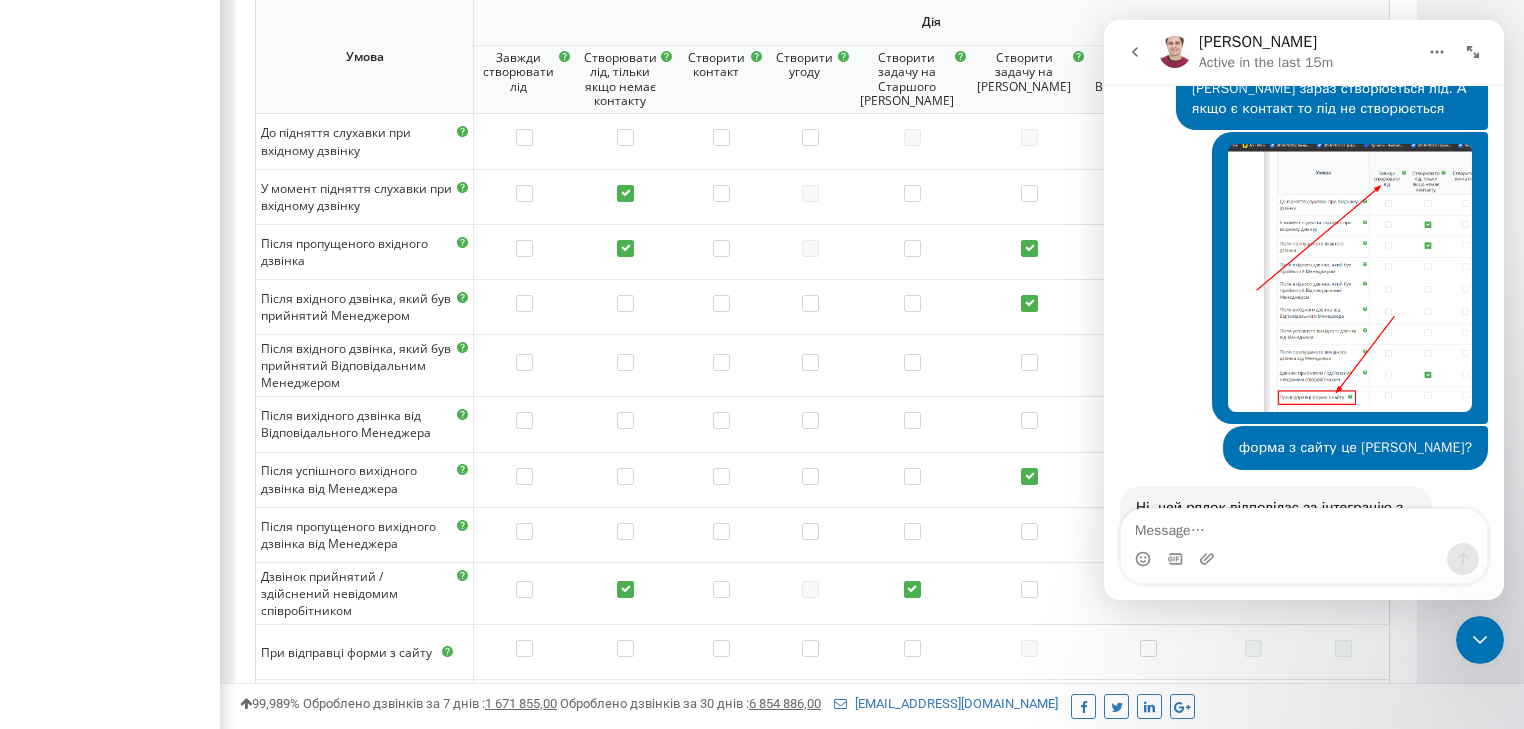 scroll, scrollTop: 1132, scrollLeft: 0, axis: vertical 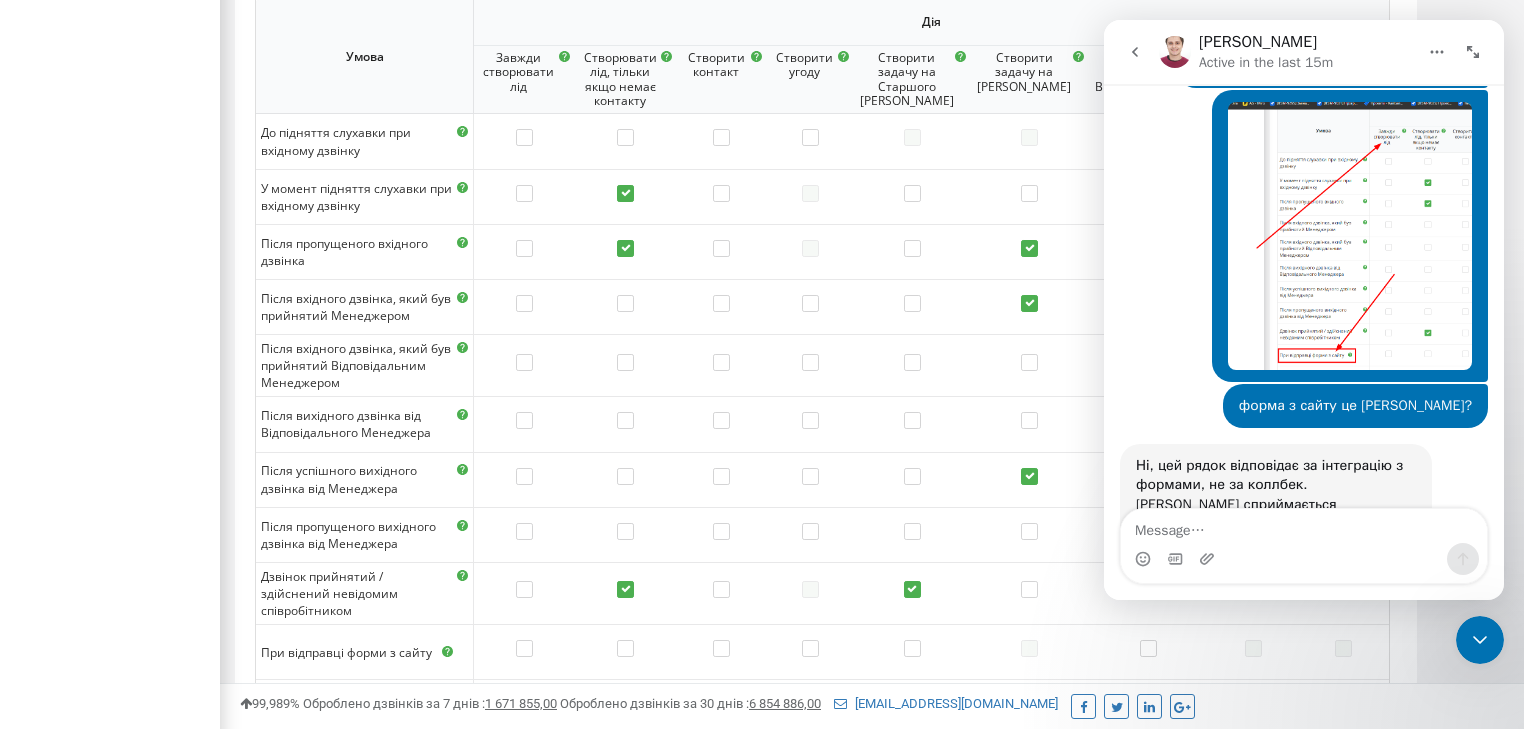 click at bounding box center (1304, 526) 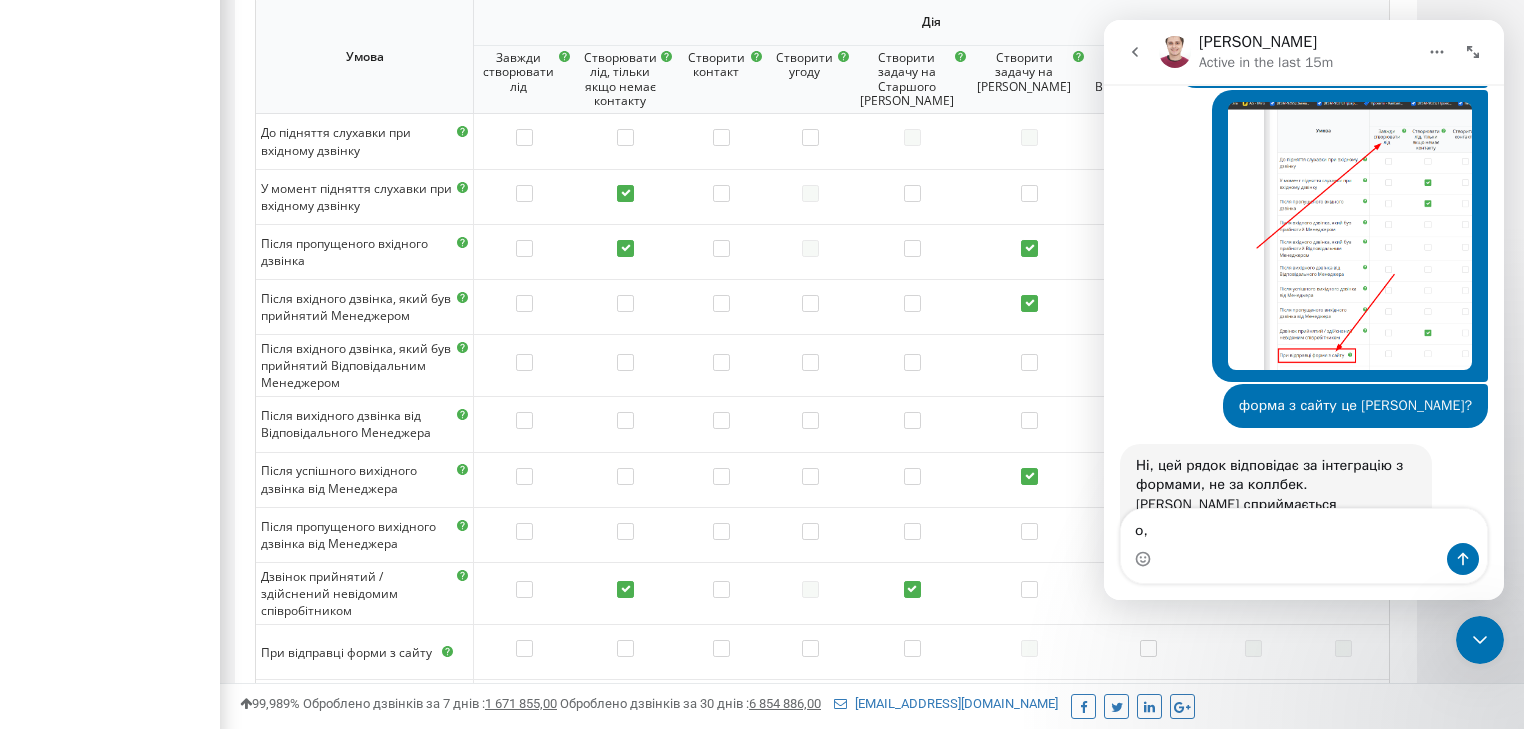 type on "о" 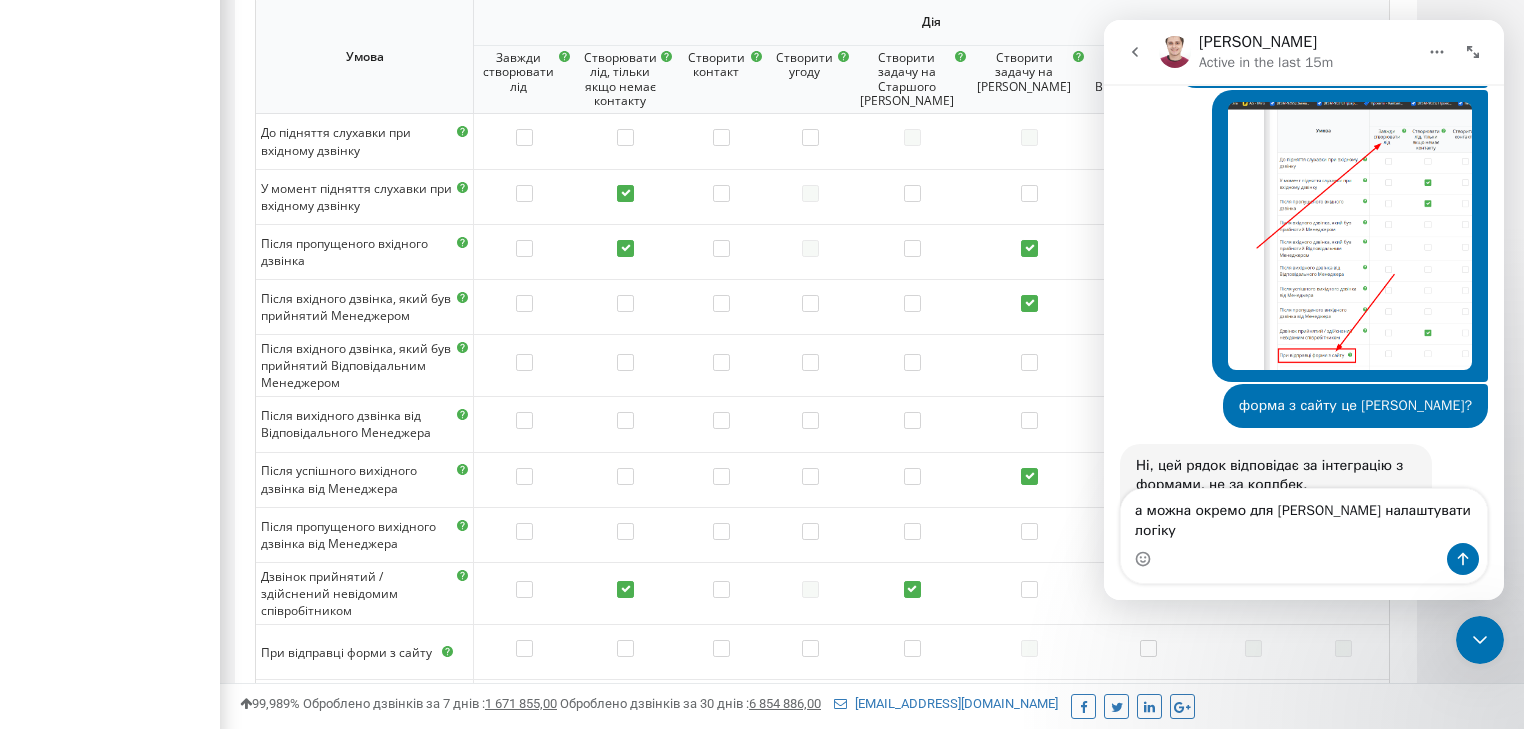 type on "а можна окремо для [PERSON_NAME] налаштувати логіку?" 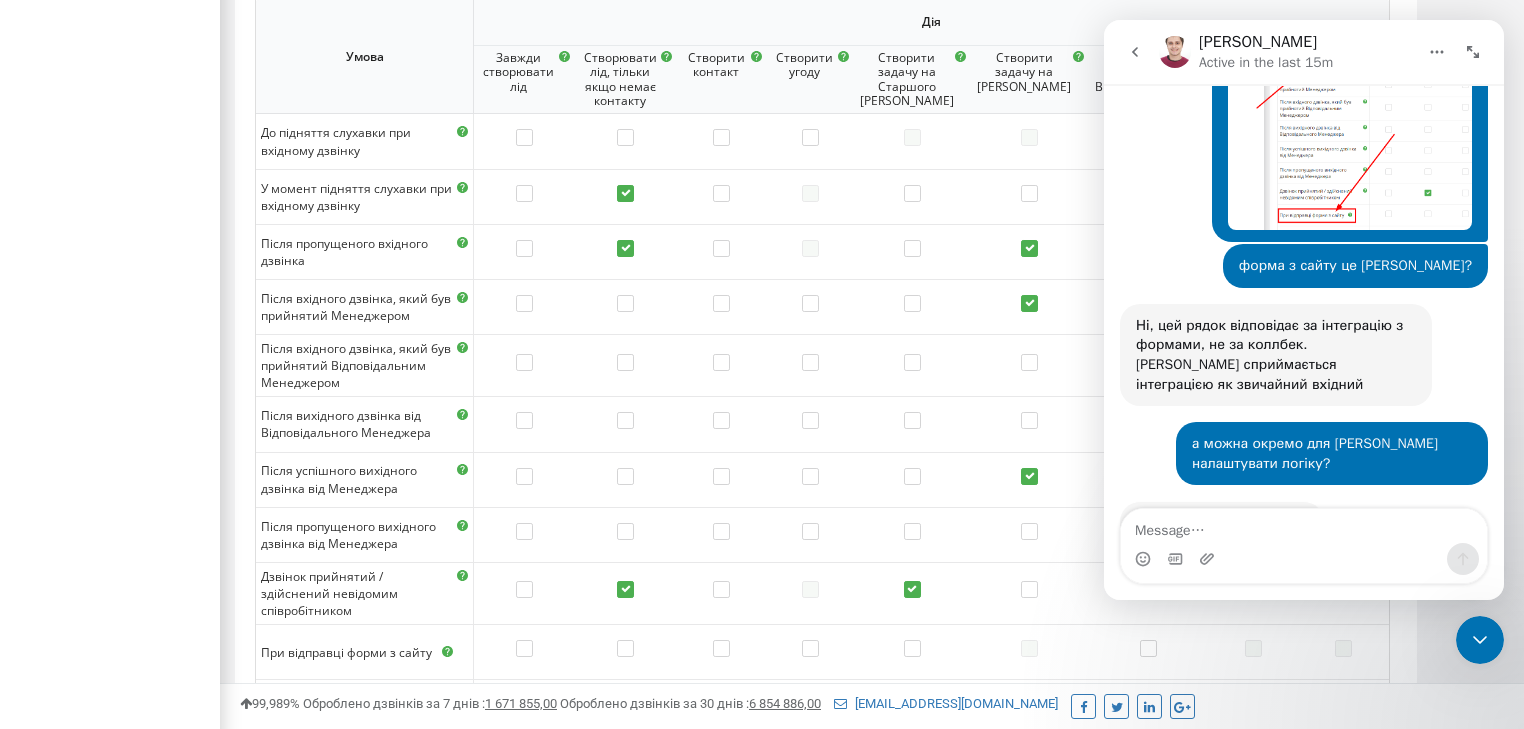 scroll, scrollTop: 1271, scrollLeft: 0, axis: vertical 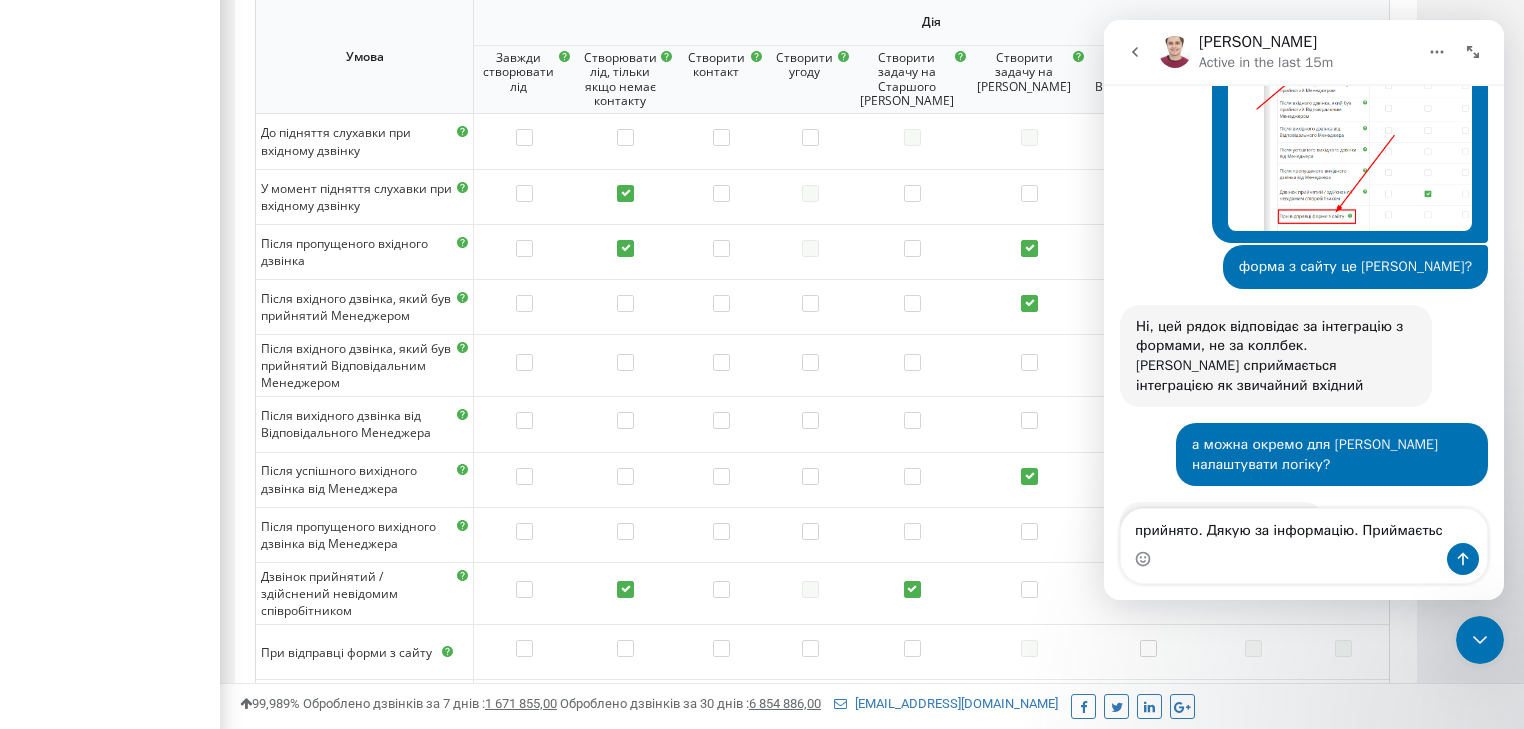type on "прийнято. Дякую за інформацію. Приймається" 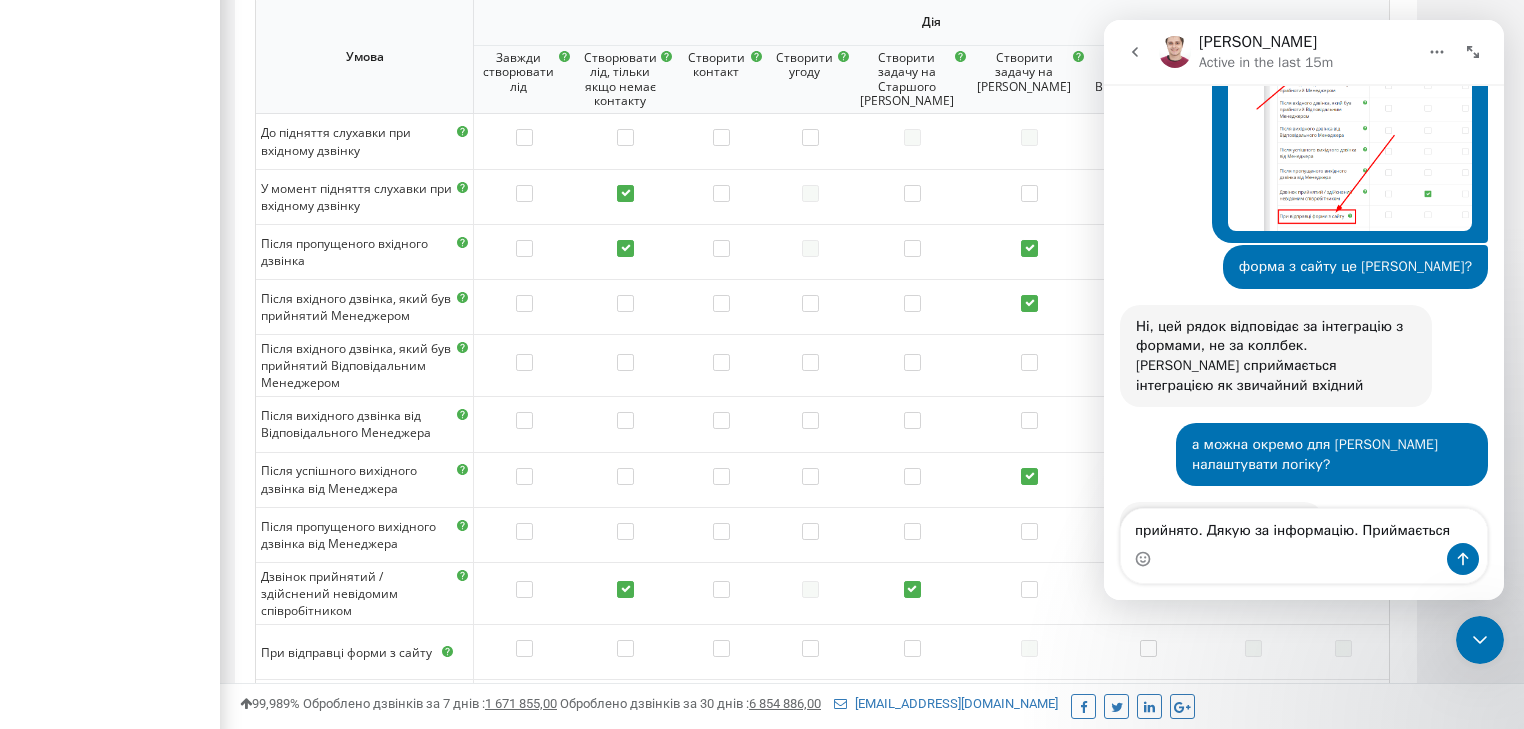 type 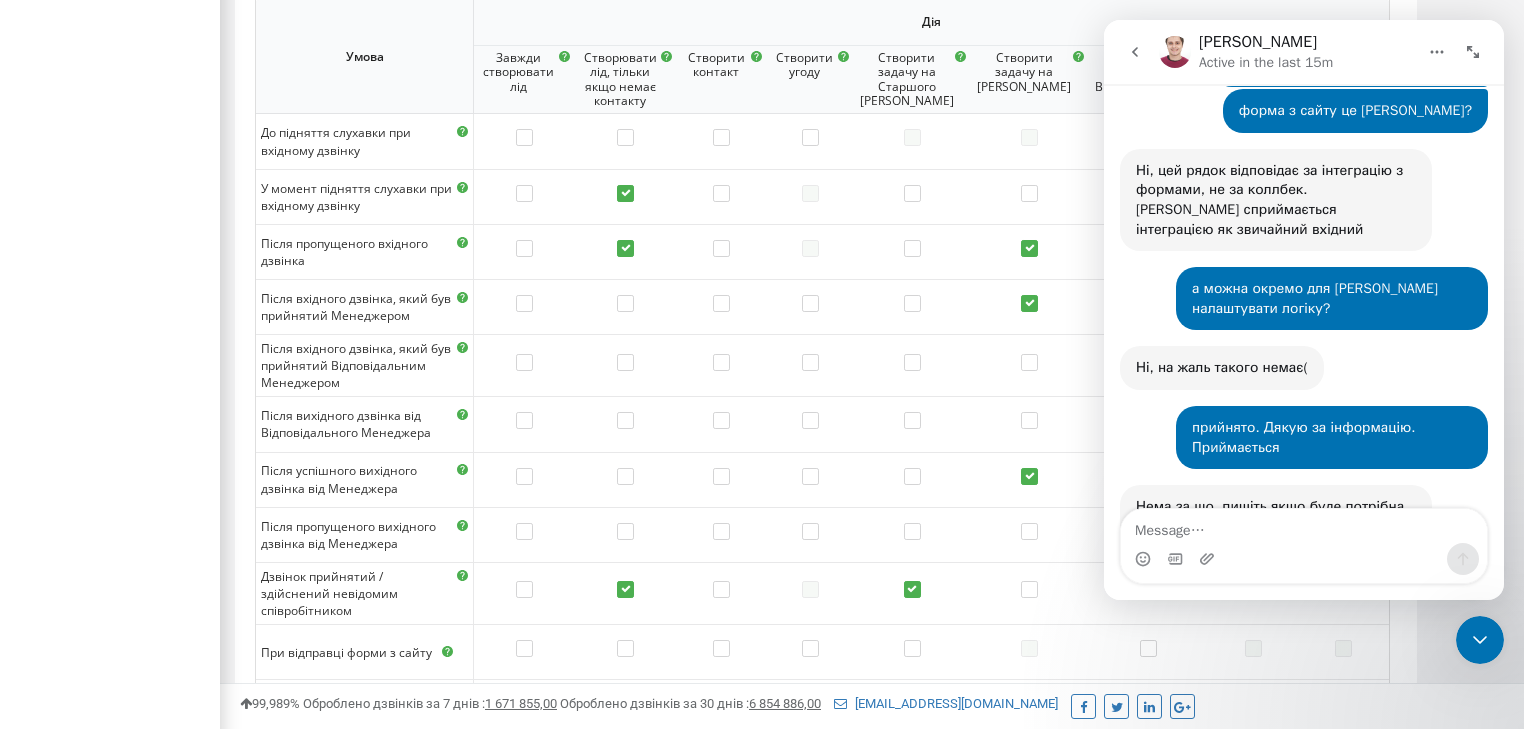 scroll, scrollTop: 1604, scrollLeft: 0, axis: vertical 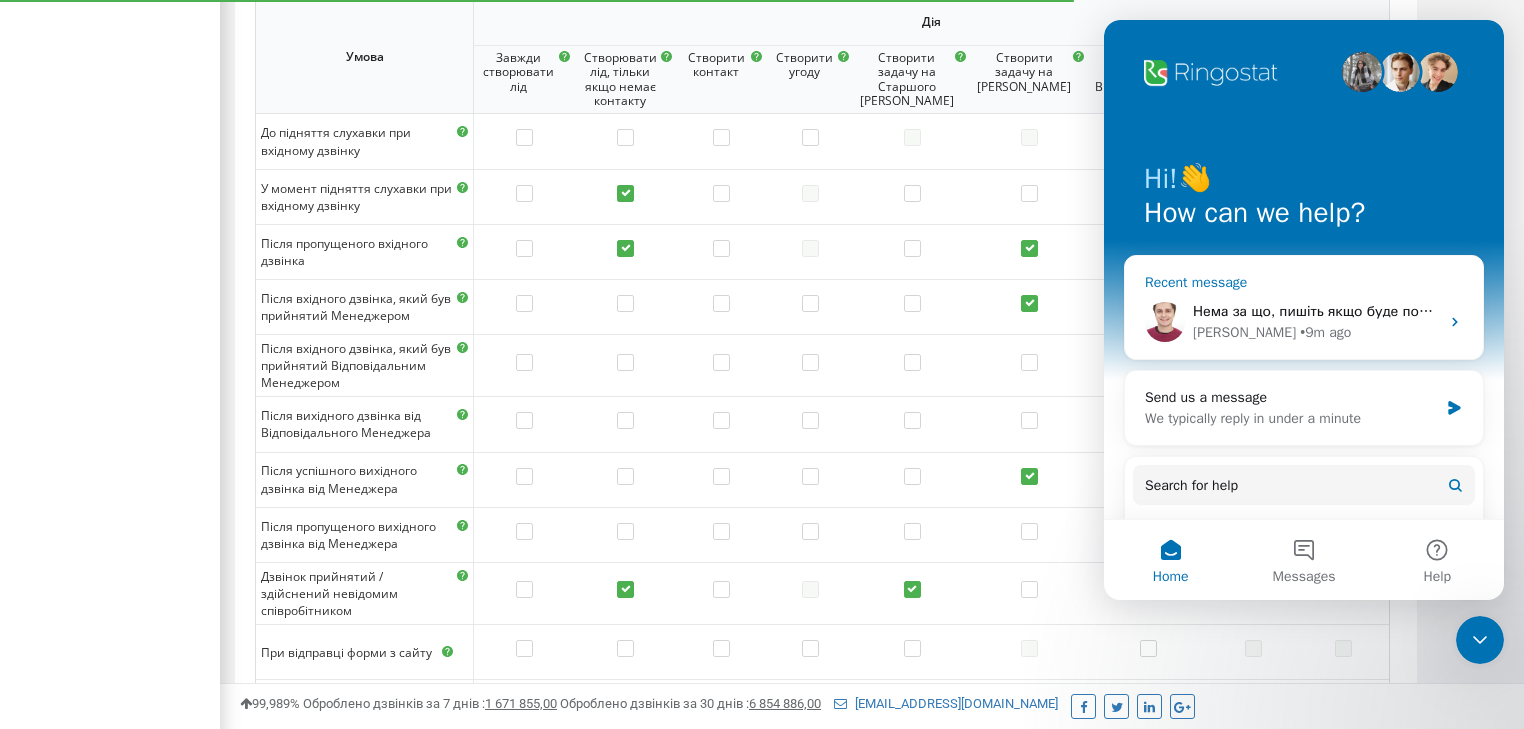click on "Нема за що, пишіть якщо буде потрібна допомога😉 Гарного вам дня! [PERSON_NAME] •  9m ago" at bounding box center [1304, 322] 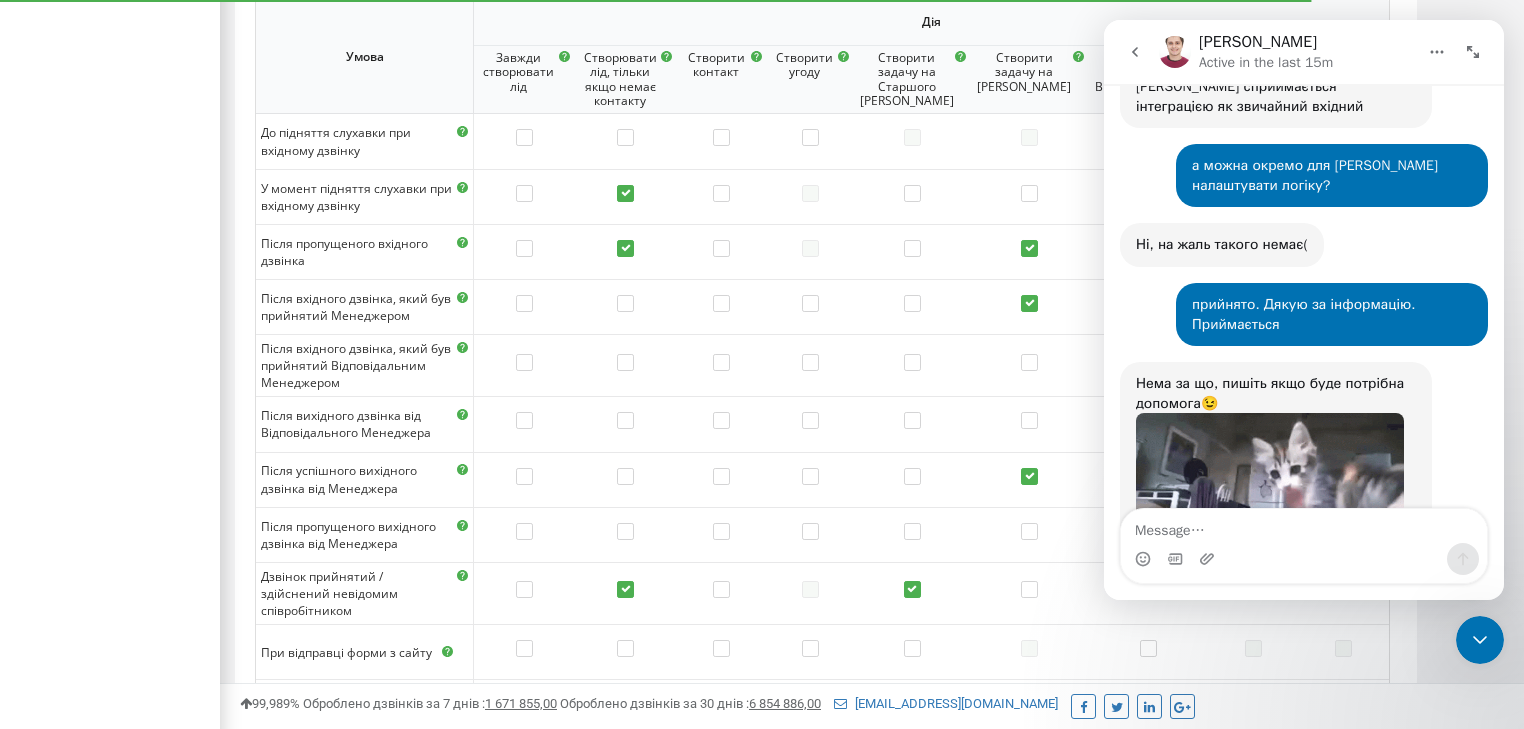 scroll, scrollTop: 1604, scrollLeft: 0, axis: vertical 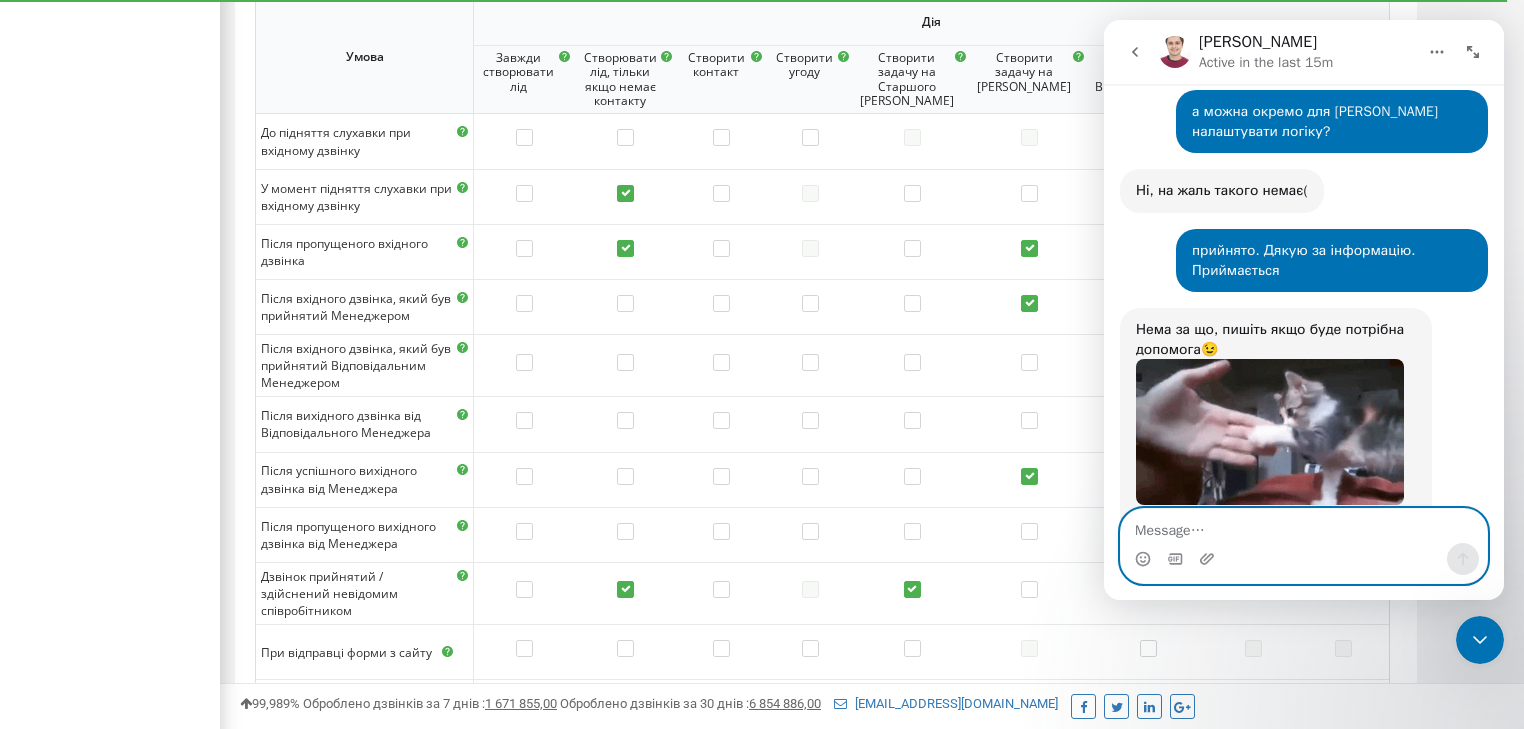 drag, startPoint x: 1201, startPoint y: 447, endPoint x: 1220, endPoint y: 515, distance: 70.60453 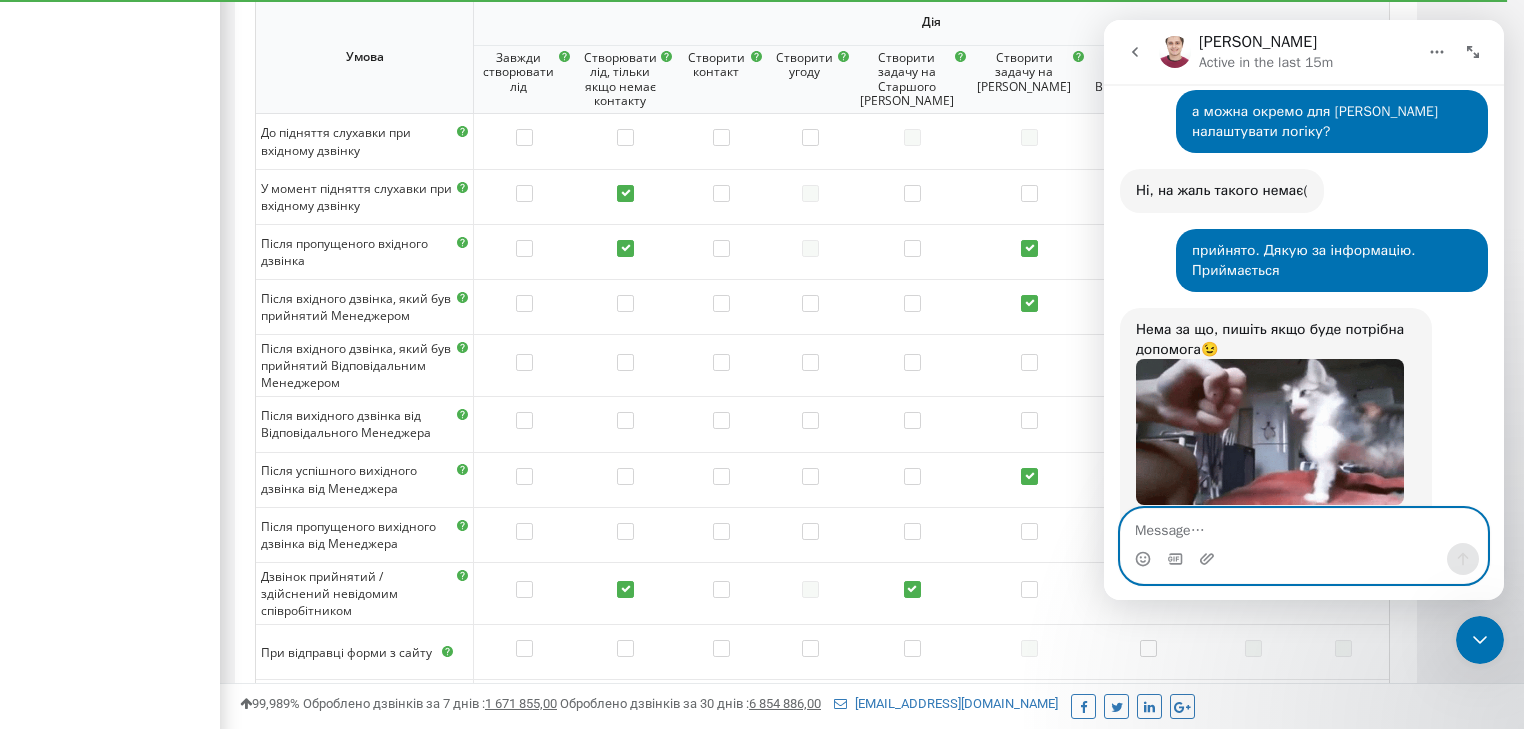 click at bounding box center (1304, 526) 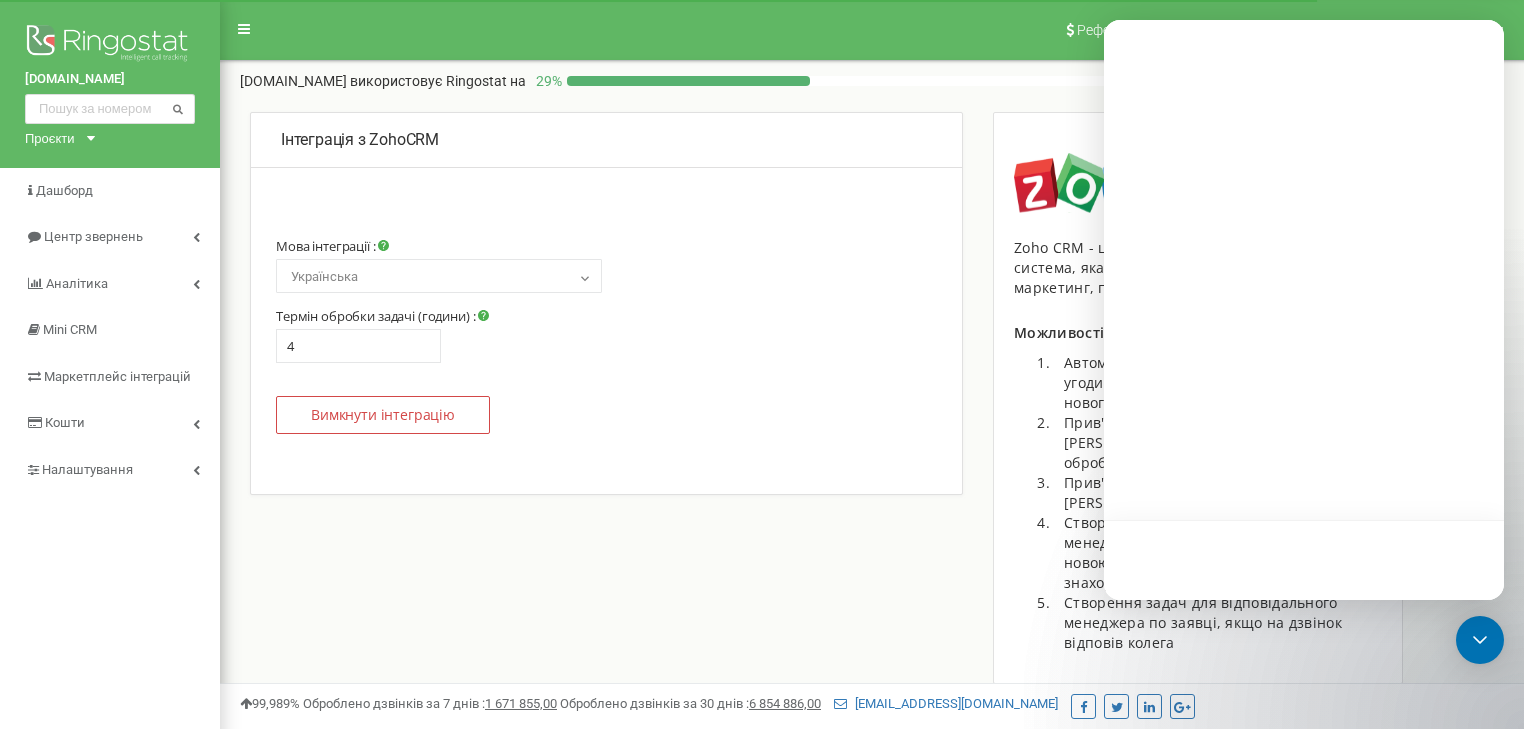 scroll, scrollTop: 471, scrollLeft: 0, axis: vertical 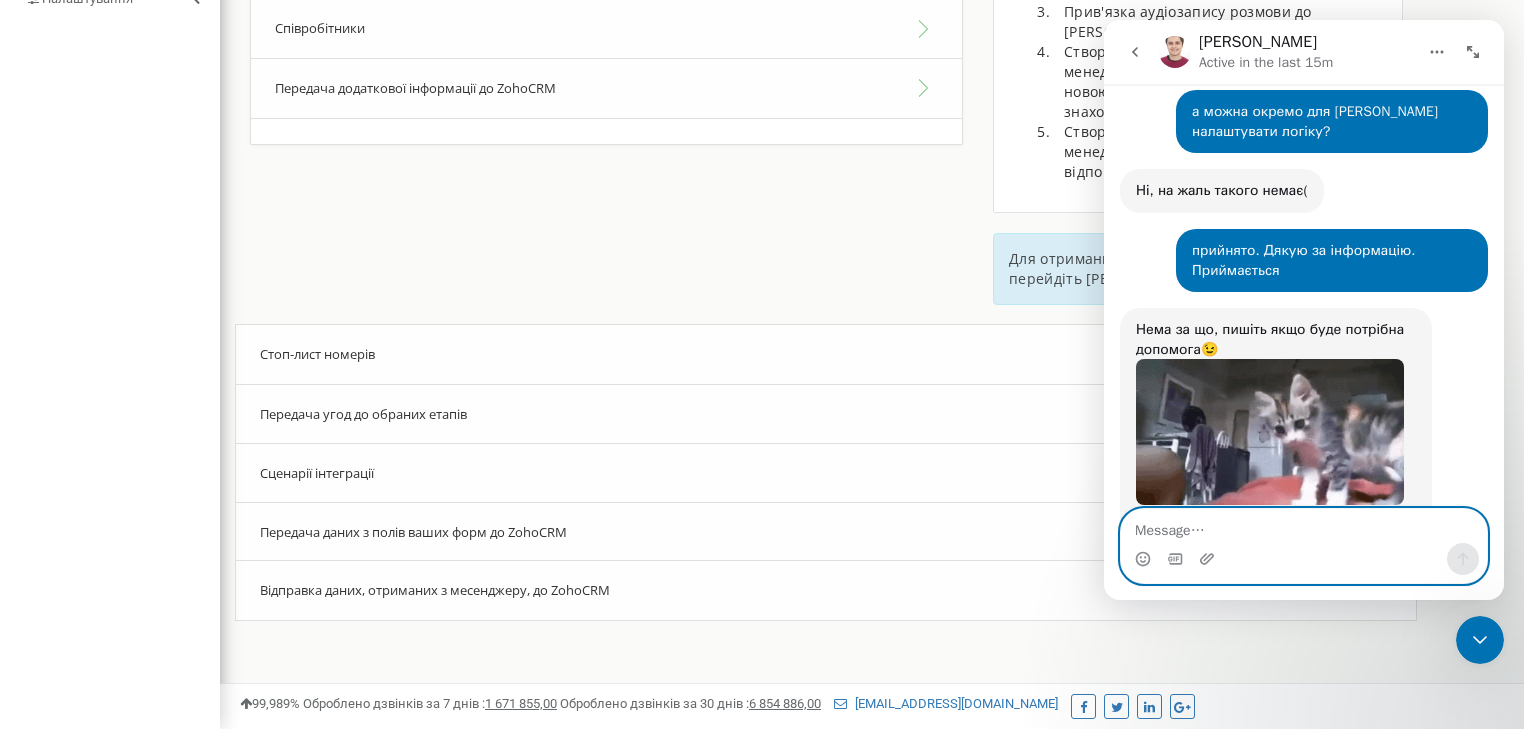 click at bounding box center [1304, 526] 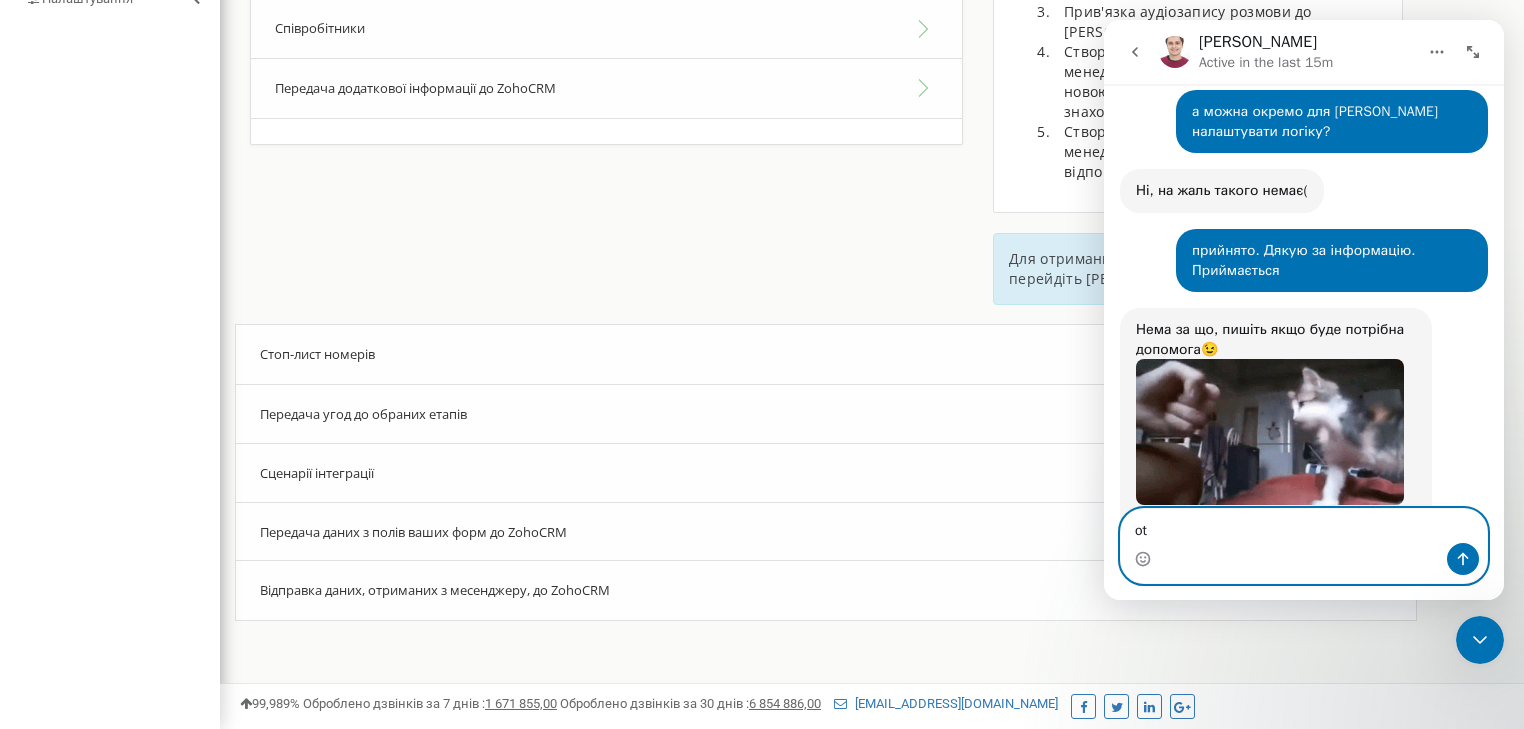 type on "o" 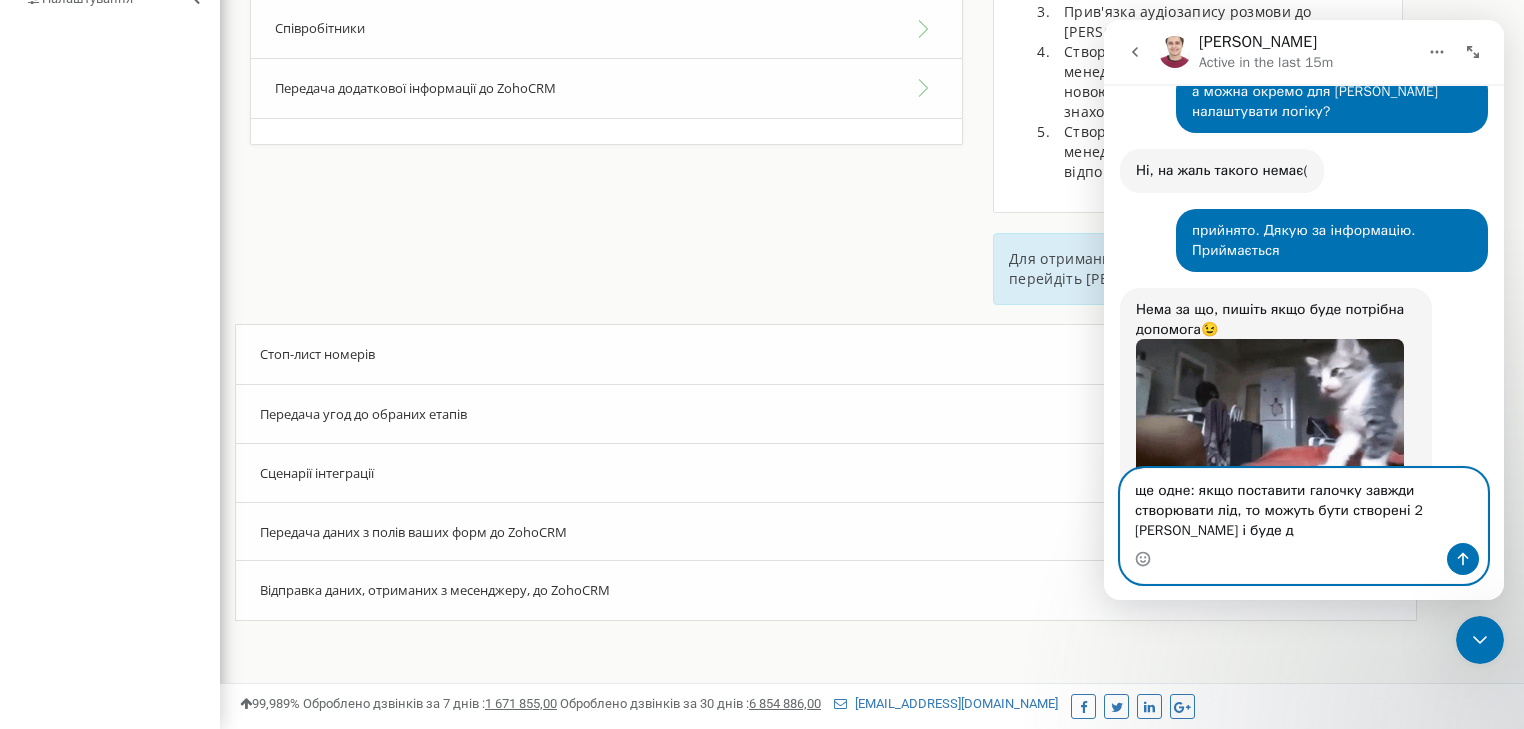 scroll, scrollTop: 1644, scrollLeft: 0, axis: vertical 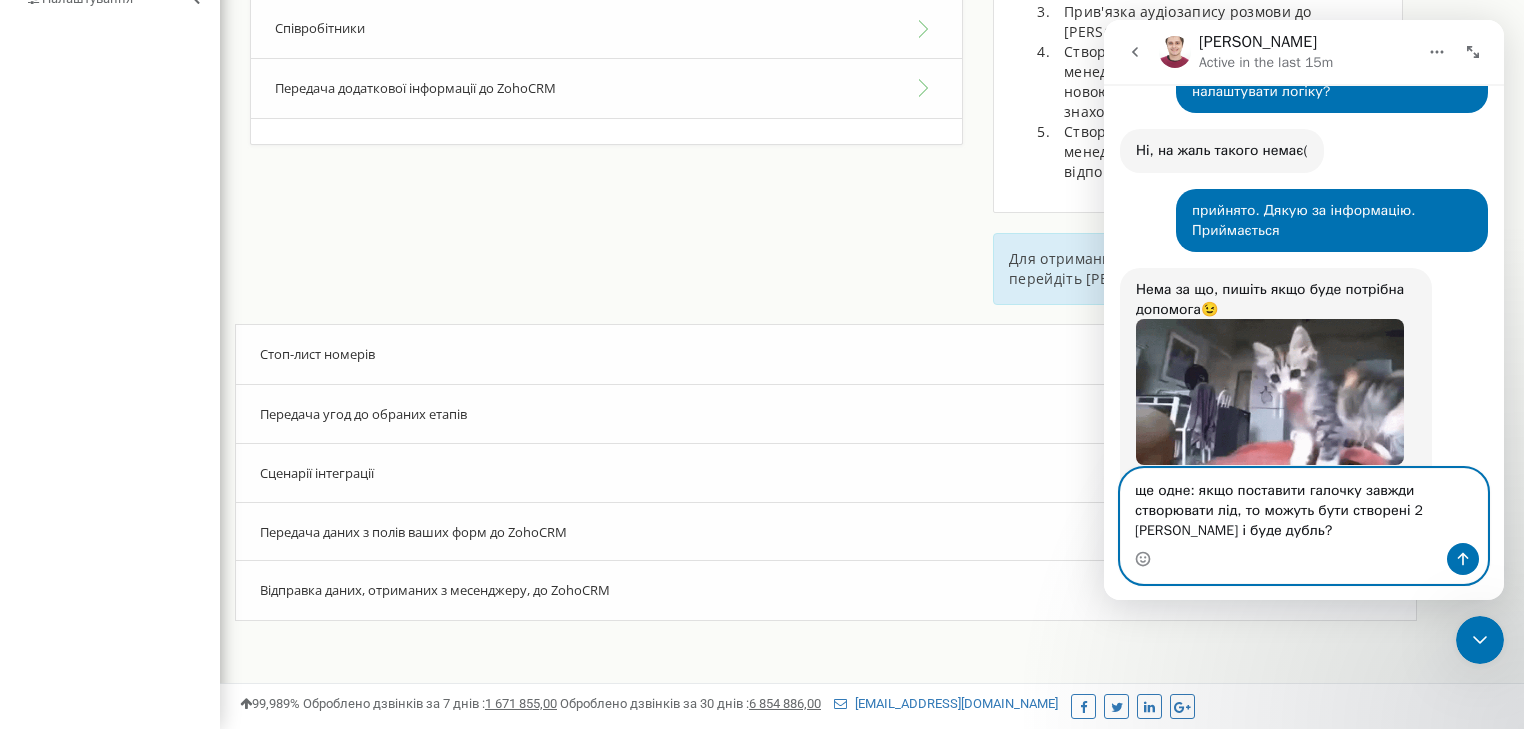 type on "ще одне: якщо поставити галочку завжди створювати лід, то можуть бути створені 2 ліда і буде дубль?" 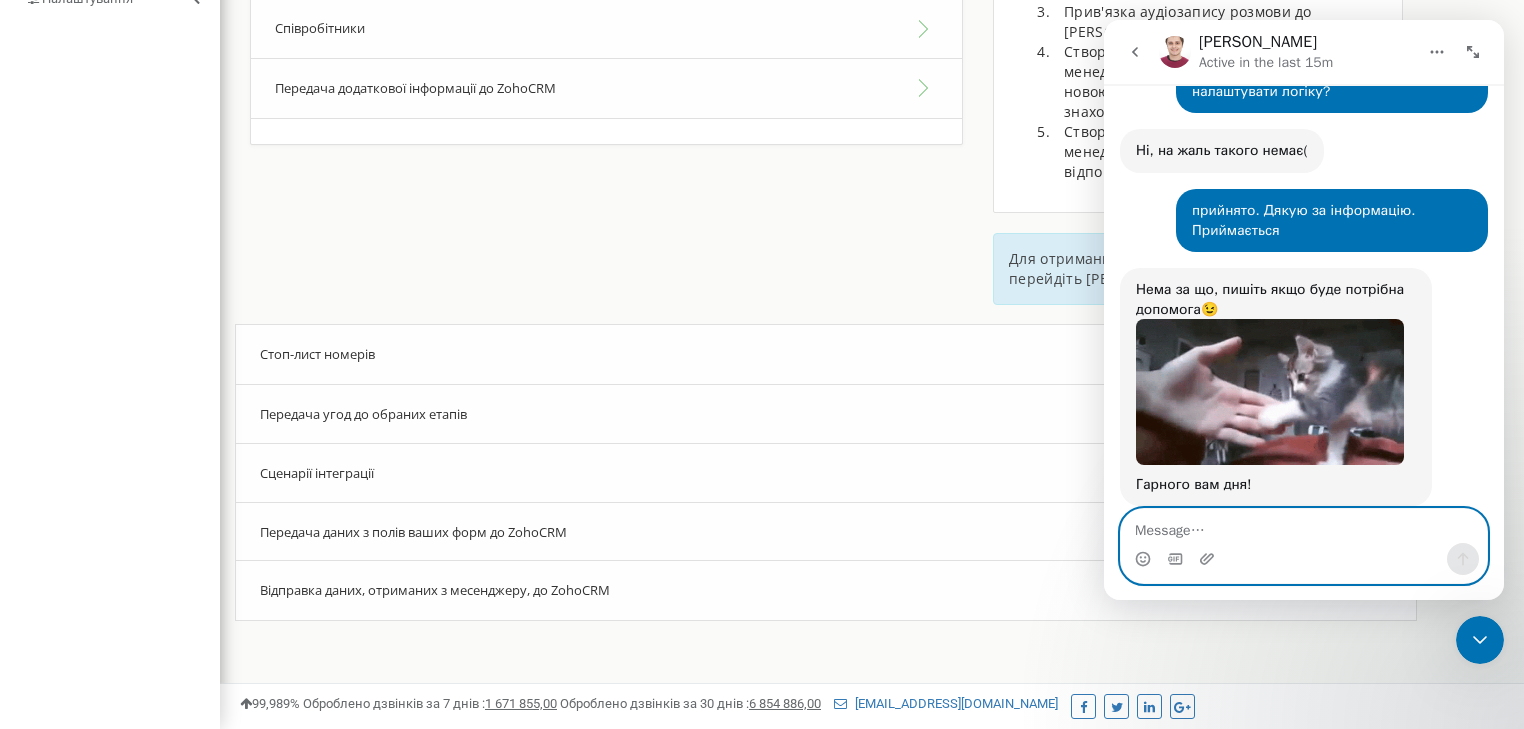 scroll, scrollTop: 1703, scrollLeft: 0, axis: vertical 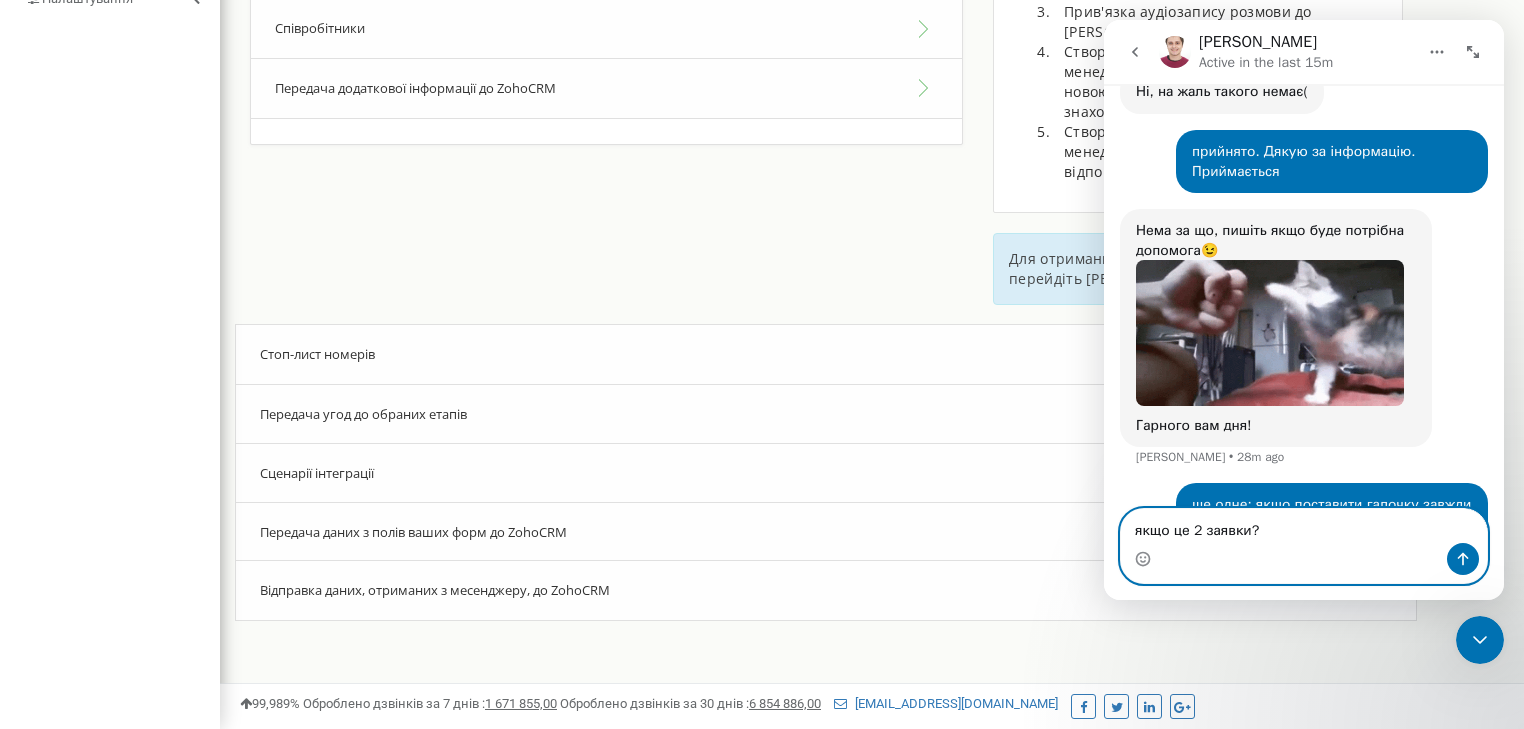 type on "якщо це 2 заявки?" 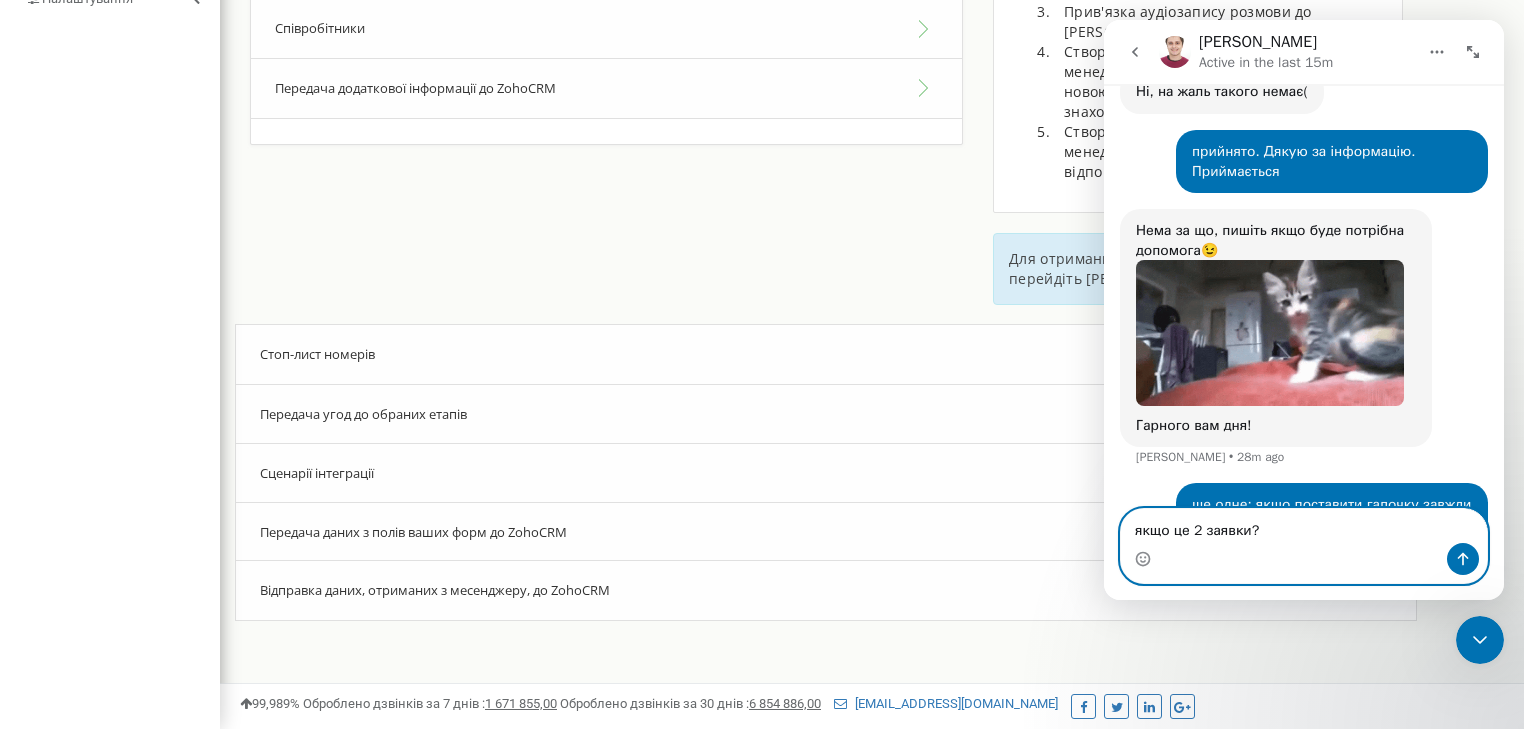 type 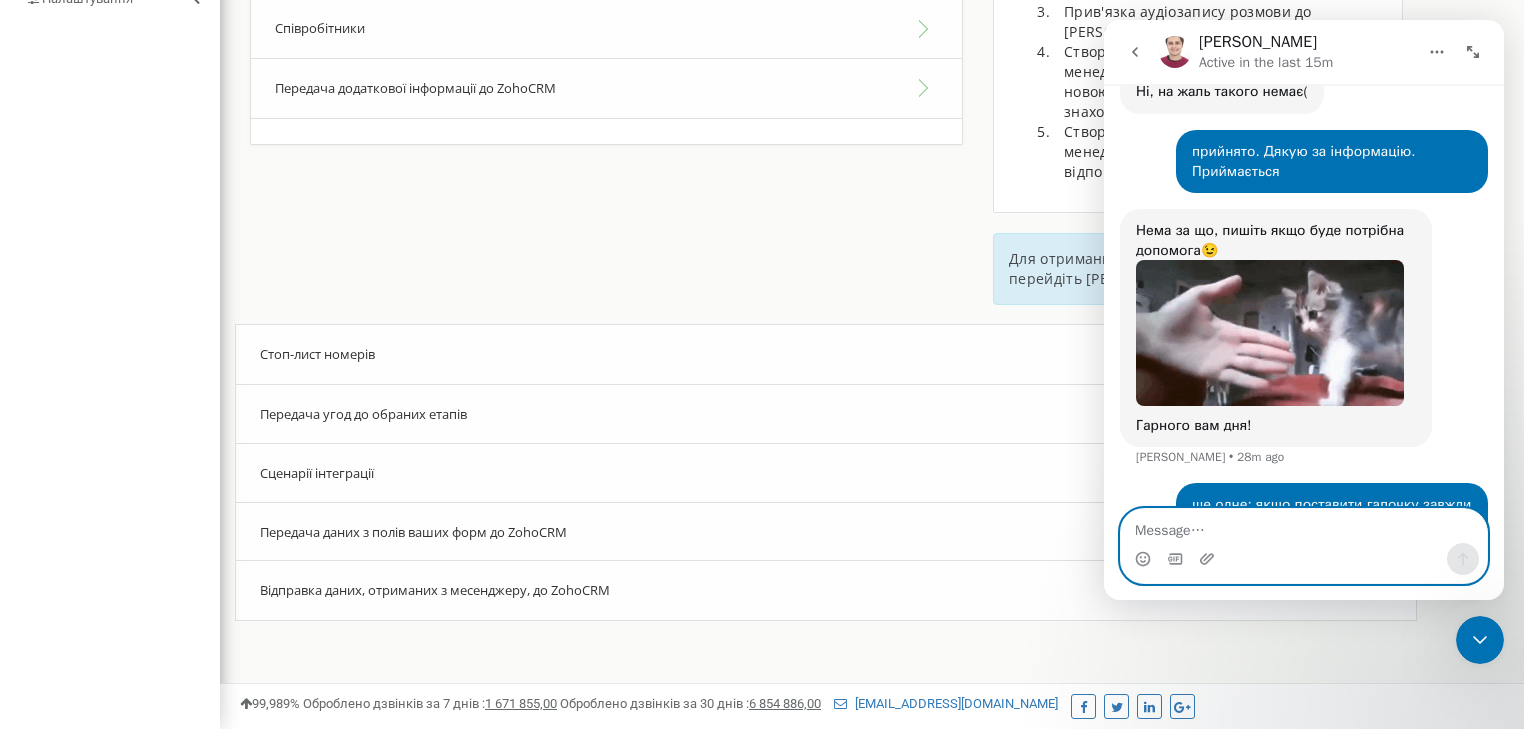 scroll, scrollTop: 1748, scrollLeft: 0, axis: vertical 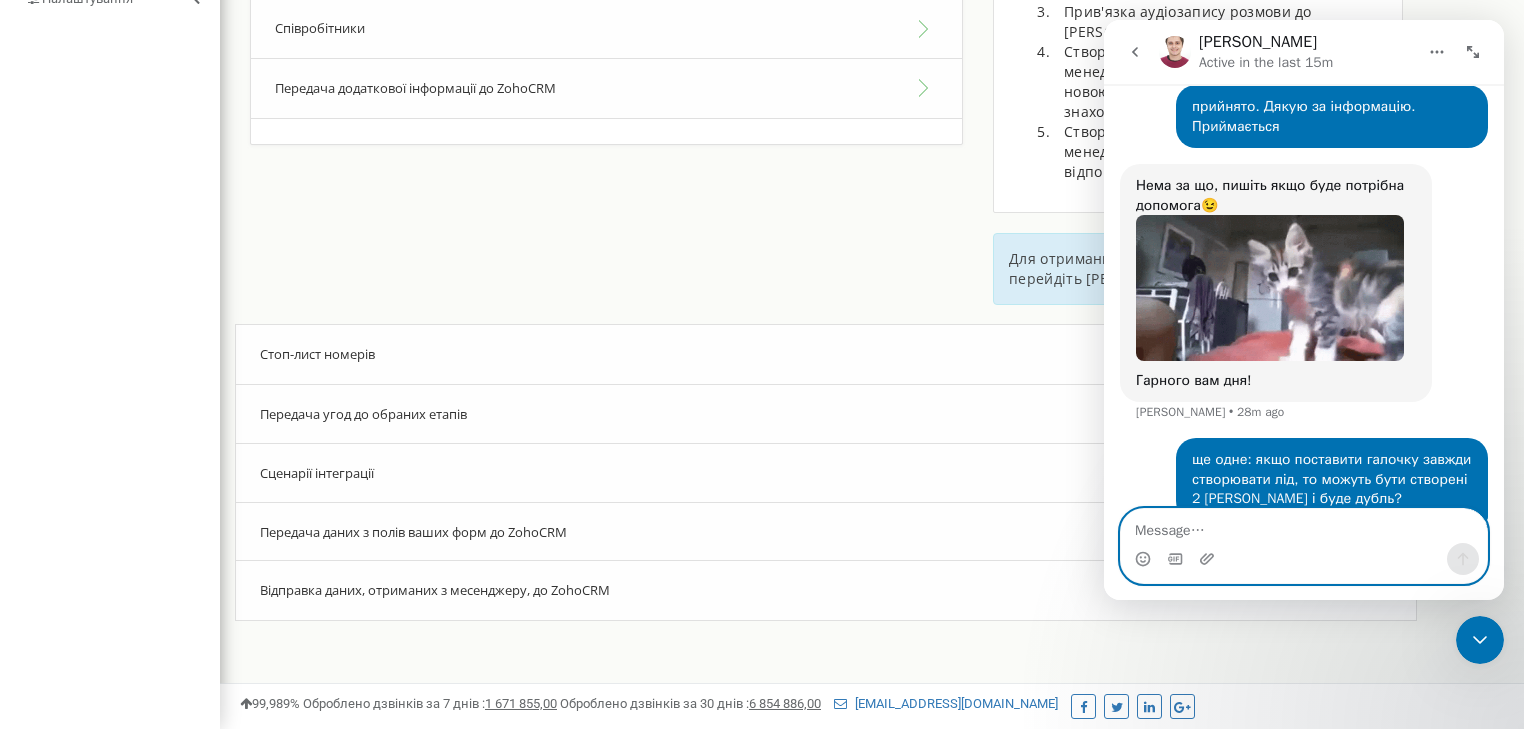 click at bounding box center [1304, 526] 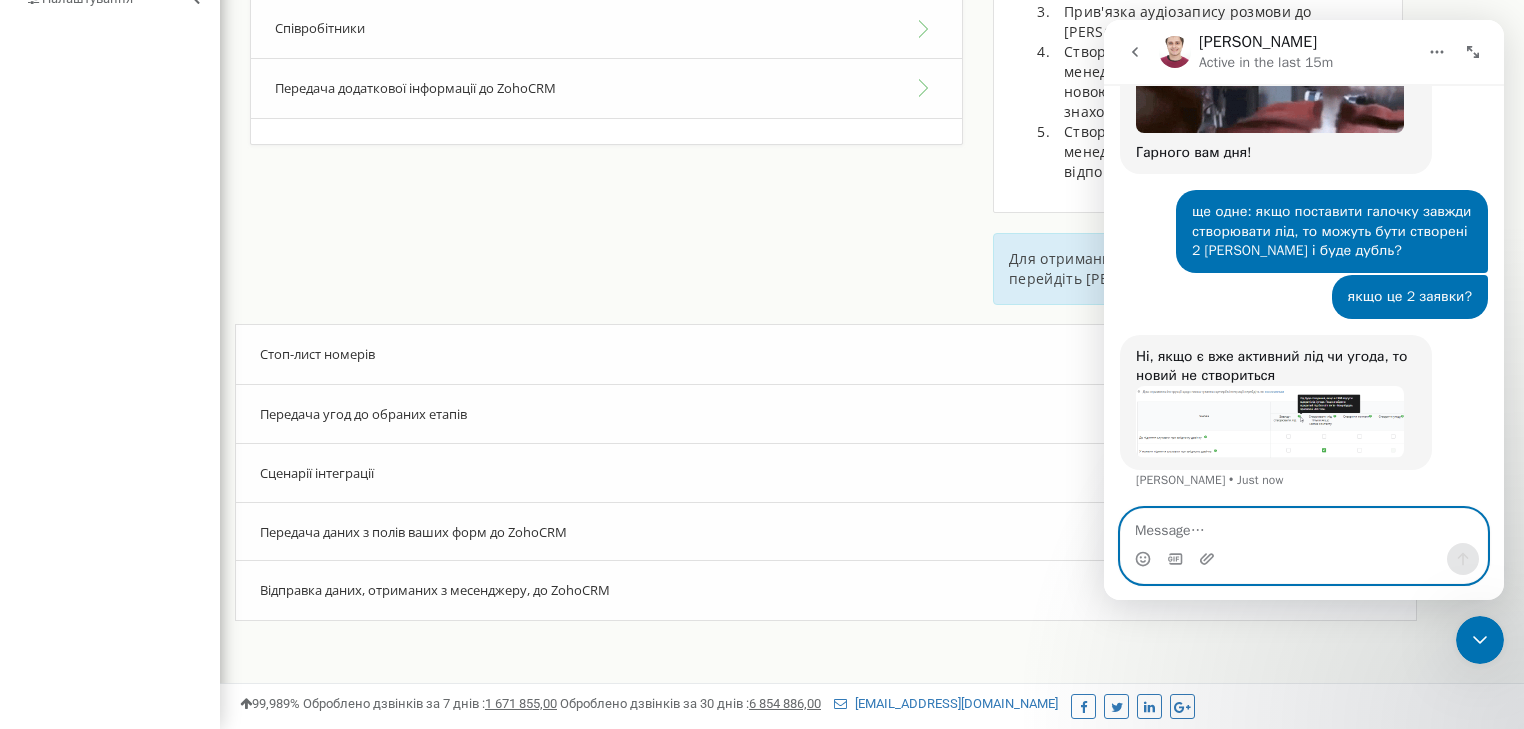scroll, scrollTop: 1899, scrollLeft: 0, axis: vertical 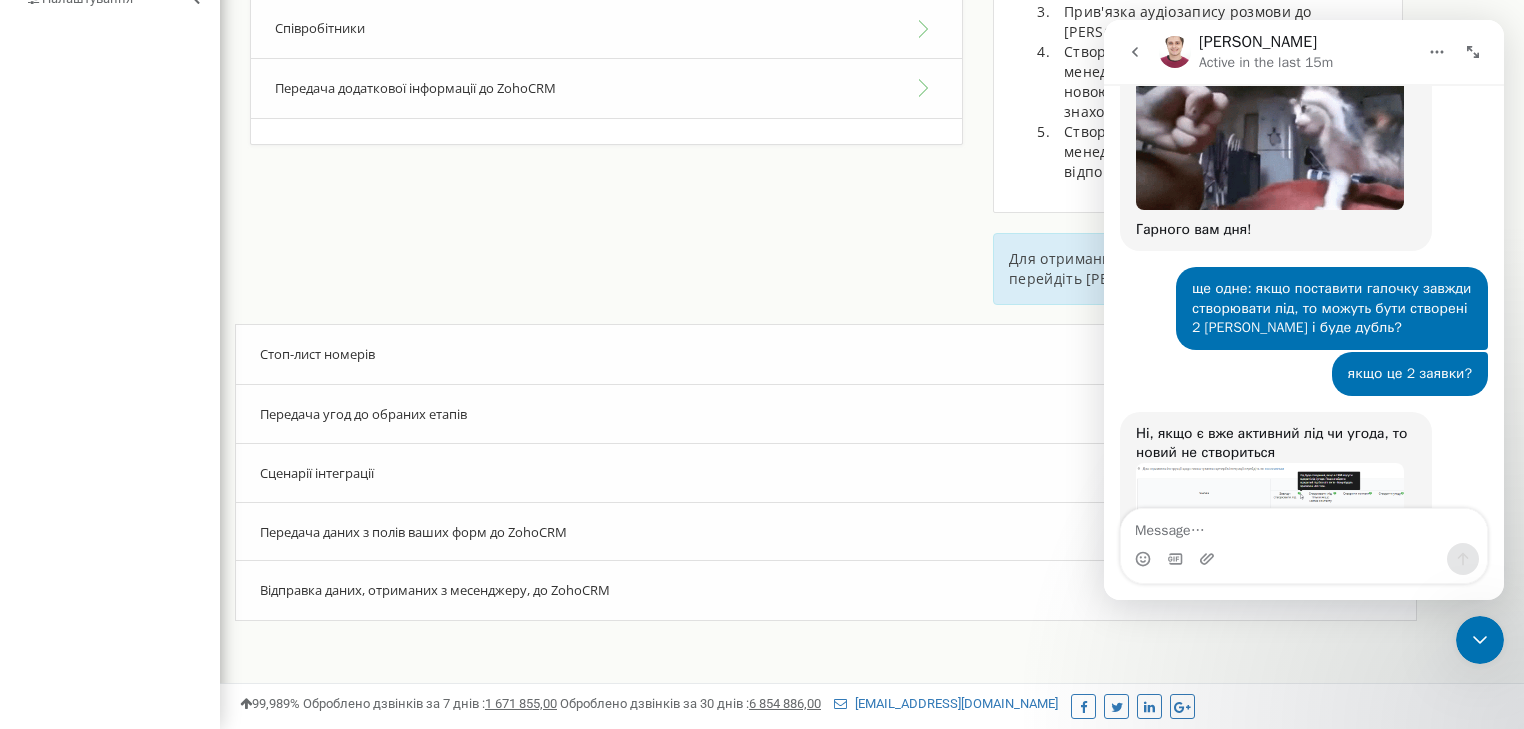 click at bounding box center [1270, 499] 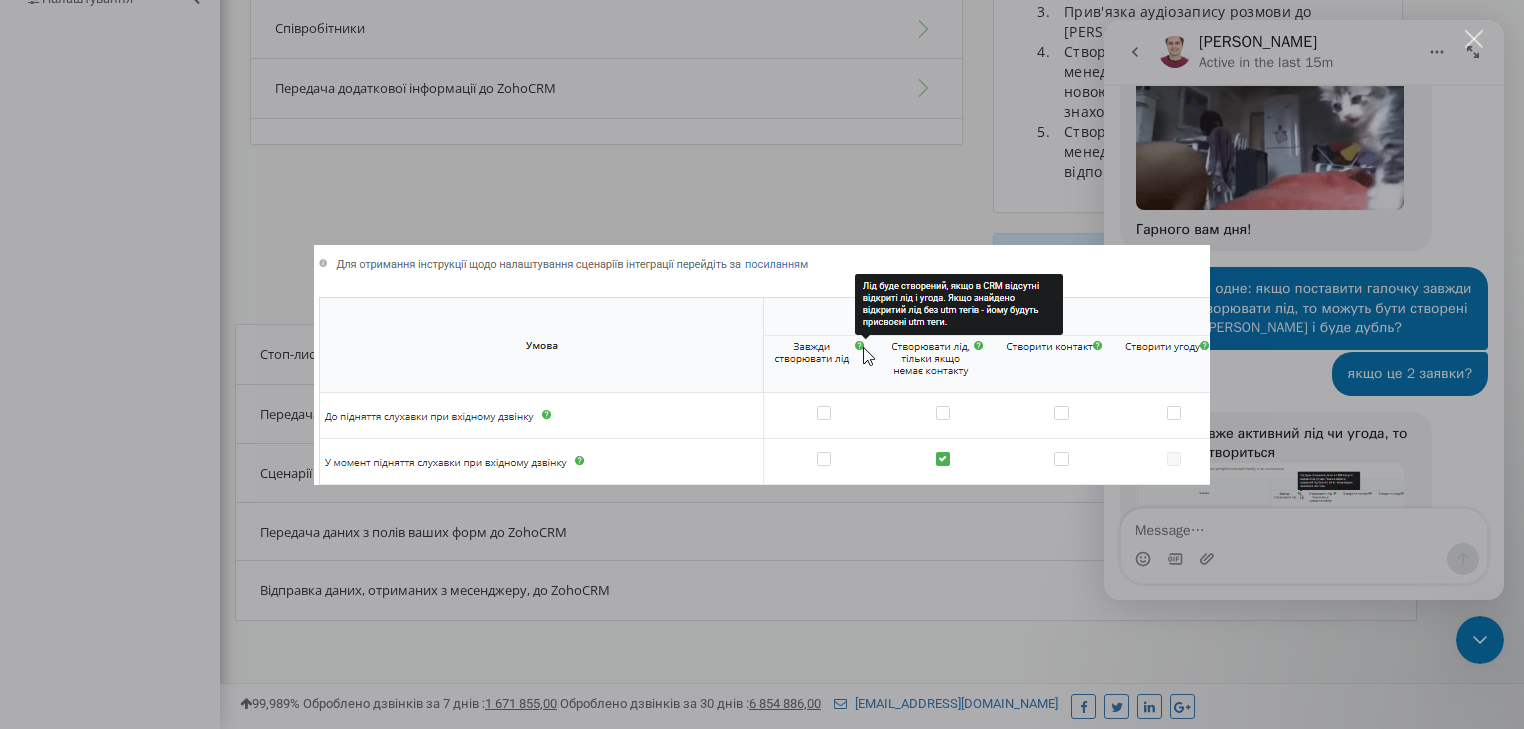 scroll, scrollTop: 0, scrollLeft: 0, axis: both 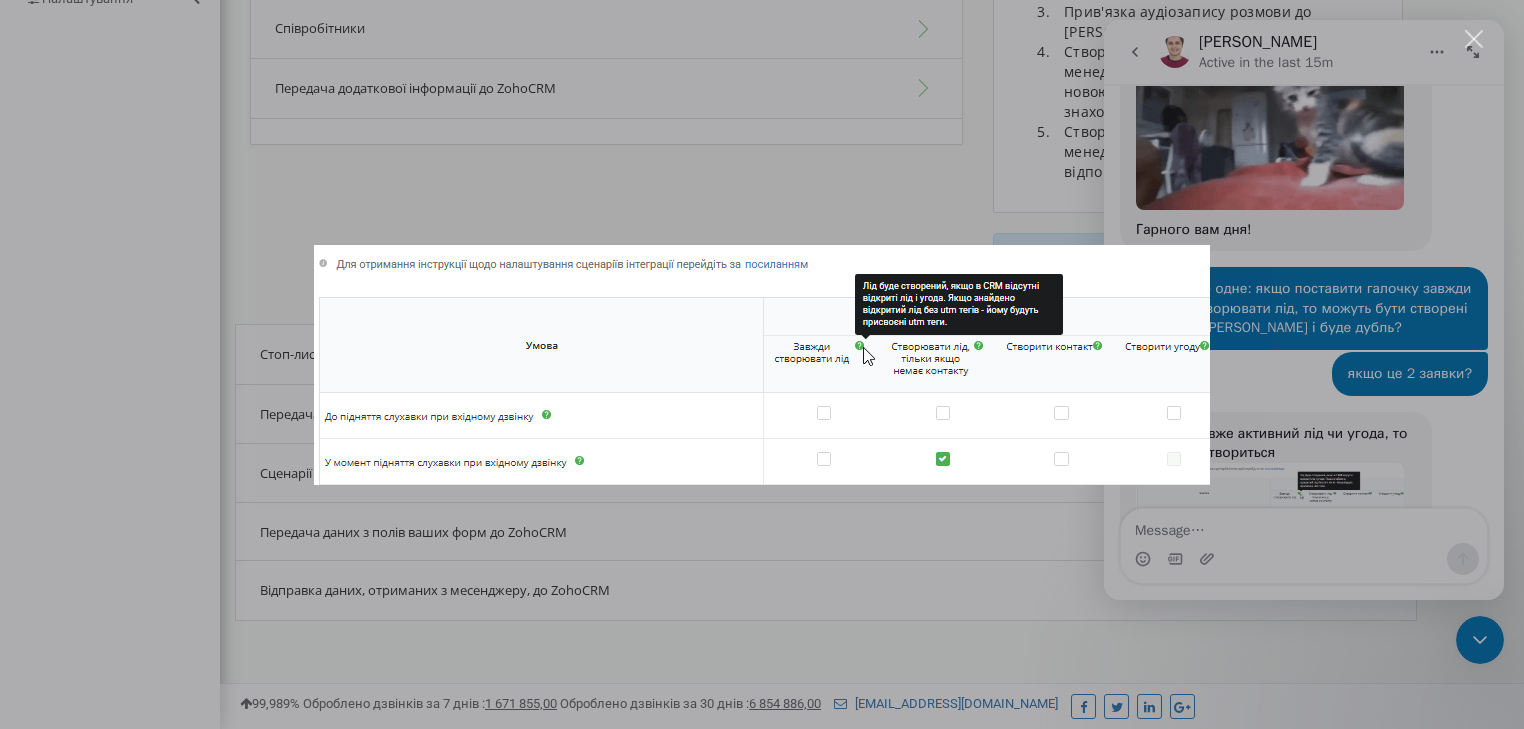 click at bounding box center [762, 364] 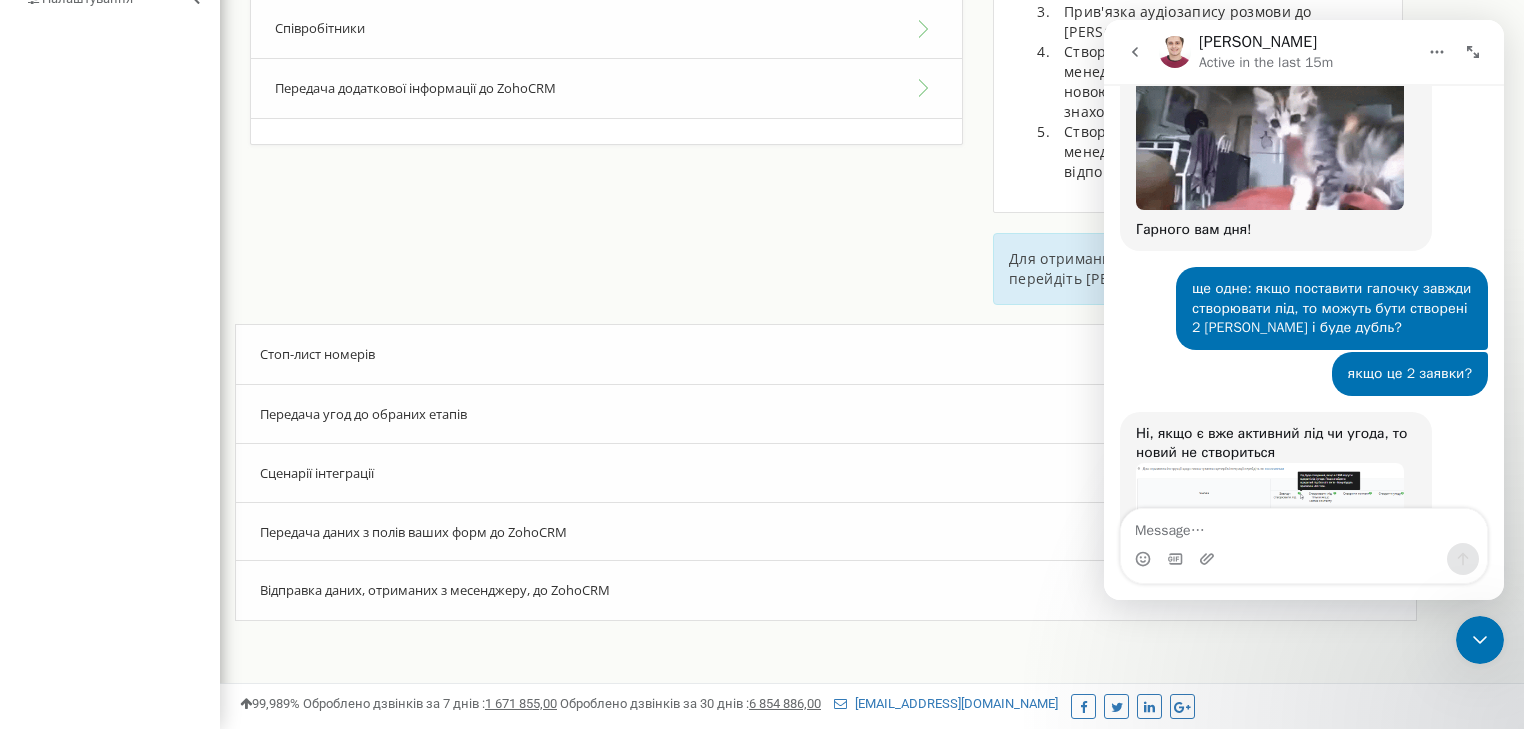click at bounding box center (1270, 499) 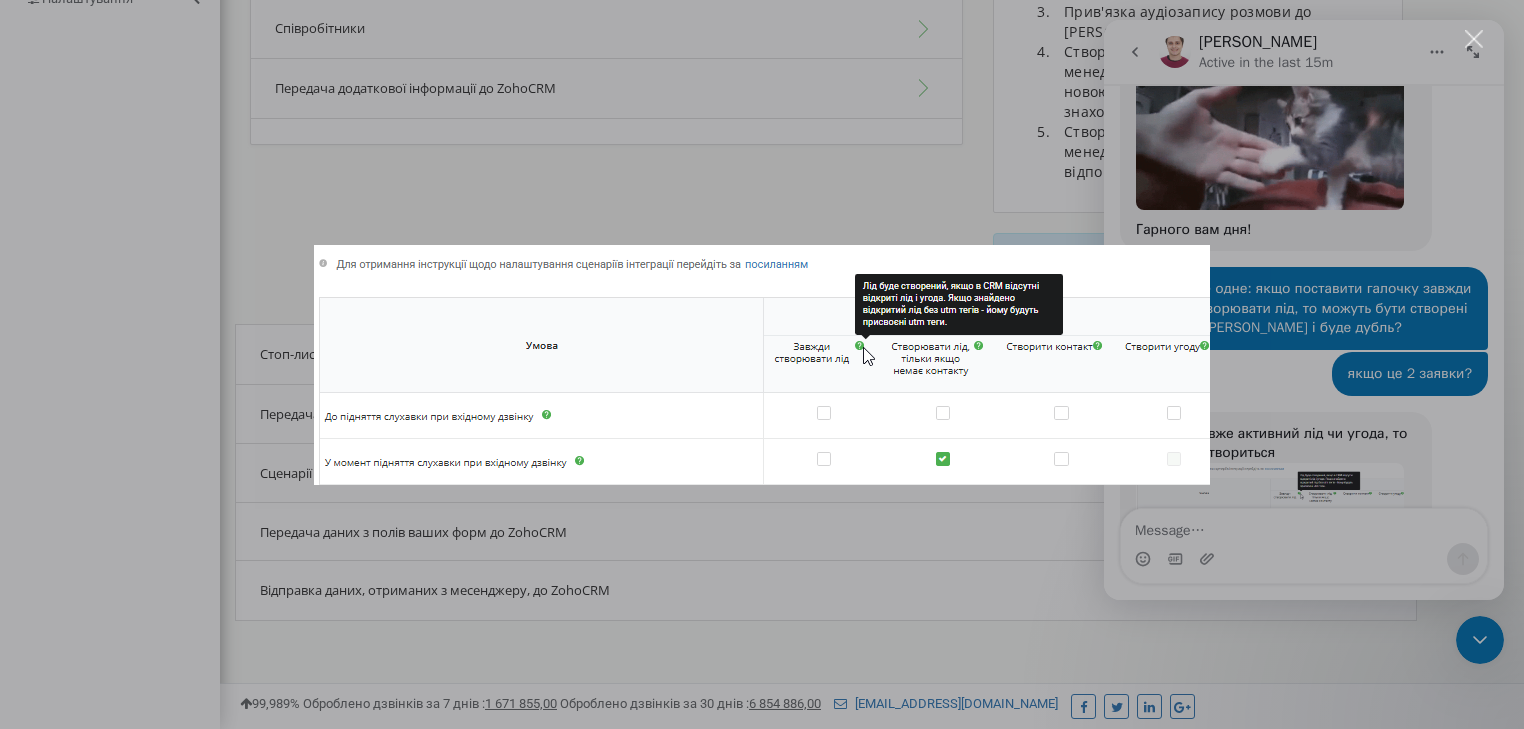 scroll, scrollTop: 0, scrollLeft: 0, axis: both 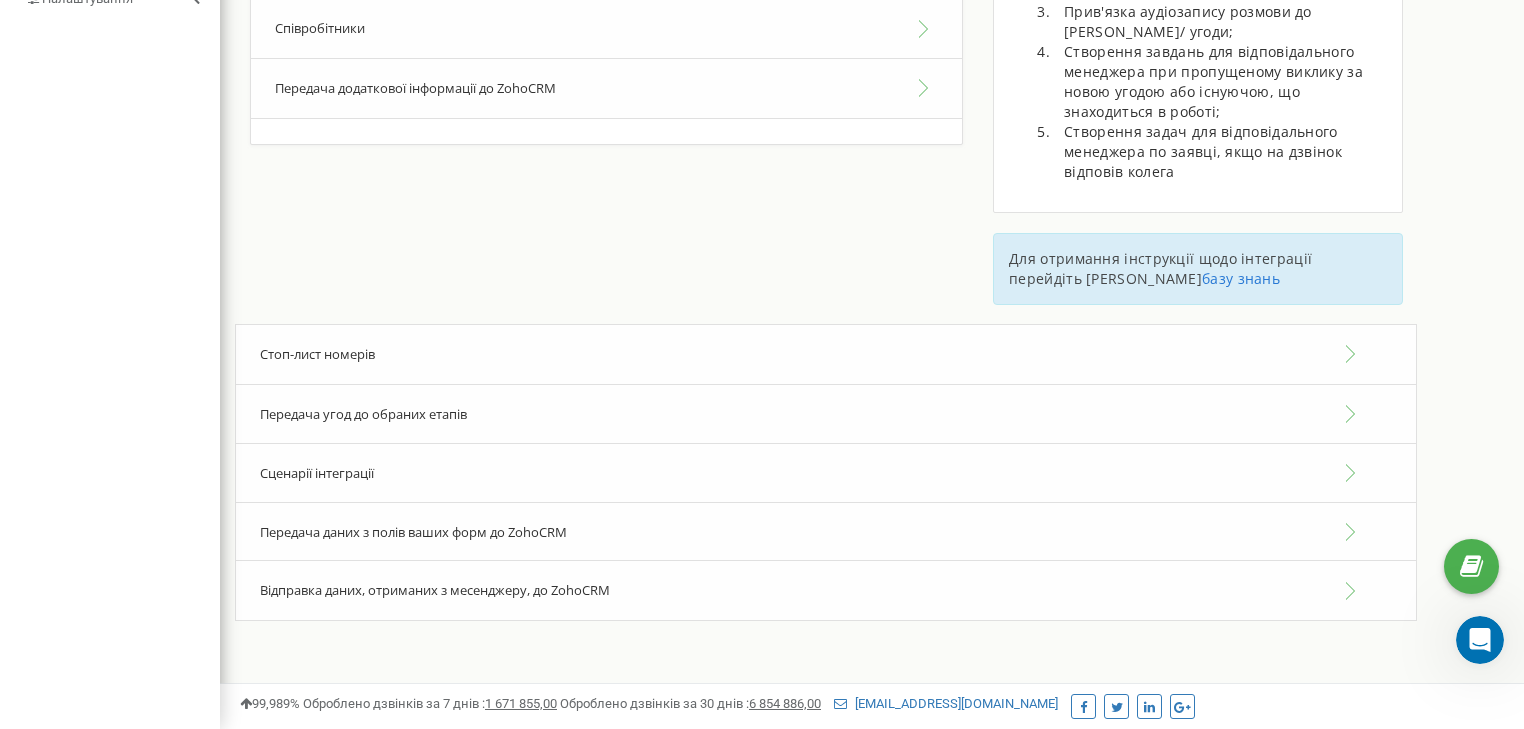 click at bounding box center [1480, 640] 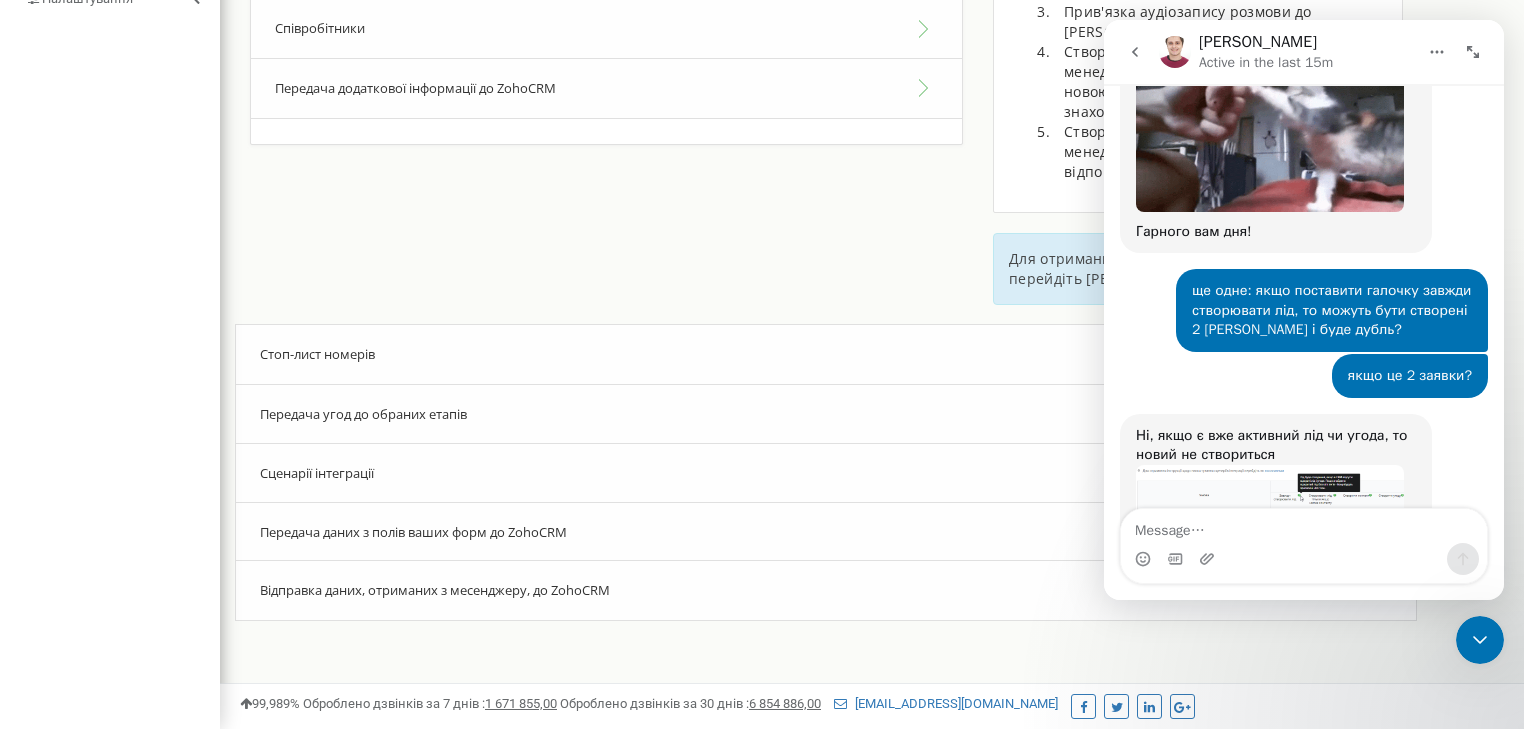 scroll, scrollTop: 1899, scrollLeft: 0, axis: vertical 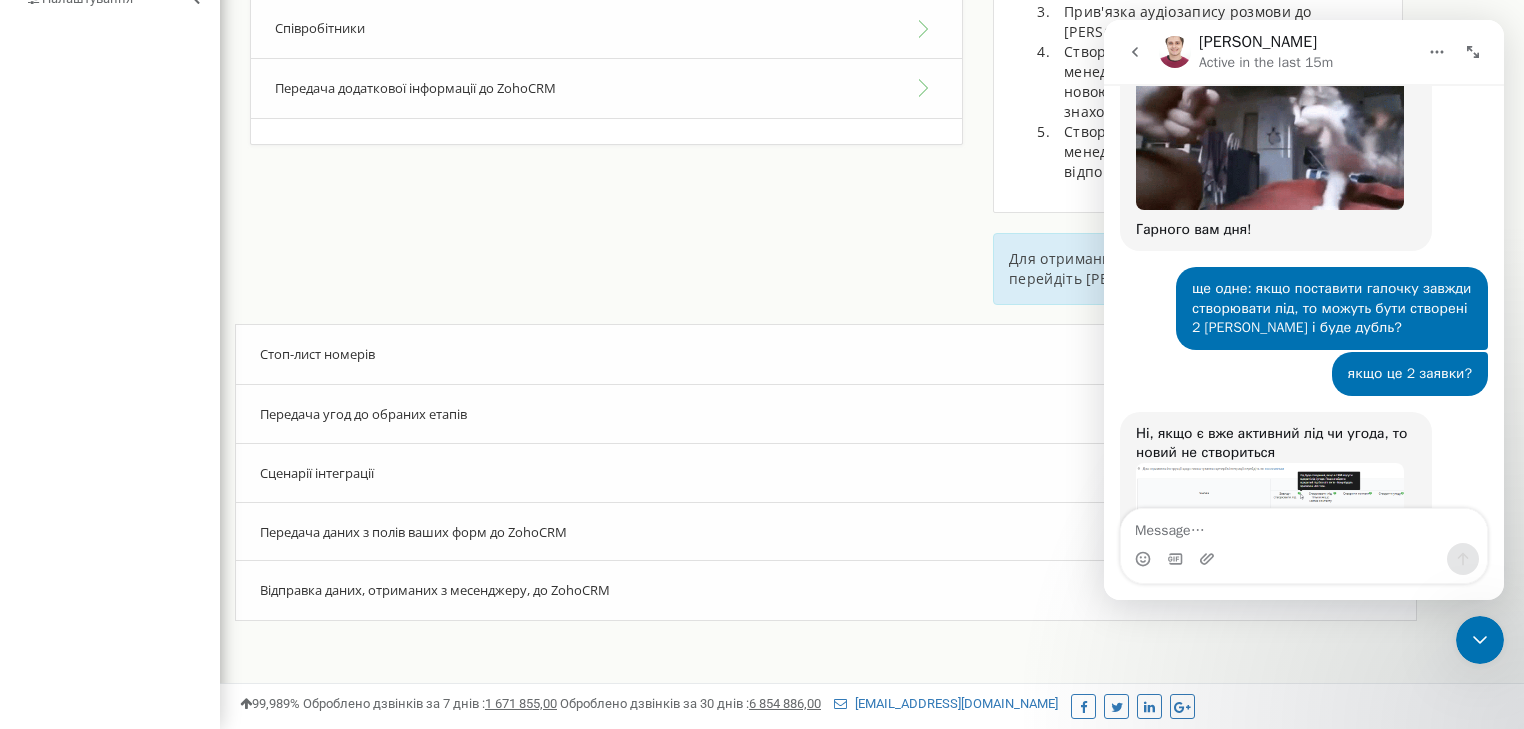 click at bounding box center (1304, 526) 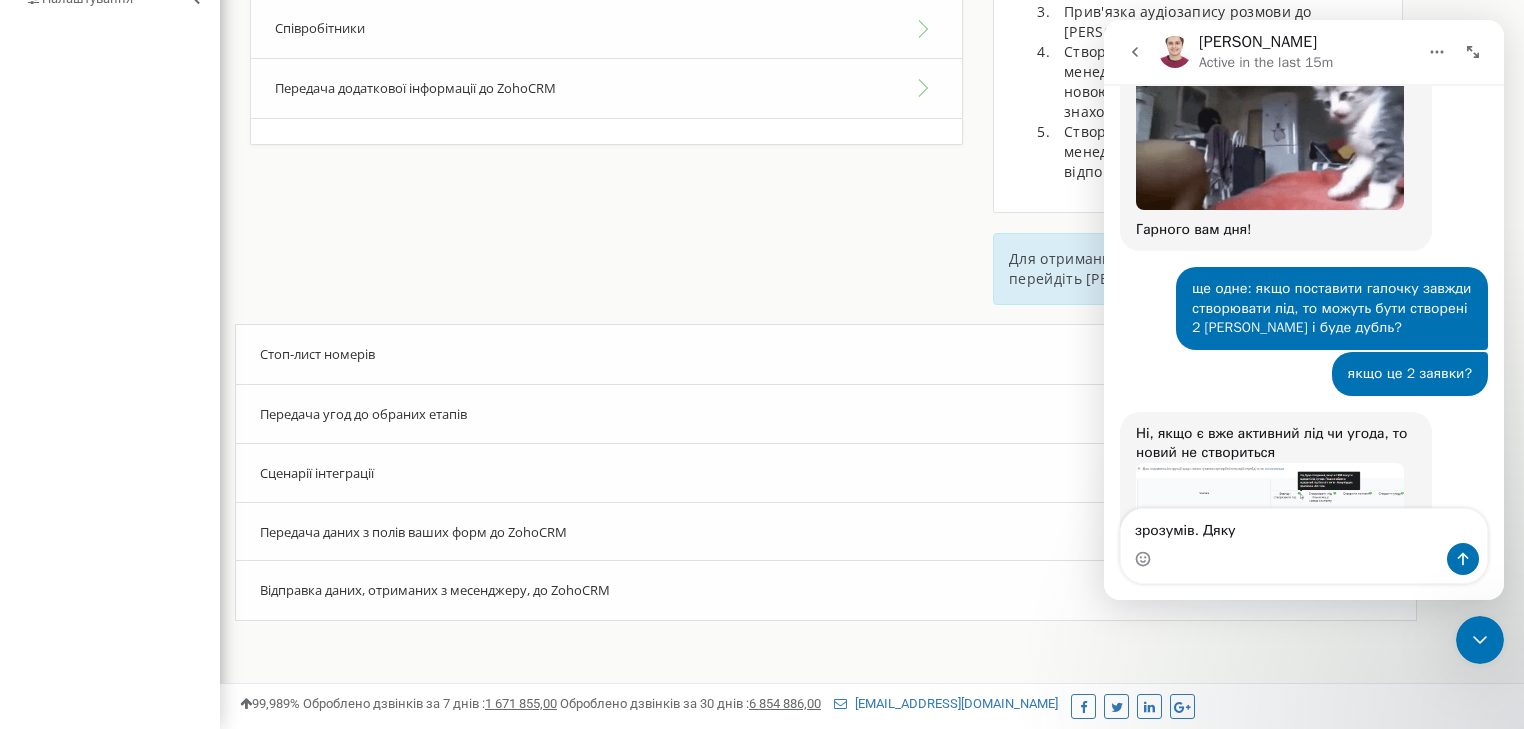 type on "зрозумів. Дякую" 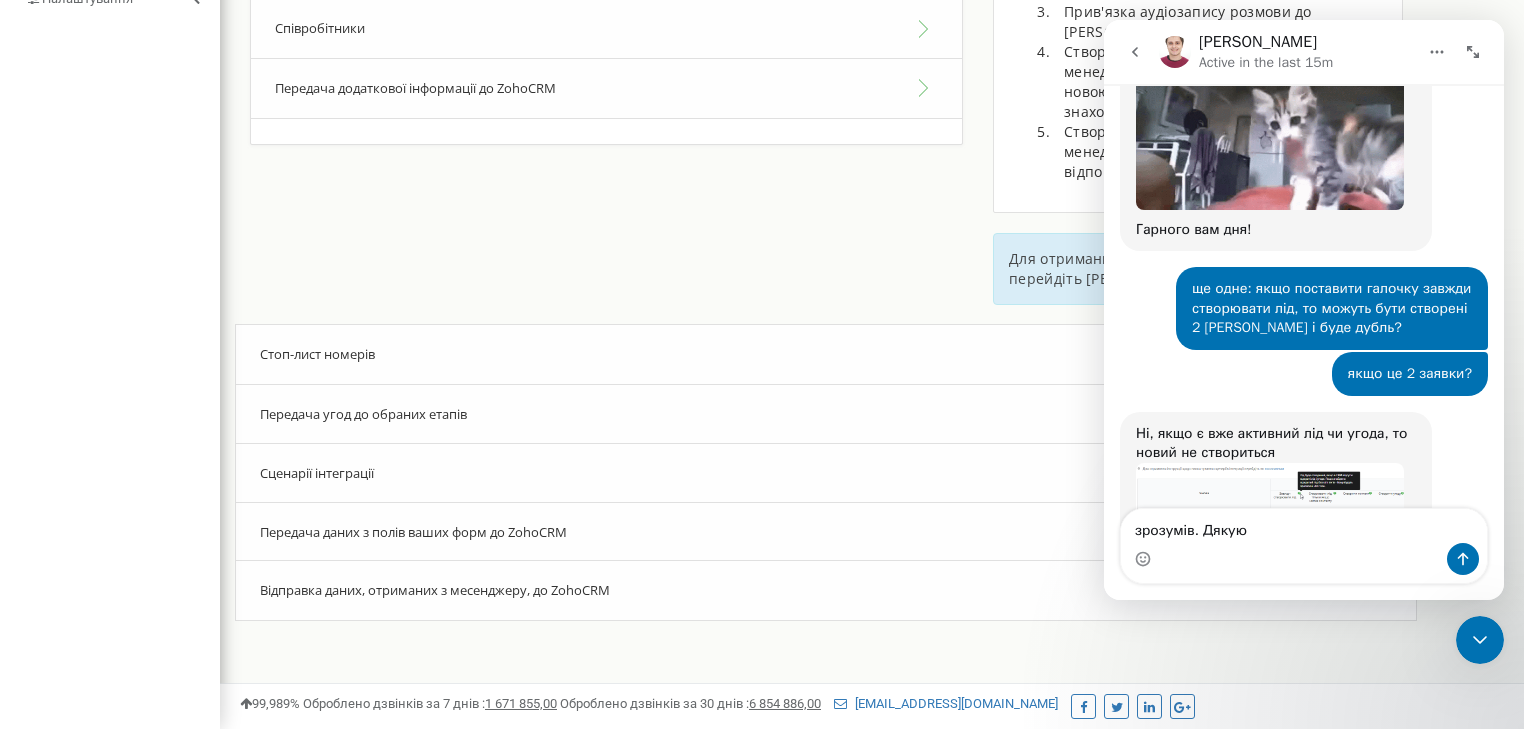 type 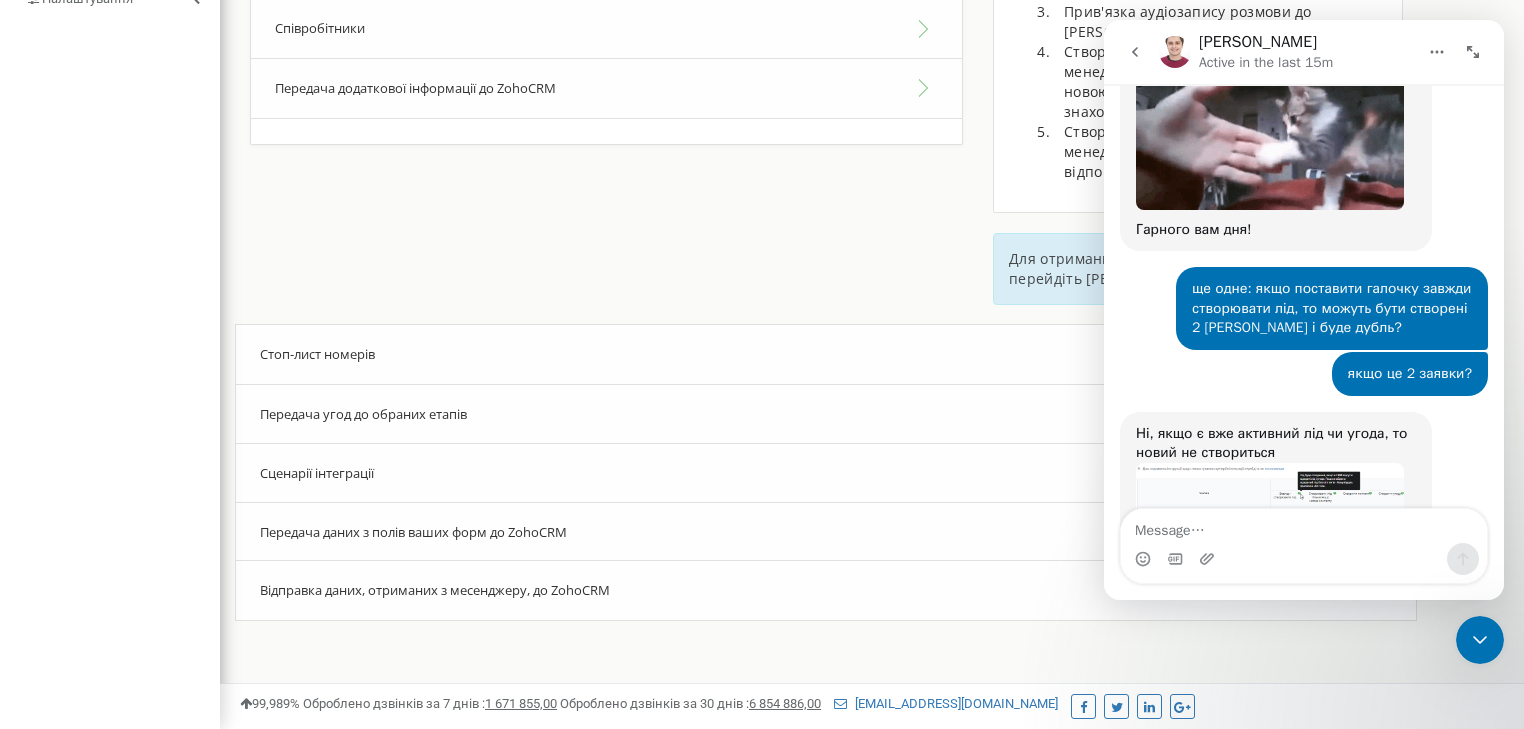 scroll, scrollTop: 1959, scrollLeft: 0, axis: vertical 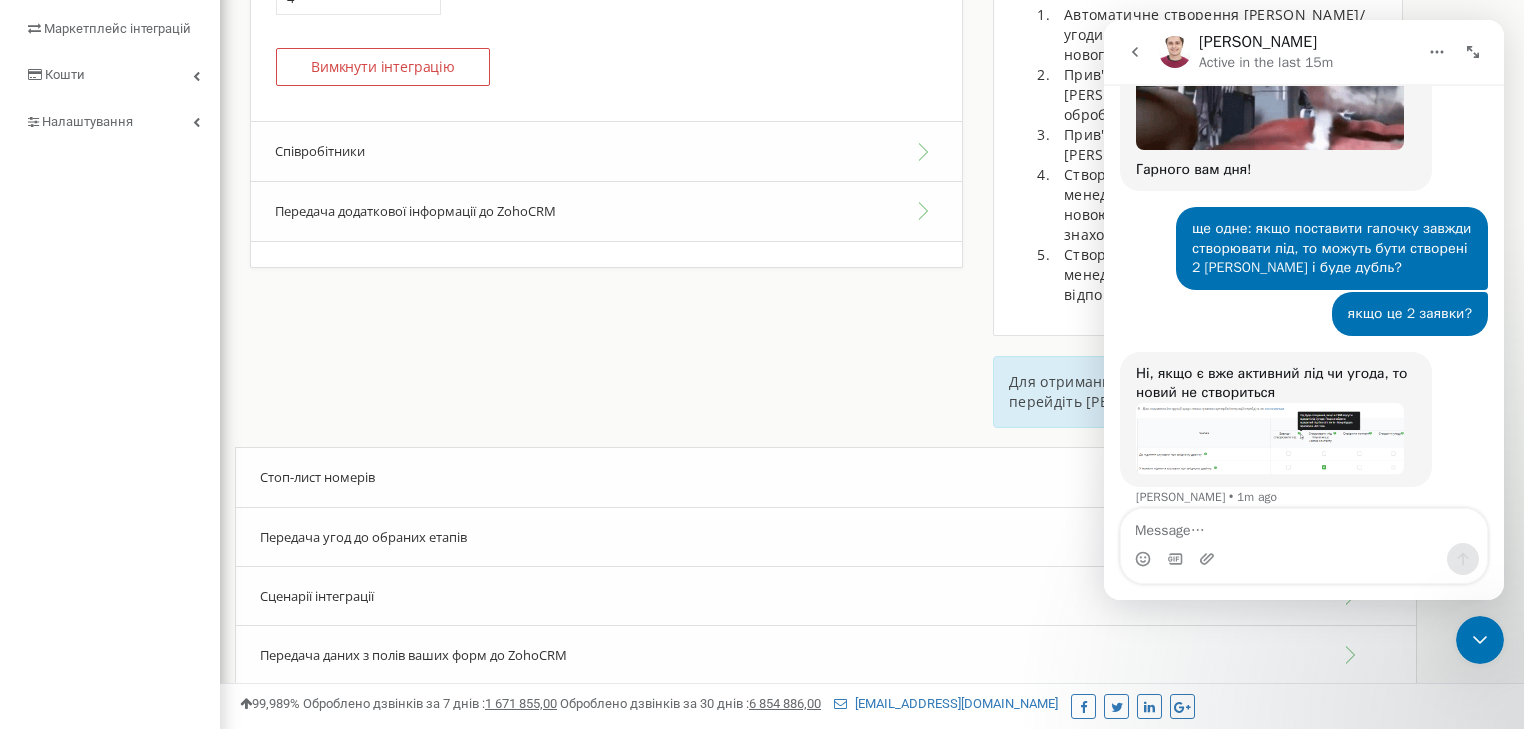 click on "Інтеграція з ZohoCRM
Мова інтеграції :
Русский
Українська
English
Polski 4" at bounding box center (872, 105) 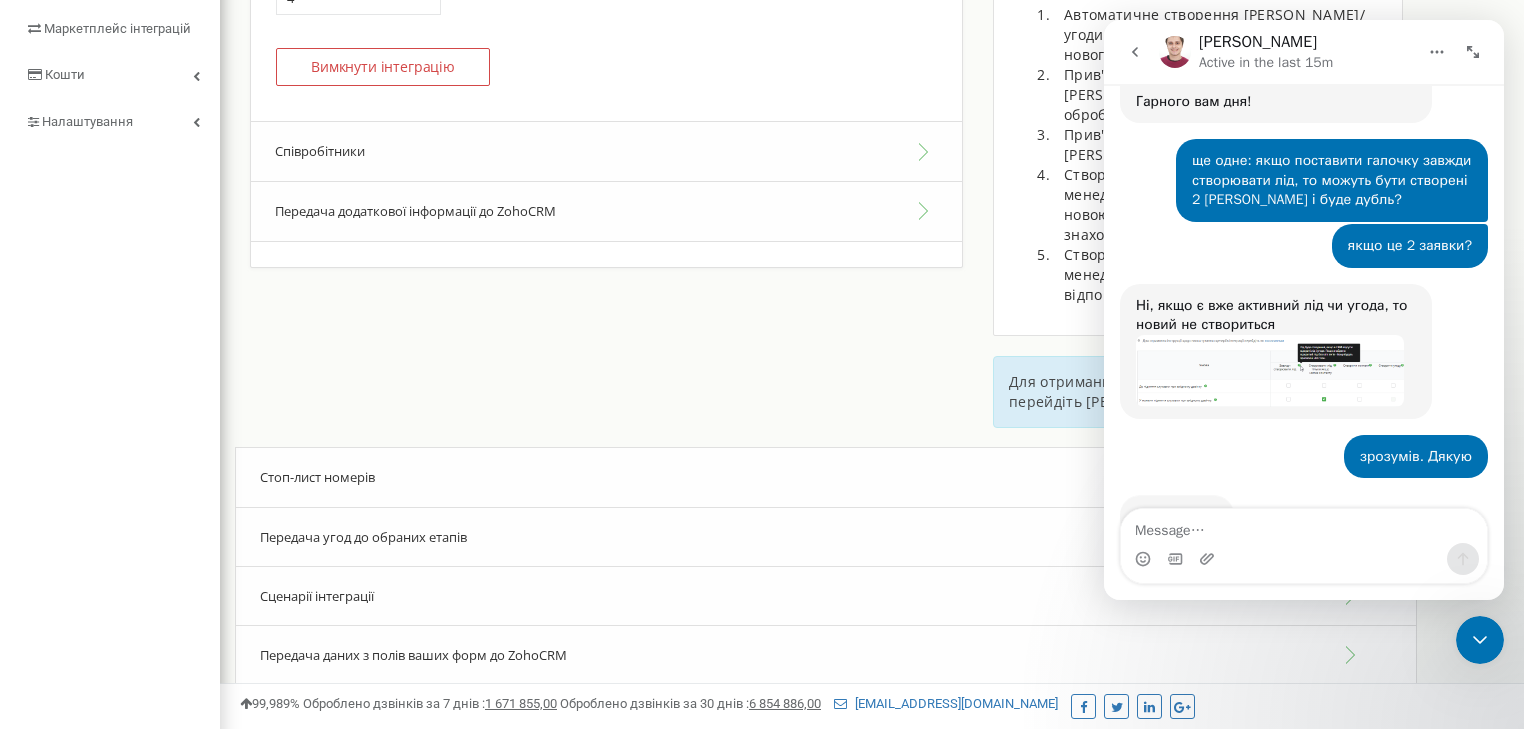 scroll, scrollTop: 2018, scrollLeft: 0, axis: vertical 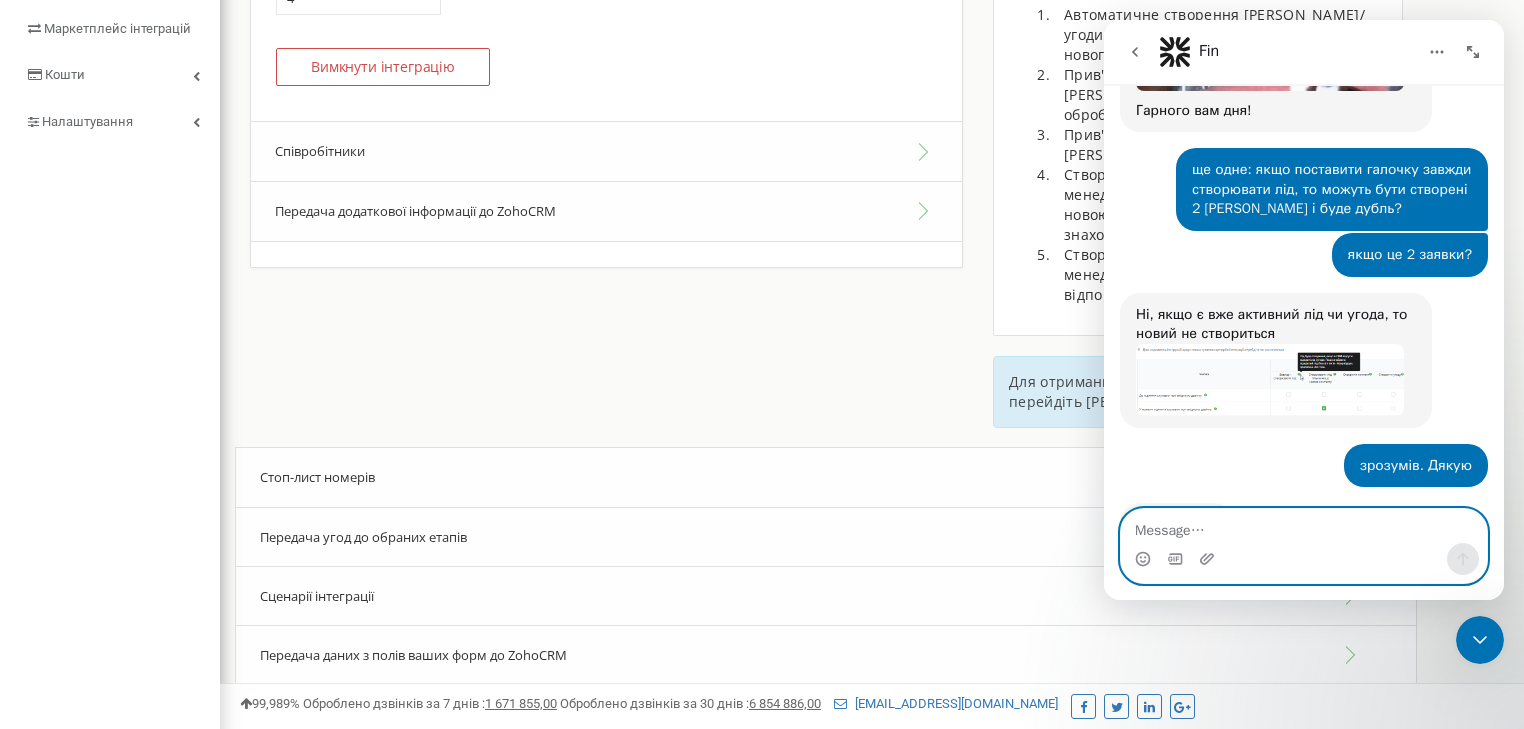 click at bounding box center (1304, 526) 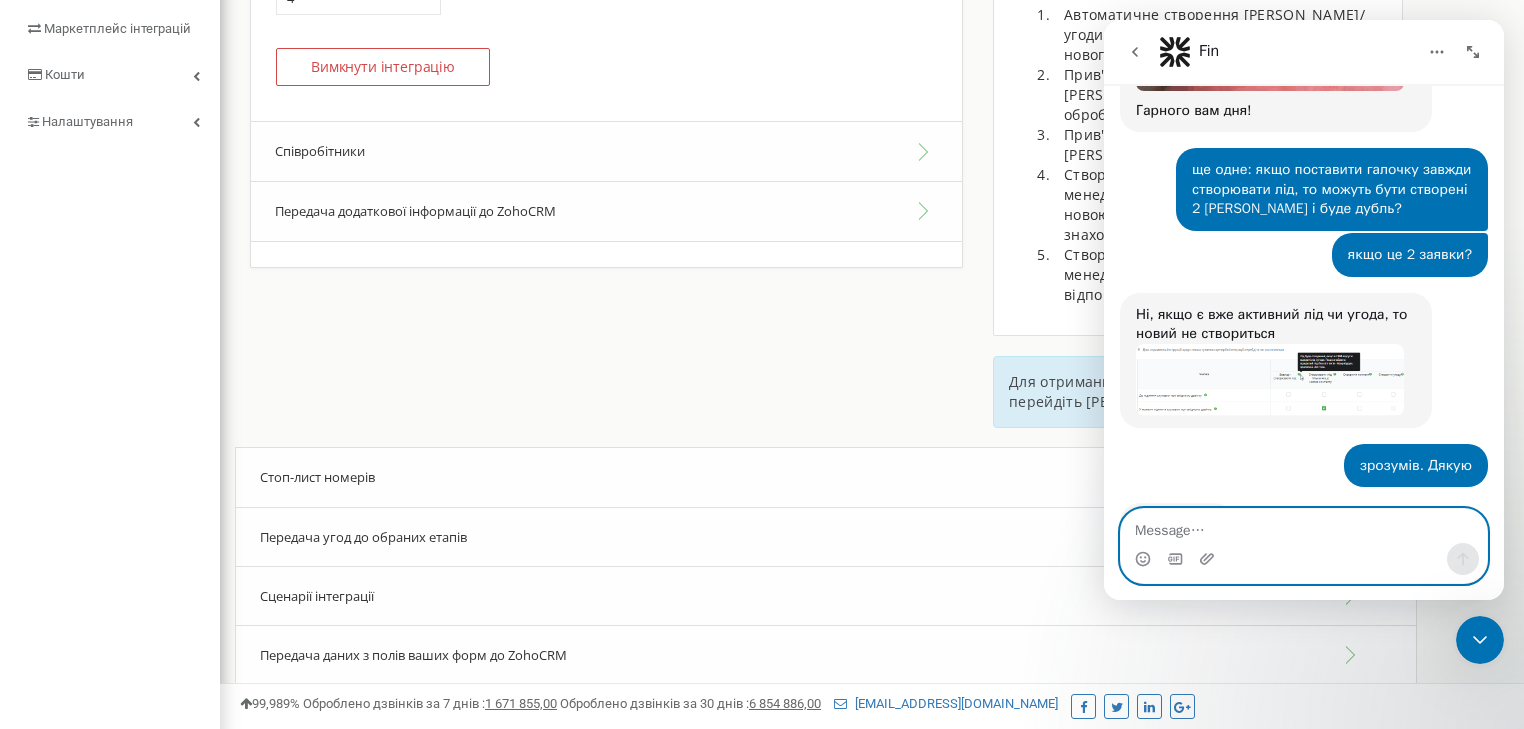 click at bounding box center [1304, 526] 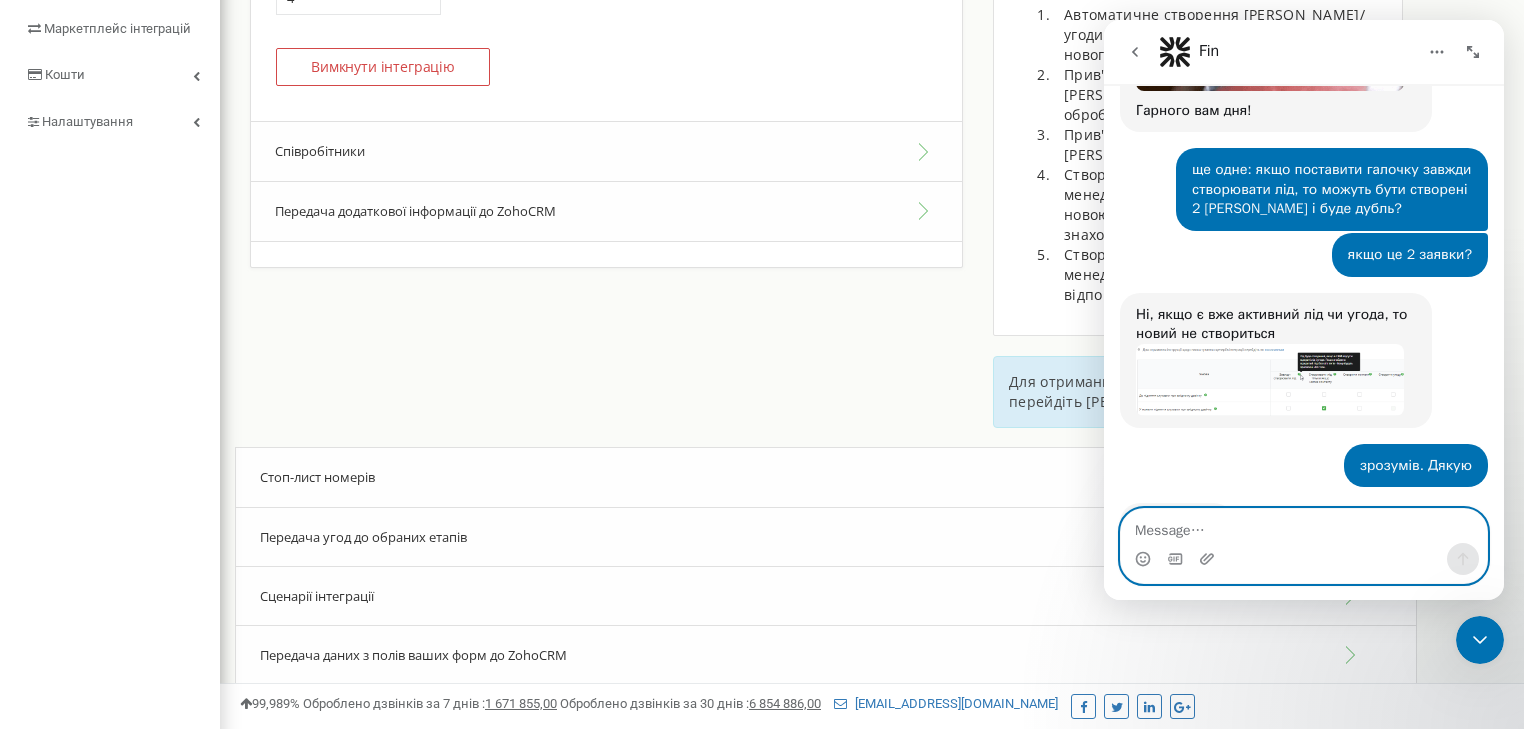 click at bounding box center [1304, 526] 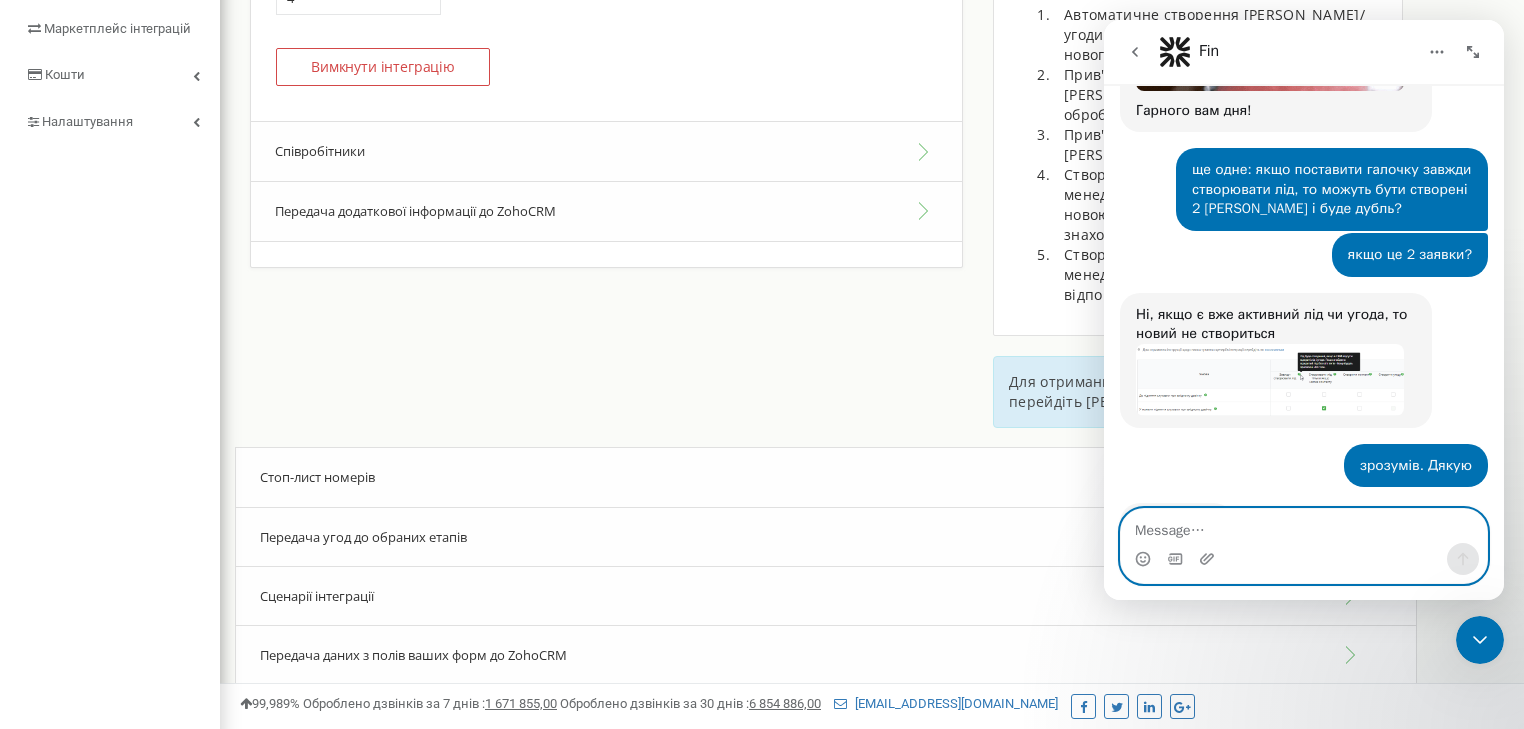 click at bounding box center [1304, 526] 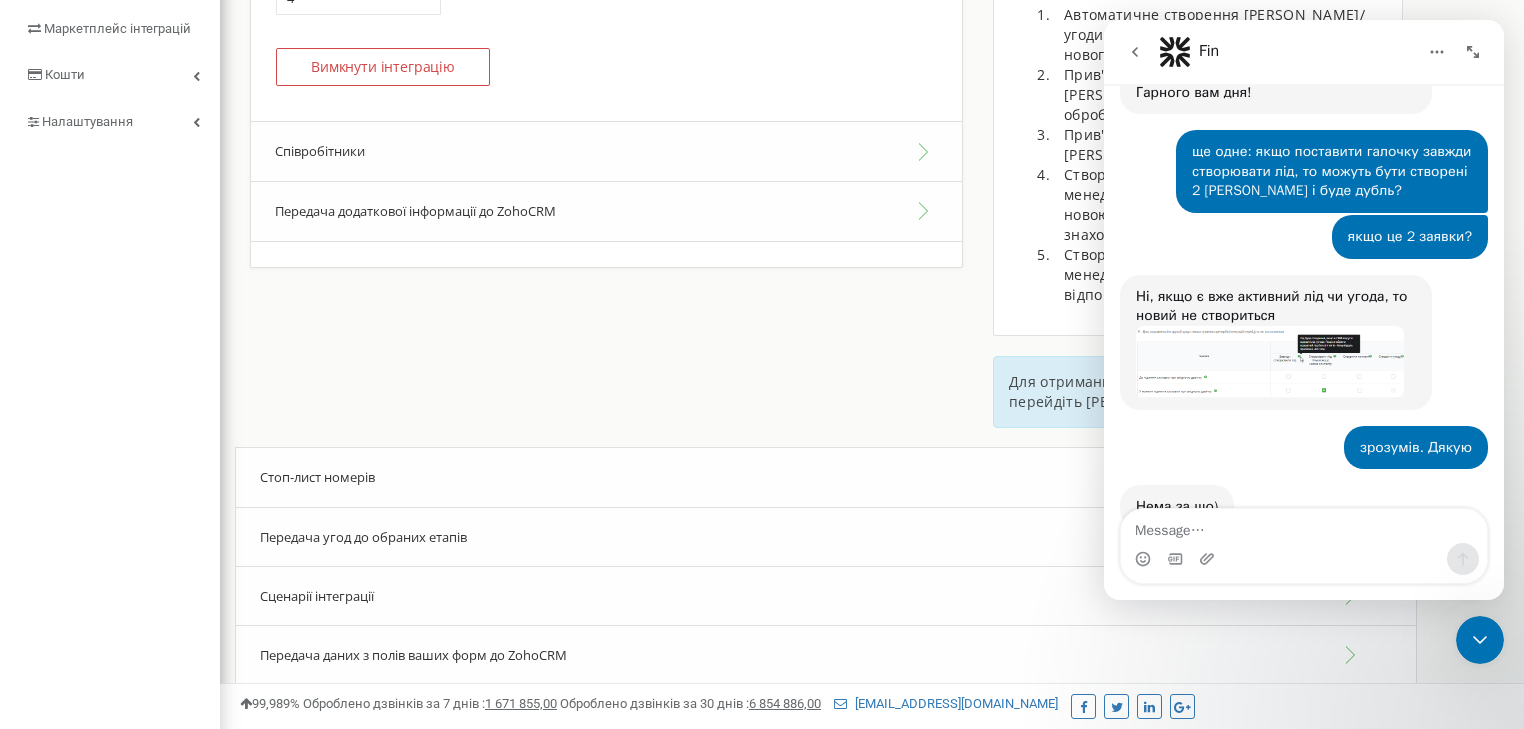 scroll, scrollTop: 2197, scrollLeft: 0, axis: vertical 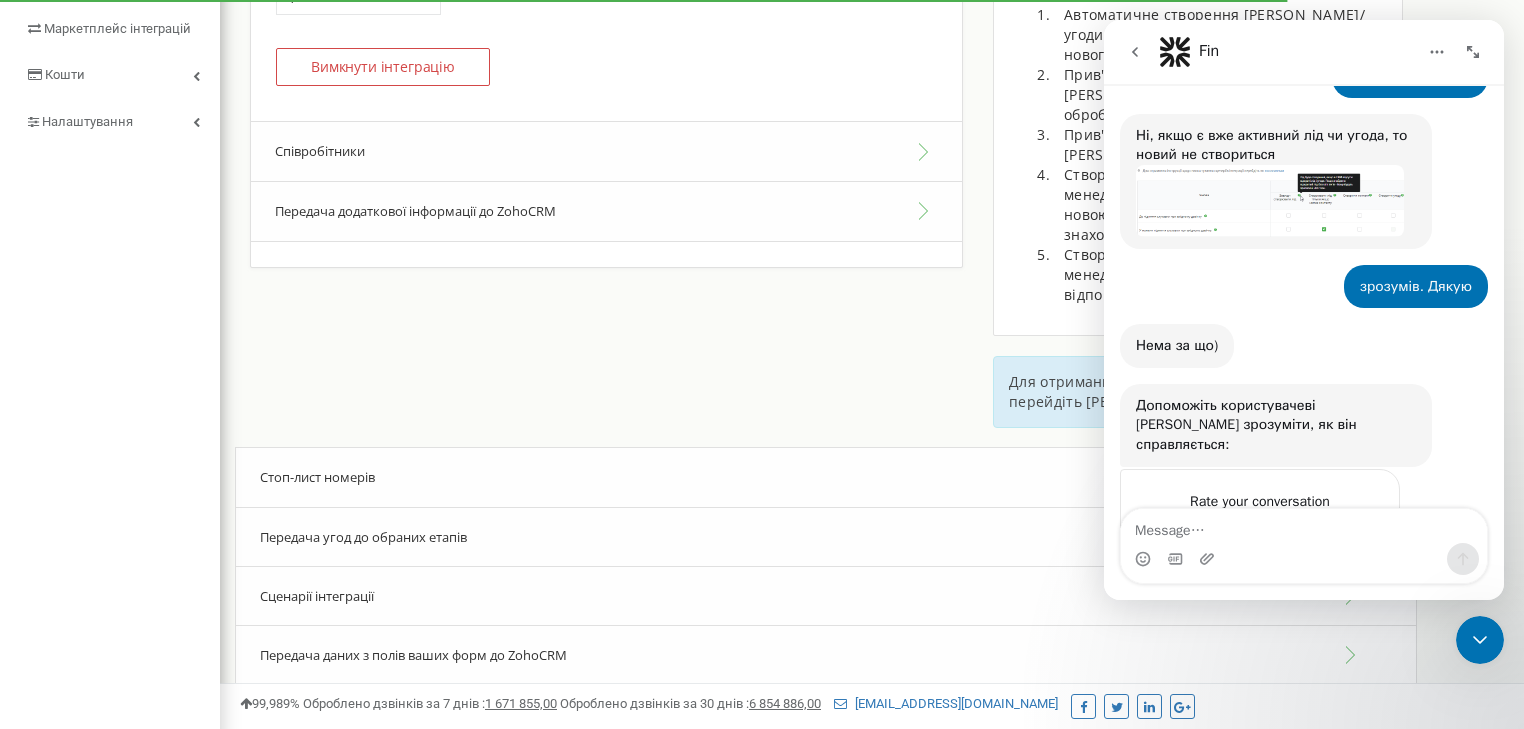 click at bounding box center [1354, 542] 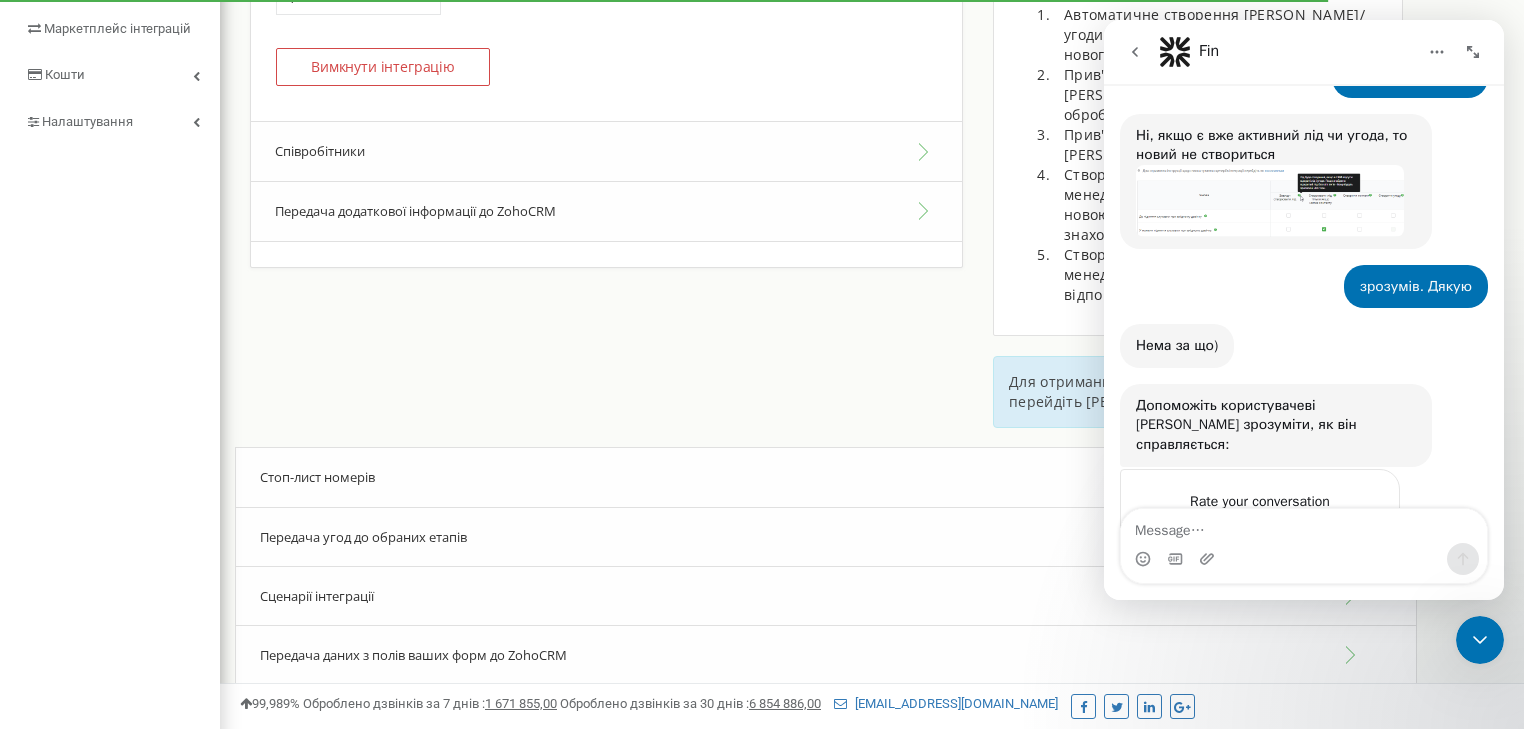 scroll, scrollTop: 2251, scrollLeft: 0, axis: vertical 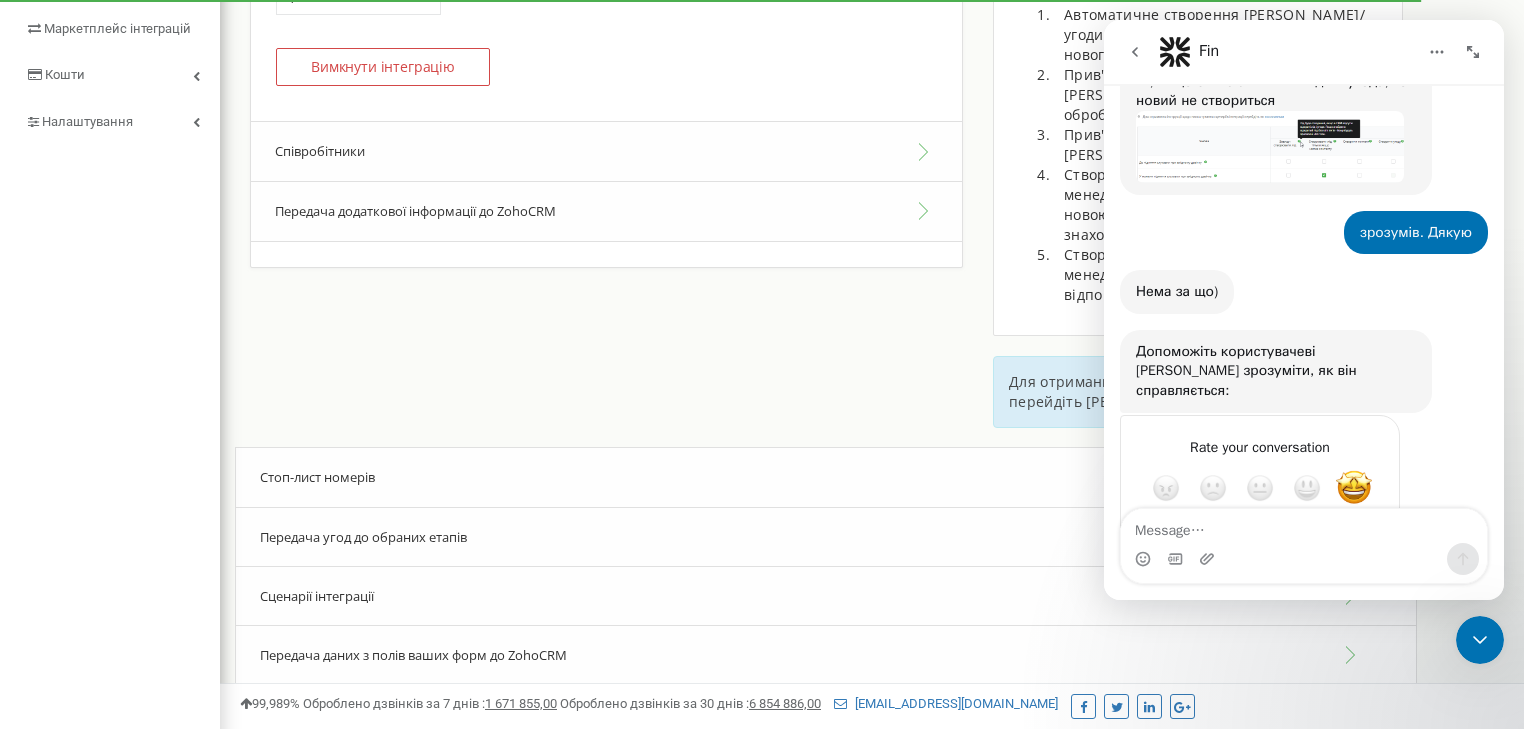 click on "Інтеграція з ZohoCRM
Мова інтеграції :
Русский
Українська
English
Polski 4" at bounding box center (872, 105) 